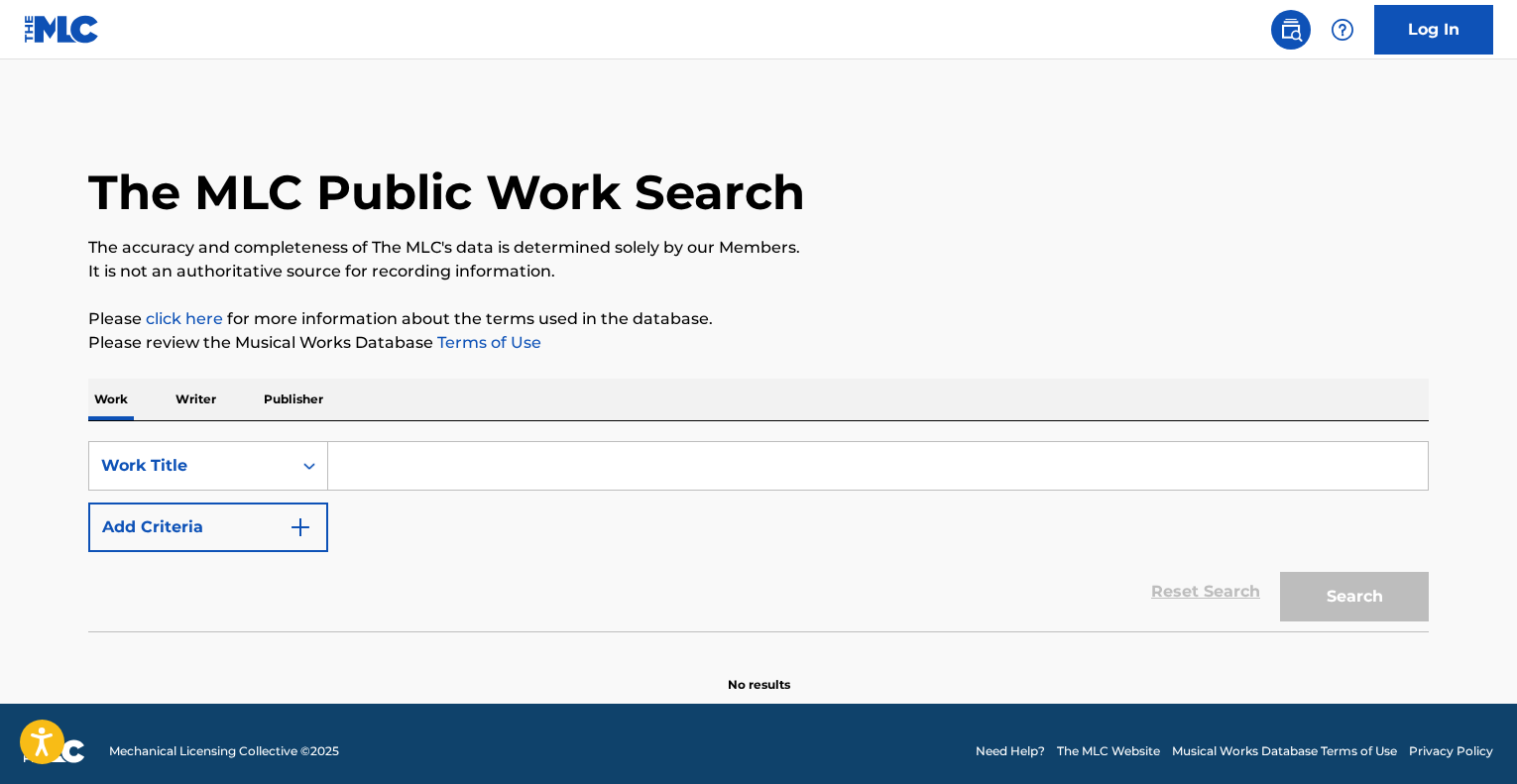 click on "Writer" at bounding box center (195, 399) 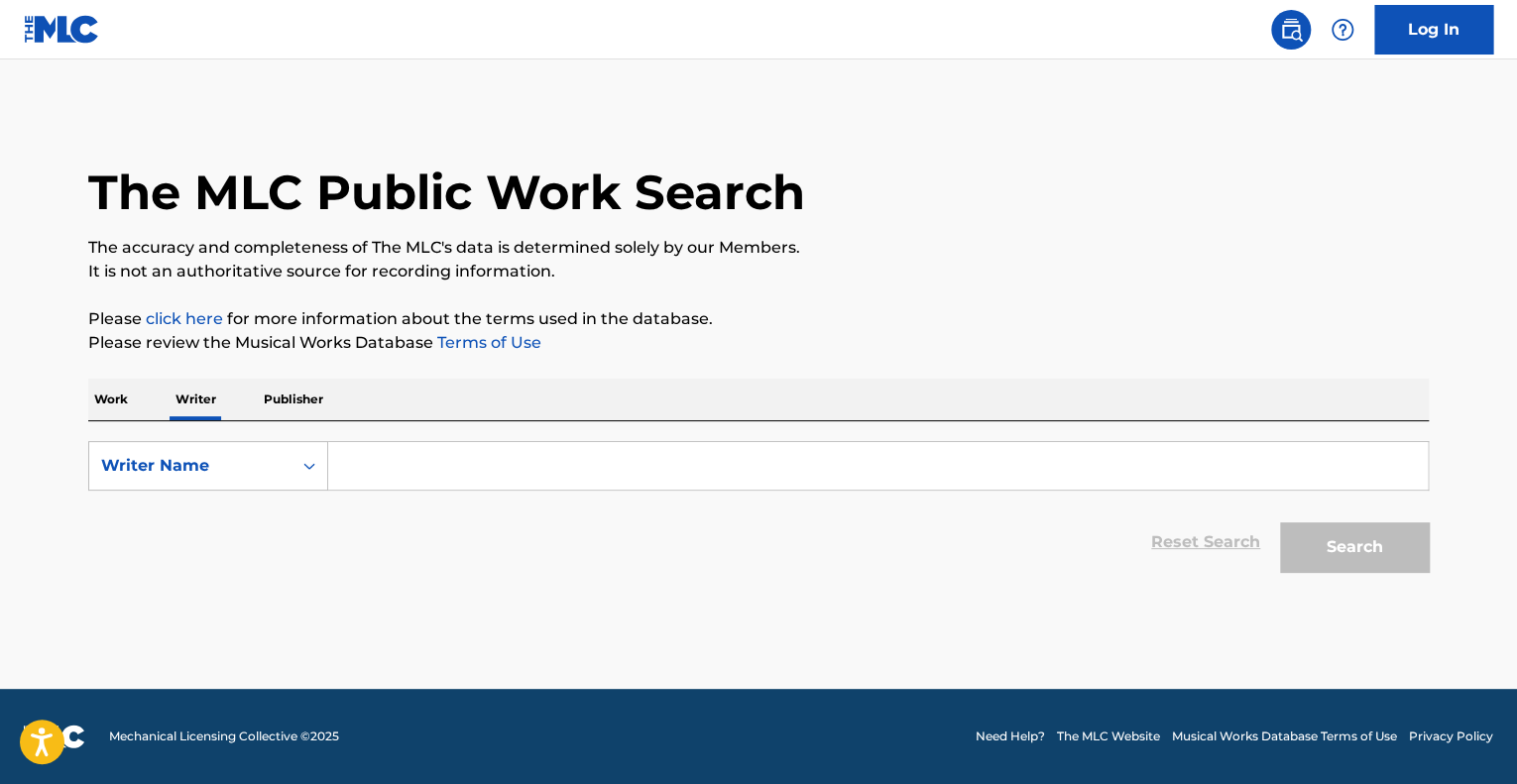 scroll, scrollTop: 0, scrollLeft: 0, axis: both 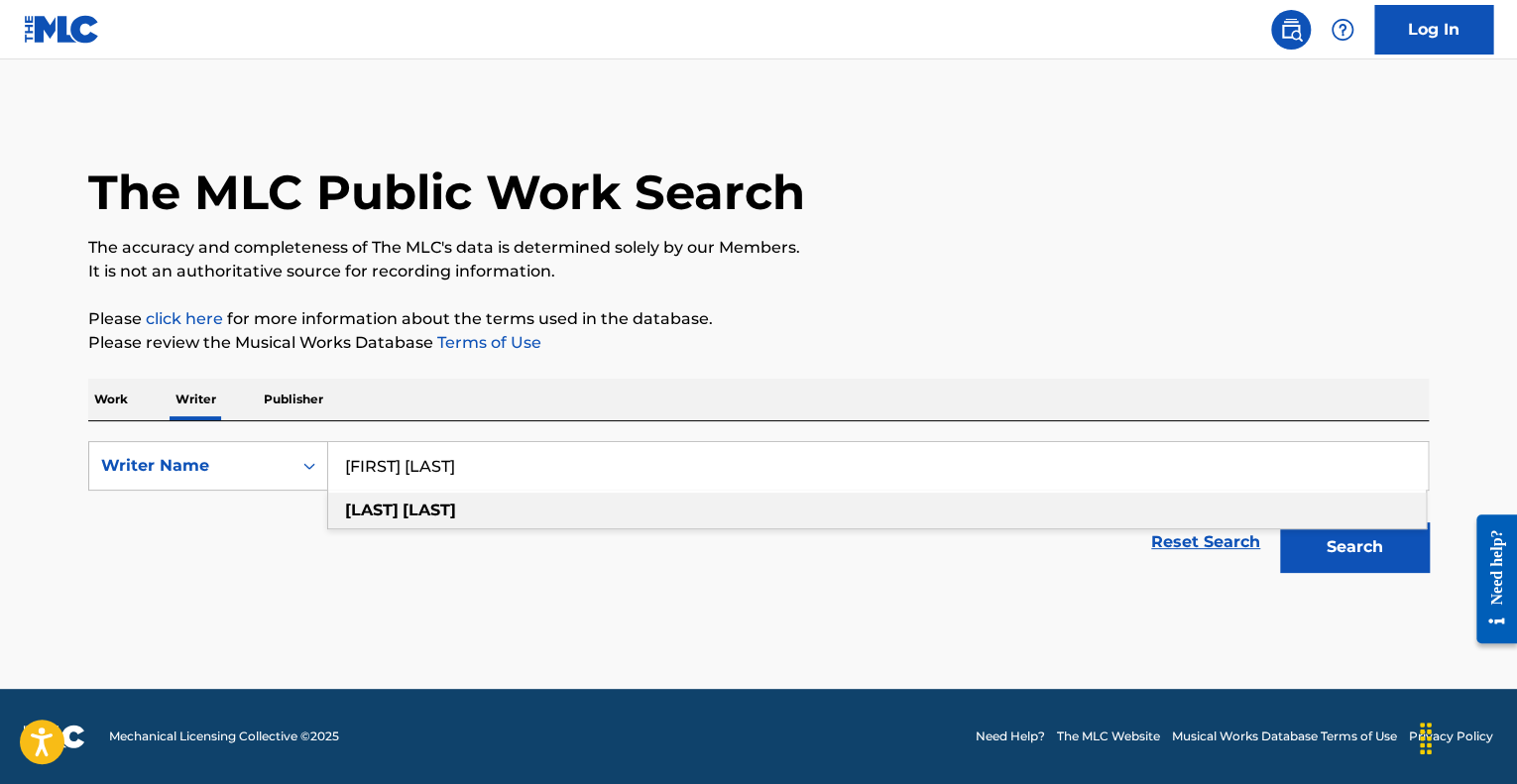 click on "[FIRST] [LAST]" at bounding box center (877, 466) 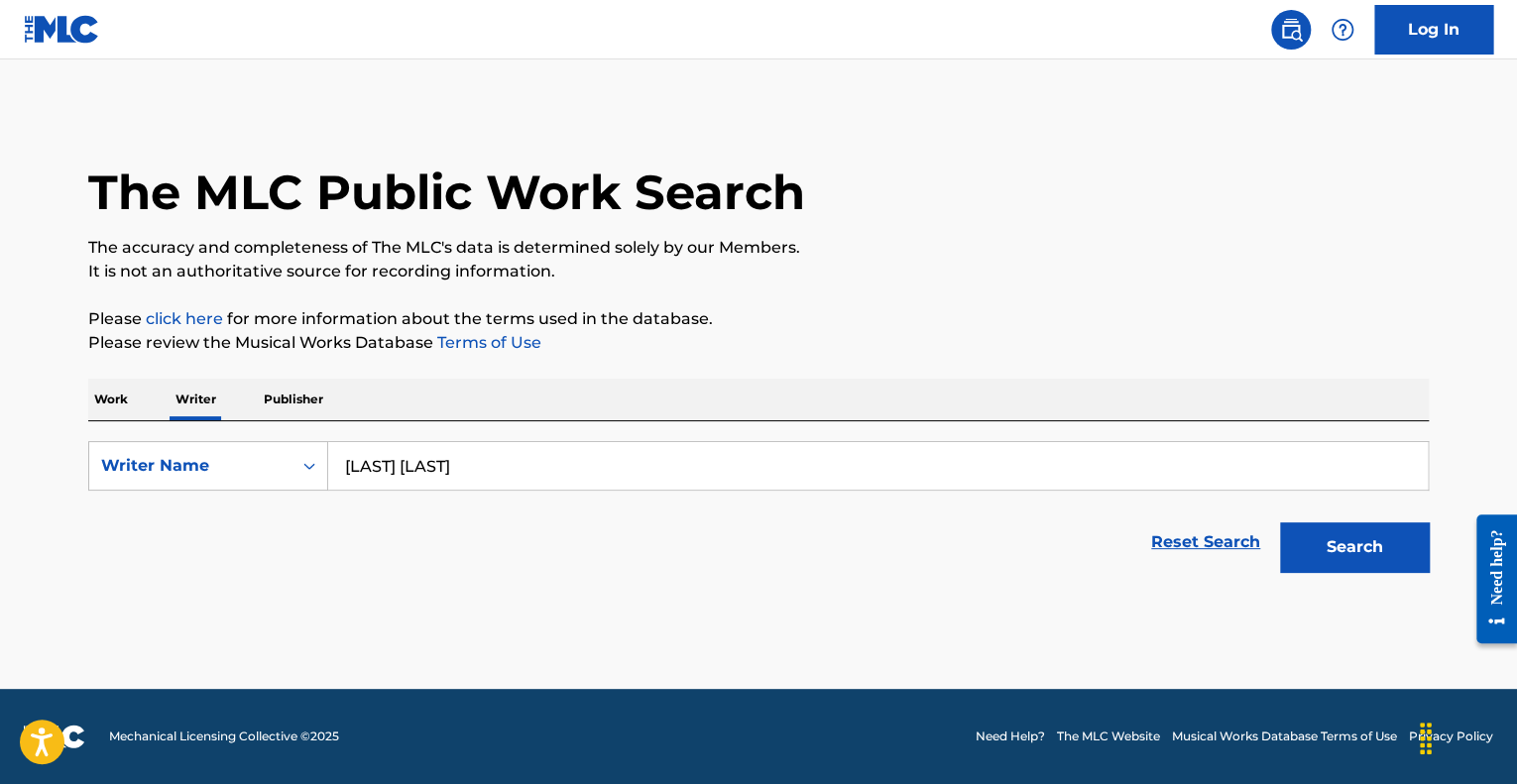 click on "Search" at bounding box center (1354, 547) 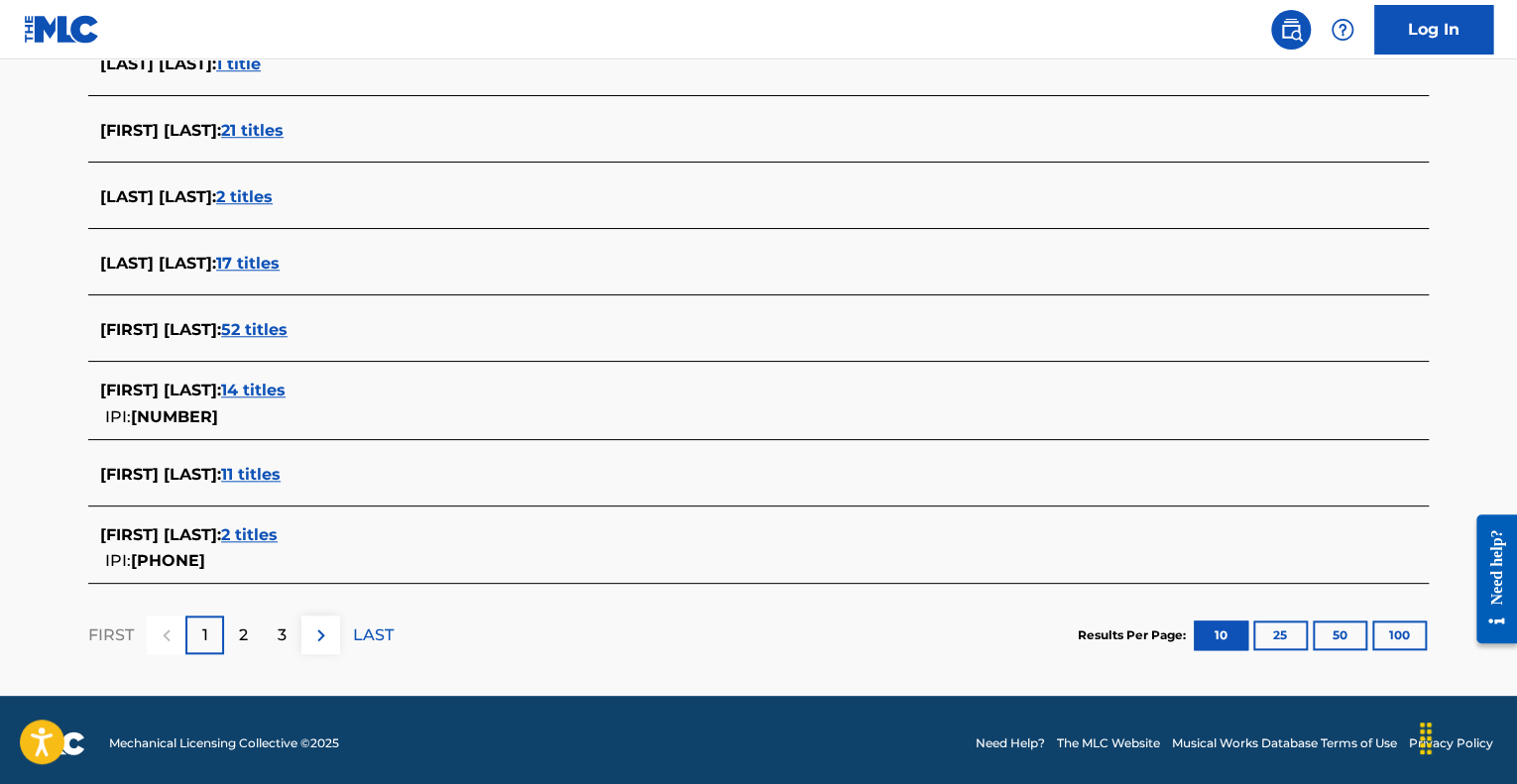 scroll, scrollTop: 722, scrollLeft: 0, axis: vertical 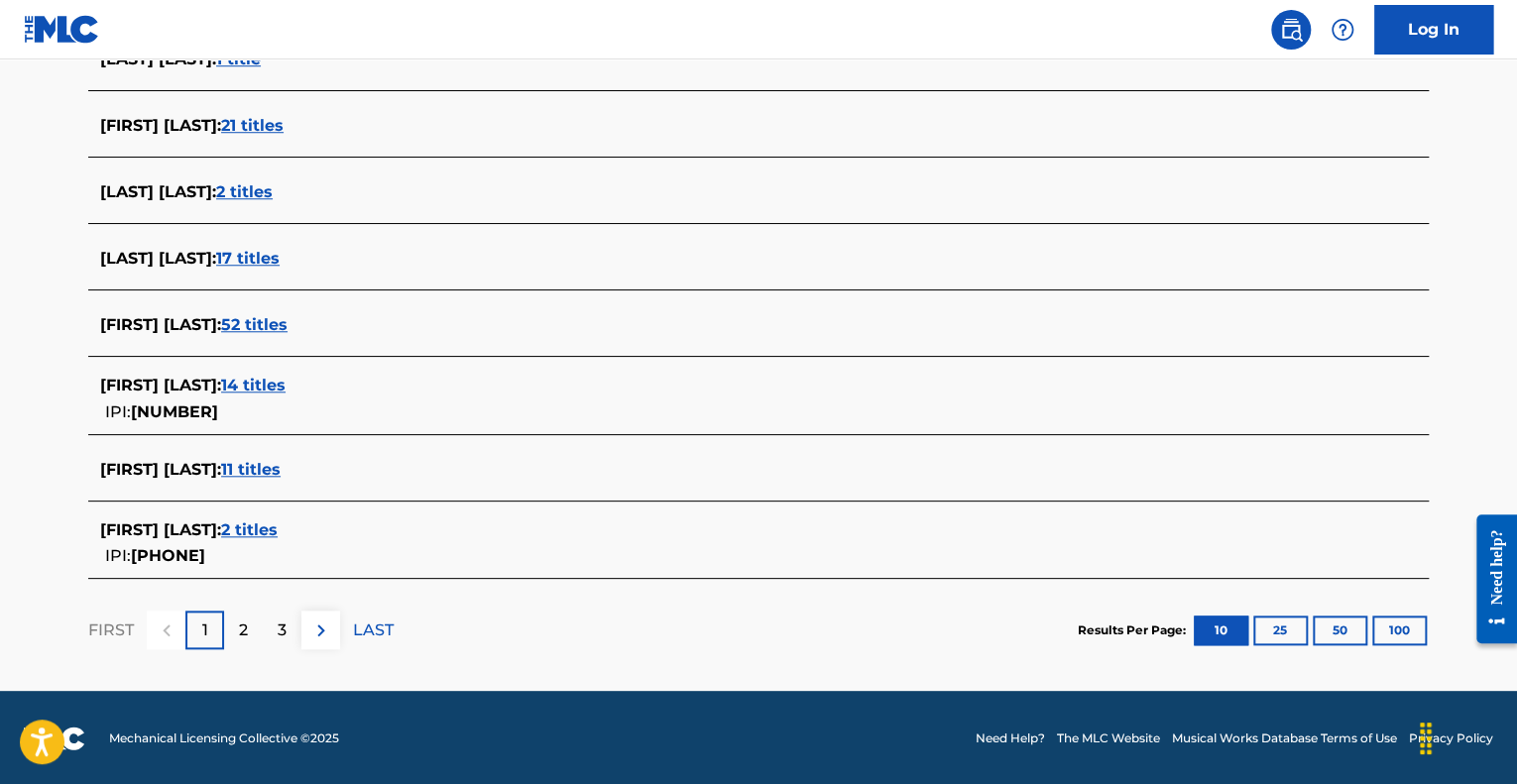 click on "11 titles" at bounding box center [251, 469] 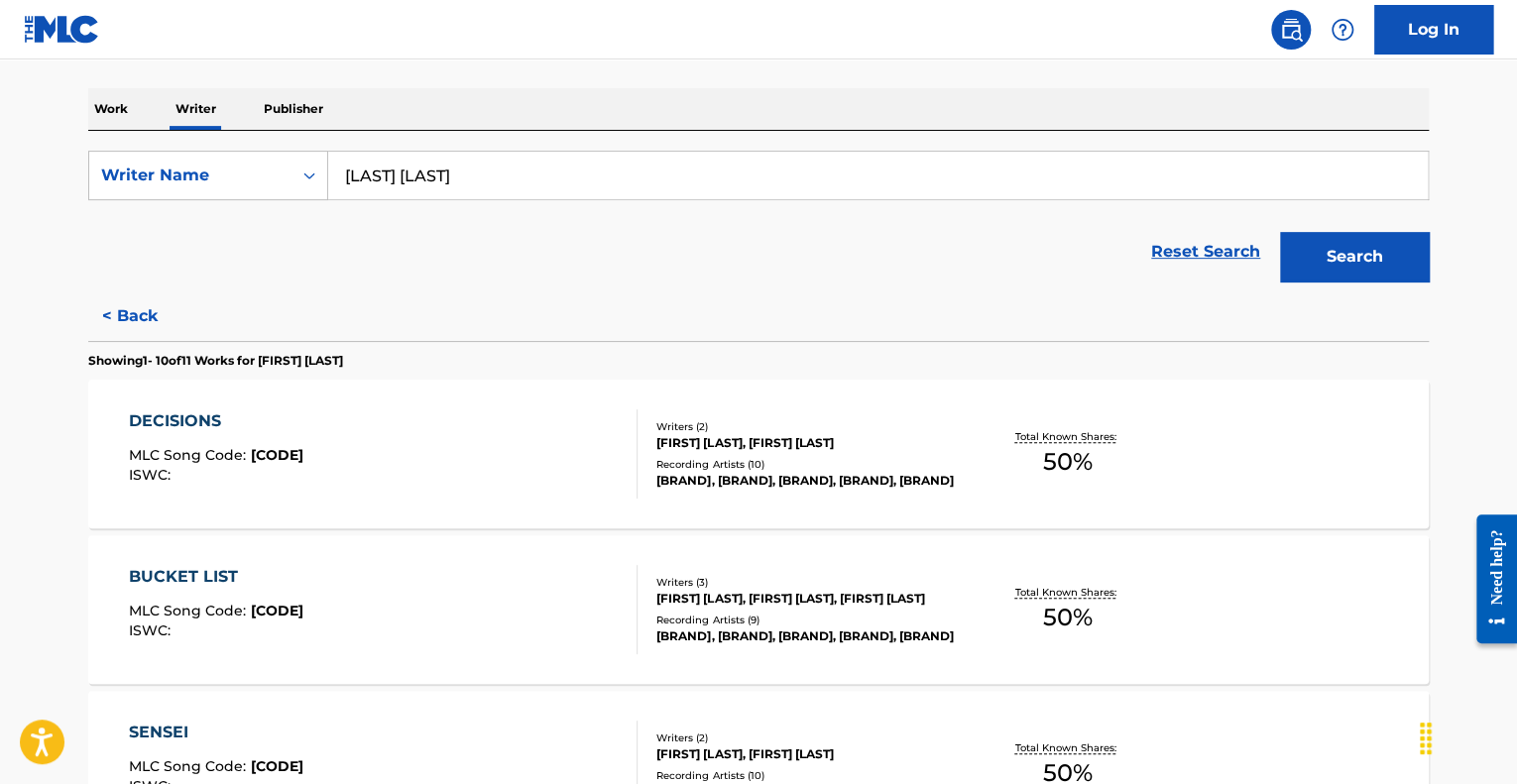 scroll, scrollTop: 289, scrollLeft: 0, axis: vertical 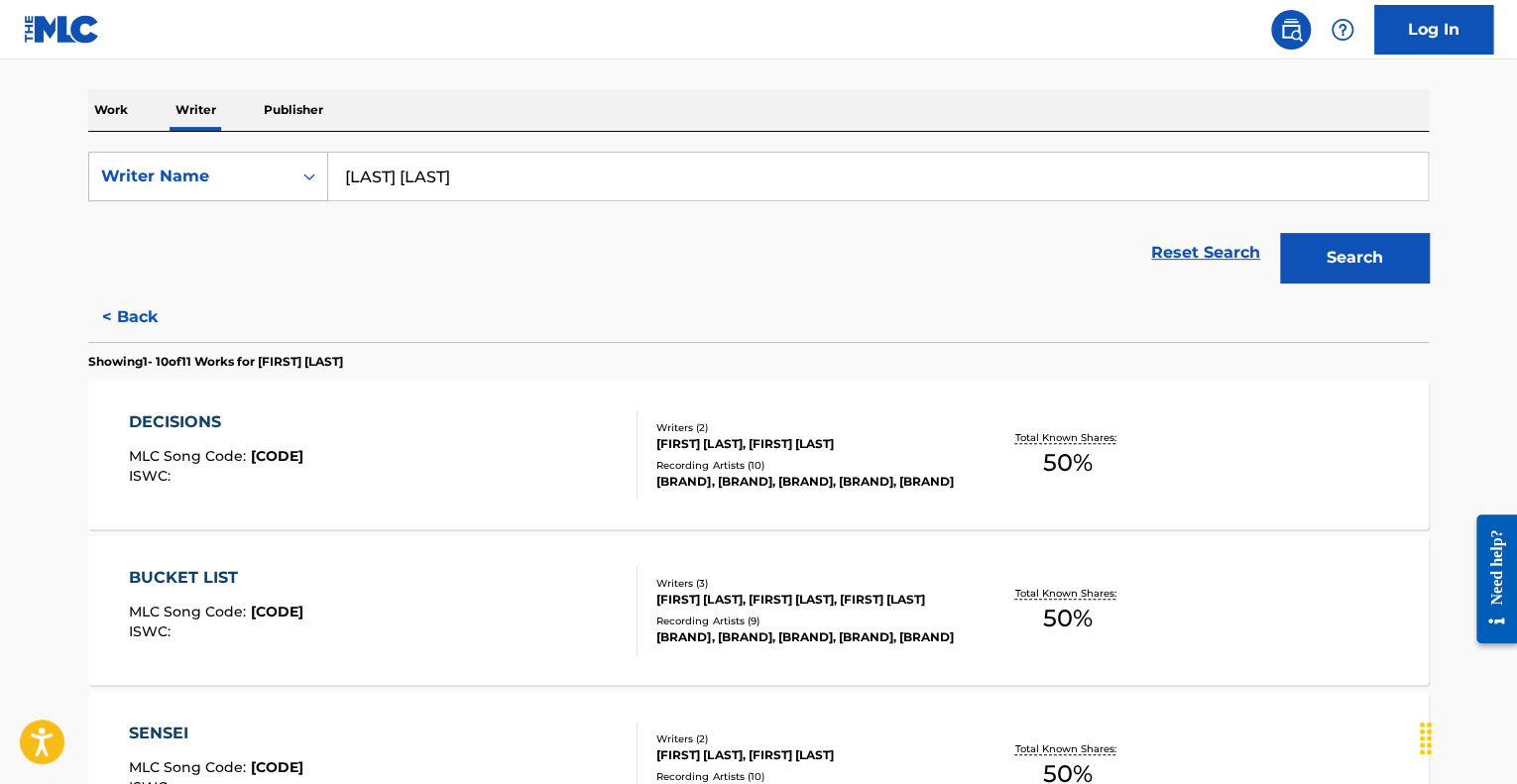 click on "DECISIONS MLC Song Code : DR2GKL ISWC :" at bounding box center [384, 455] 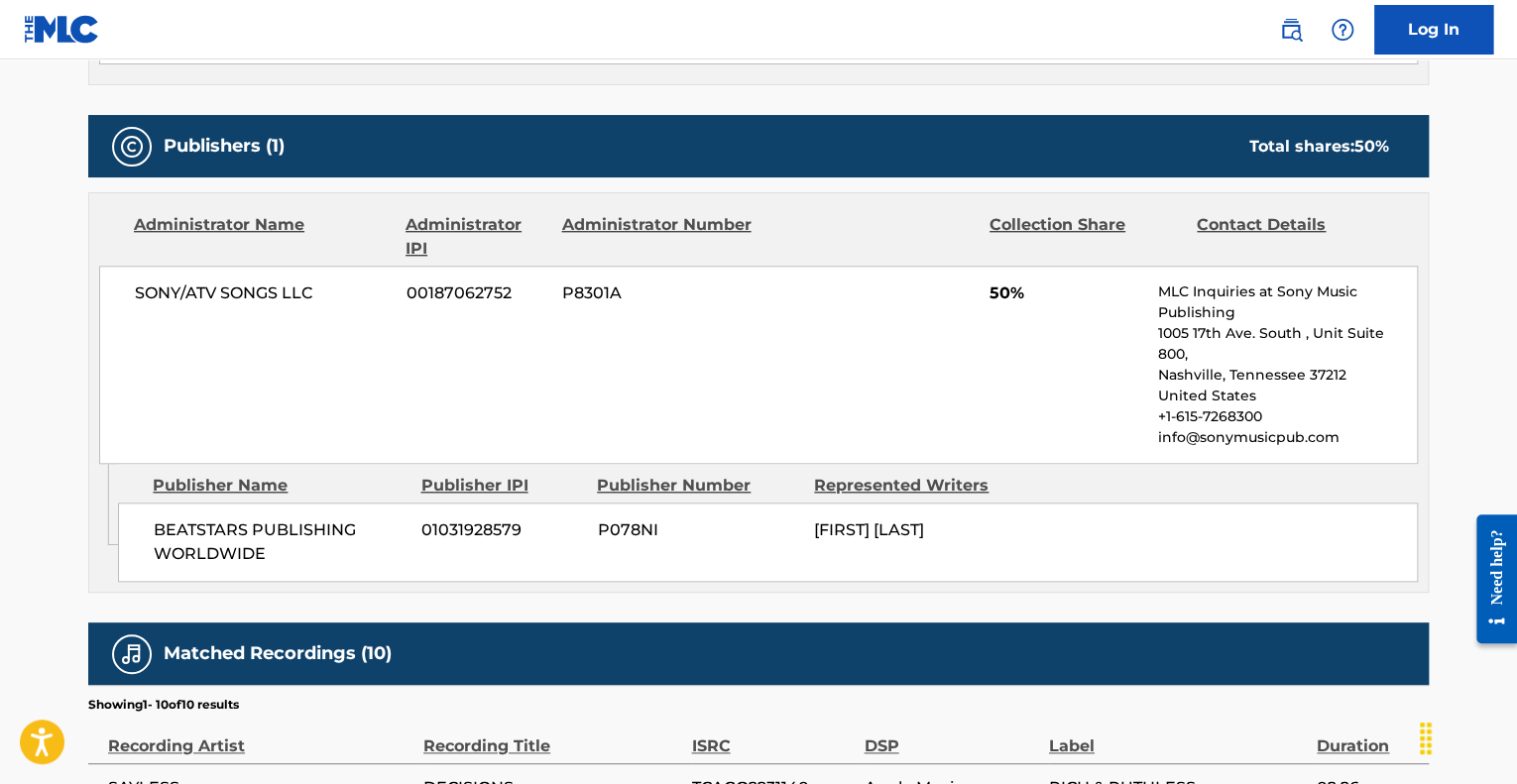 scroll, scrollTop: 805, scrollLeft: 0, axis: vertical 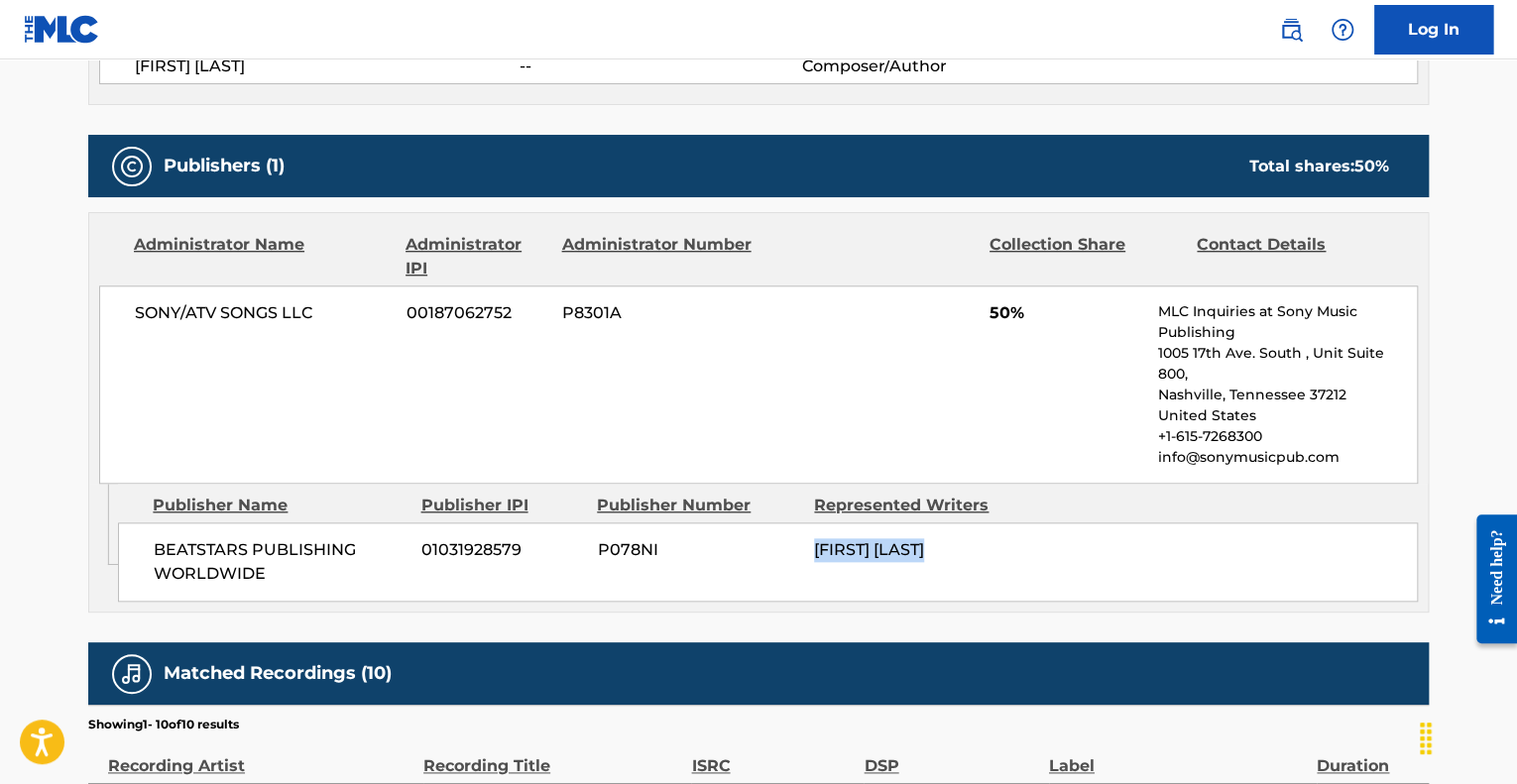 drag, startPoint x: 968, startPoint y: 523, endPoint x: 819, endPoint y: 521, distance: 149.01342 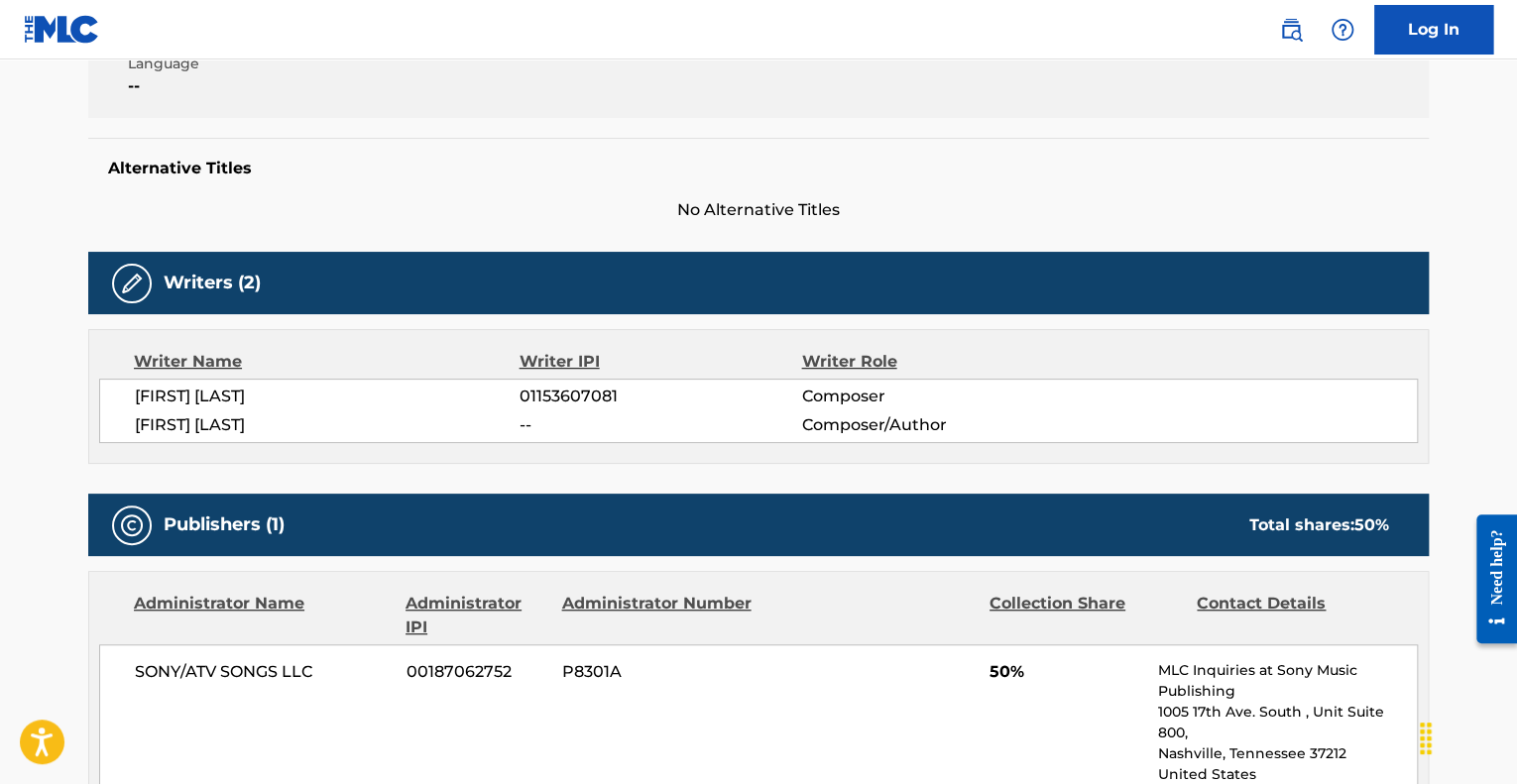 scroll, scrollTop: 840, scrollLeft: 0, axis: vertical 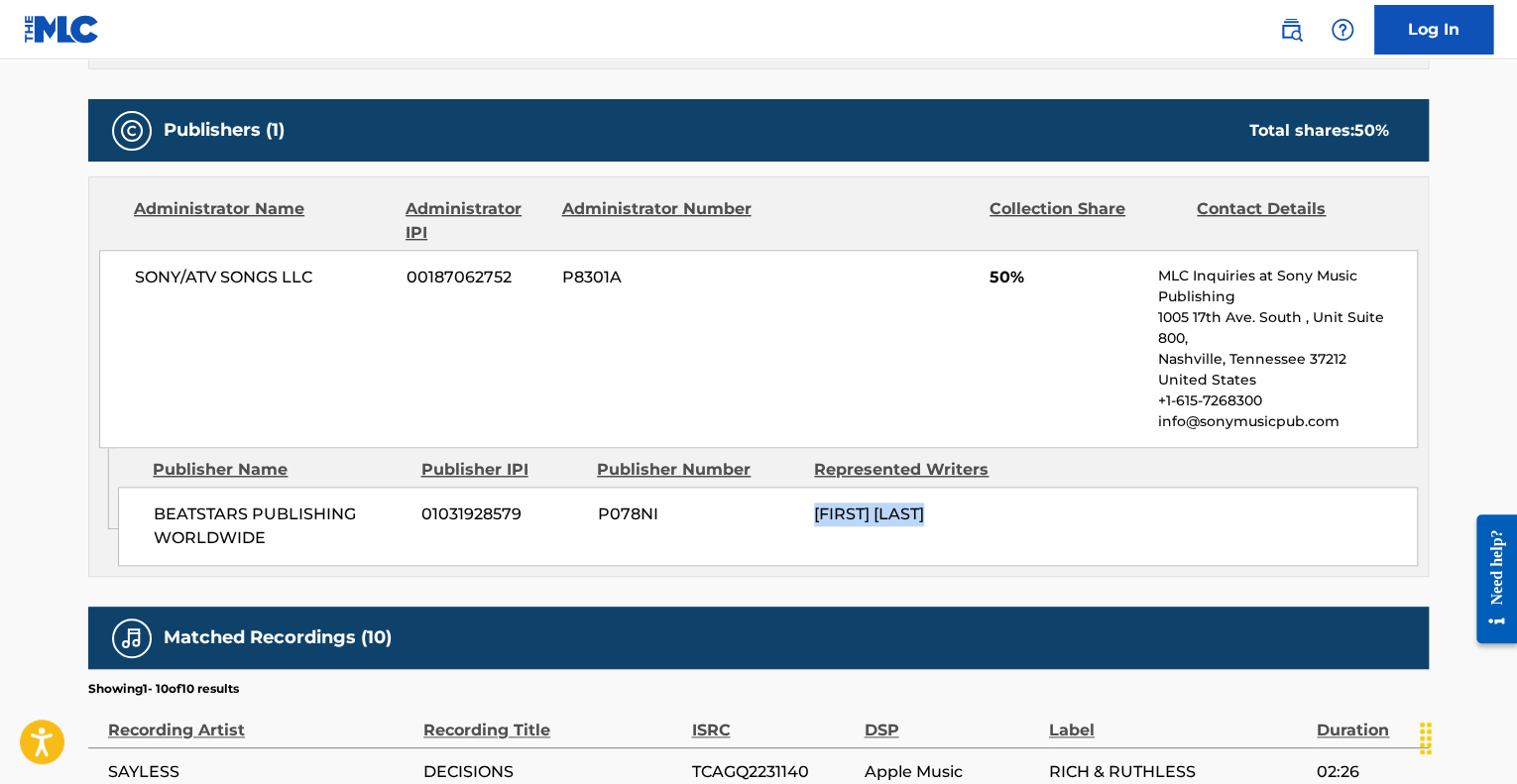 click on "[FIRST] [LAST]" at bounding box center (915, 514) 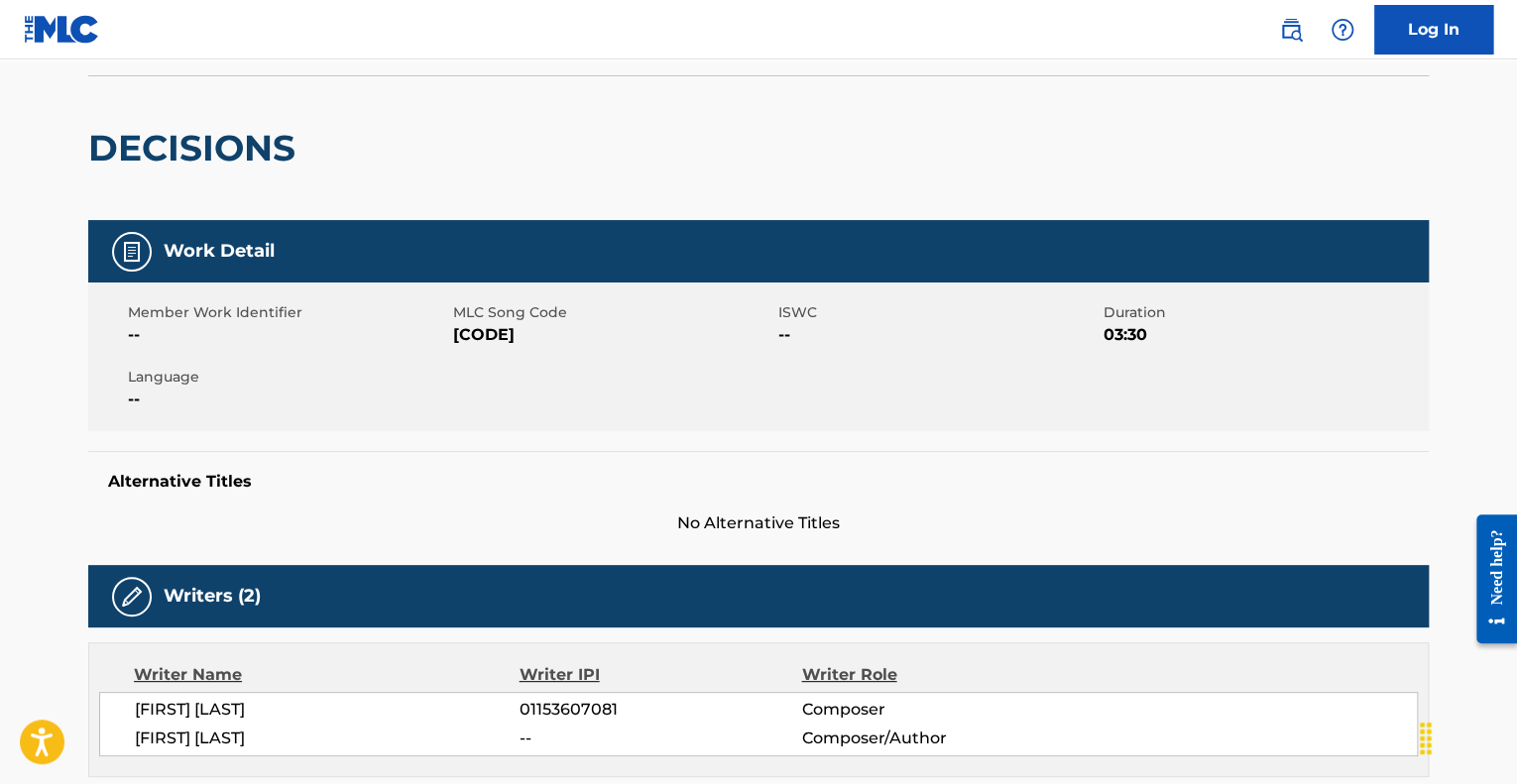 scroll, scrollTop: 130, scrollLeft: 0, axis: vertical 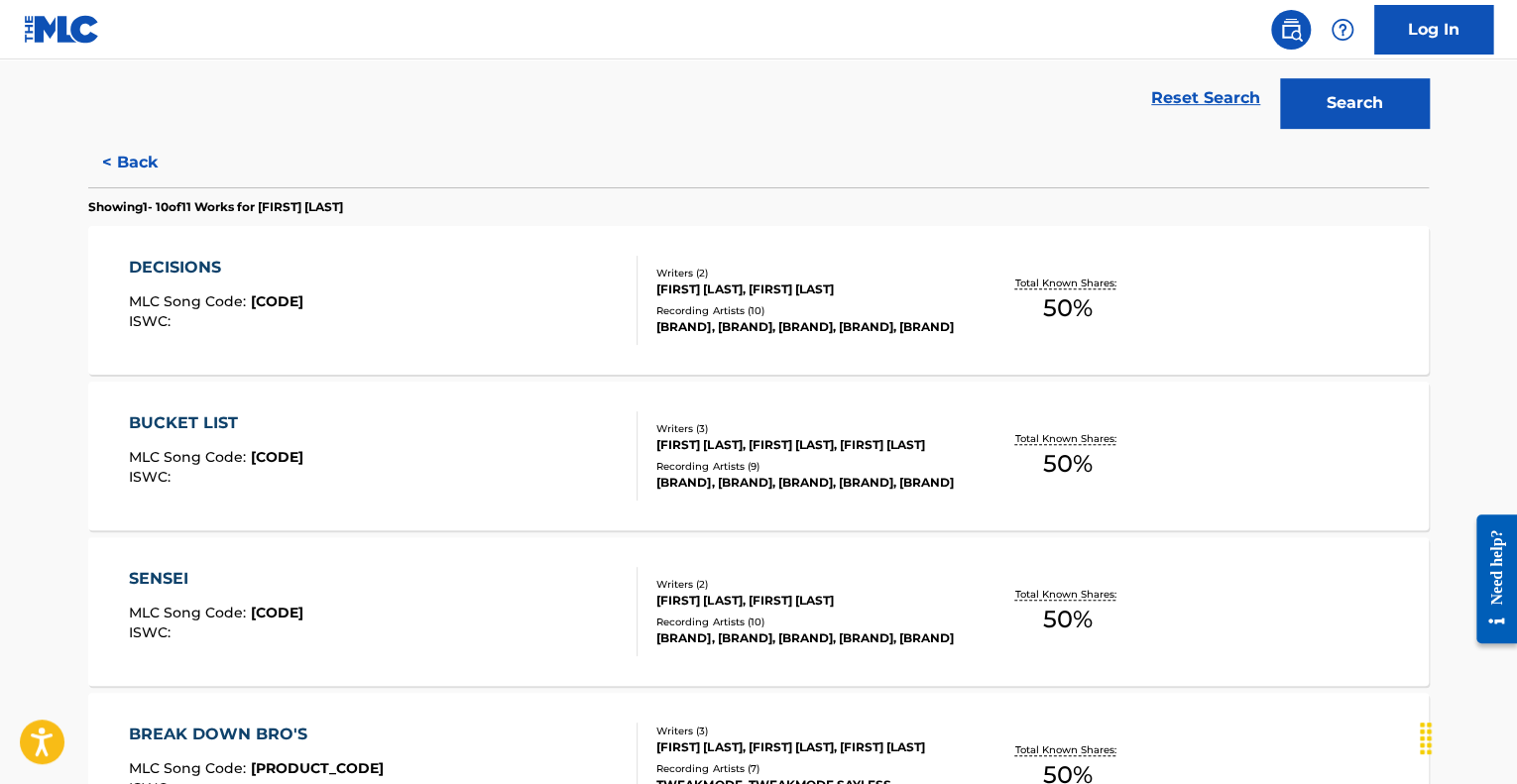 click on "BUCKET LIST MLC Song Code : BE23VS ISWC :" at bounding box center [384, 456] 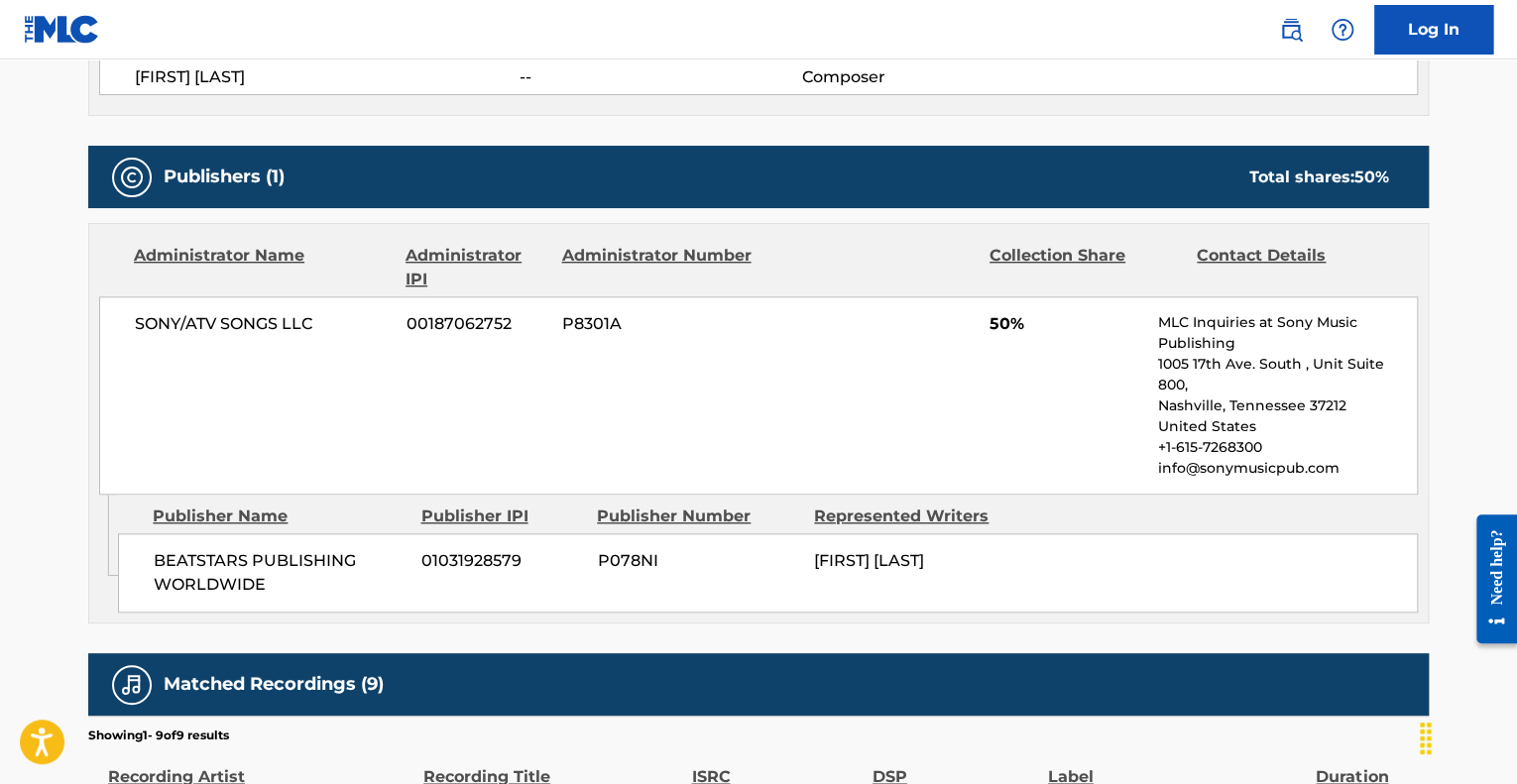 scroll, scrollTop: 852, scrollLeft: 0, axis: vertical 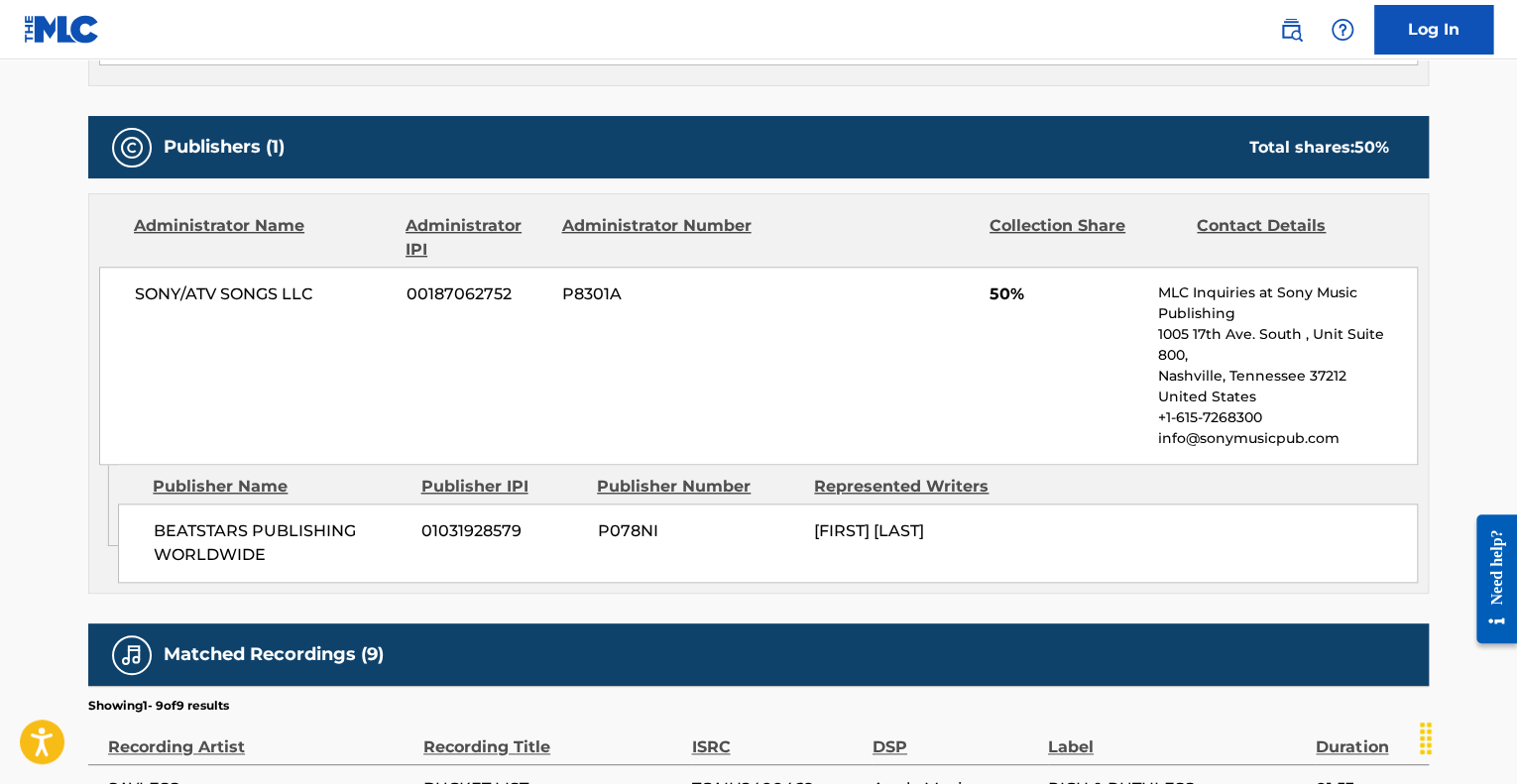 drag, startPoint x: 815, startPoint y: 505, endPoint x: 1006, endPoint y: 516, distance: 191.31649 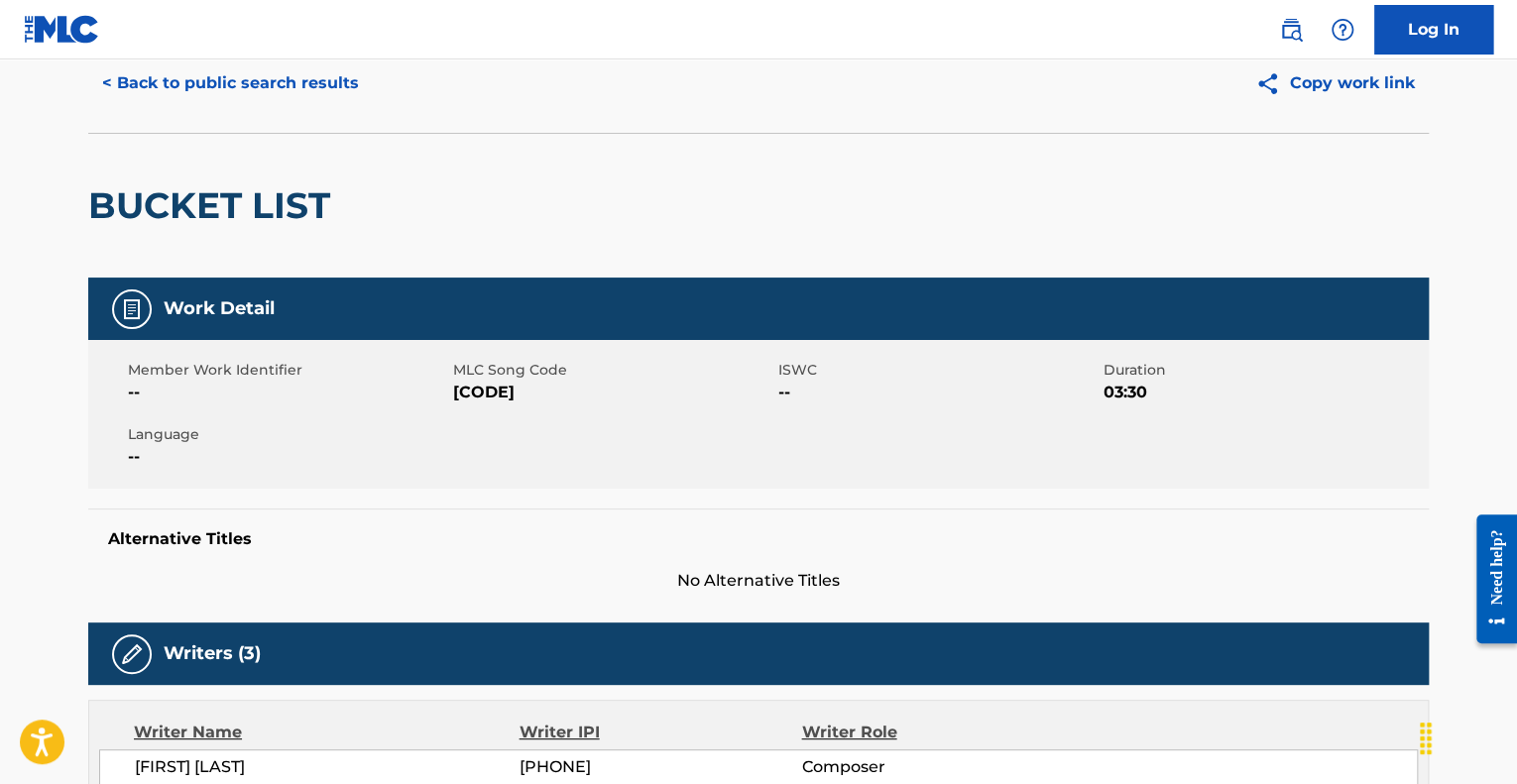 scroll, scrollTop: 0, scrollLeft: 0, axis: both 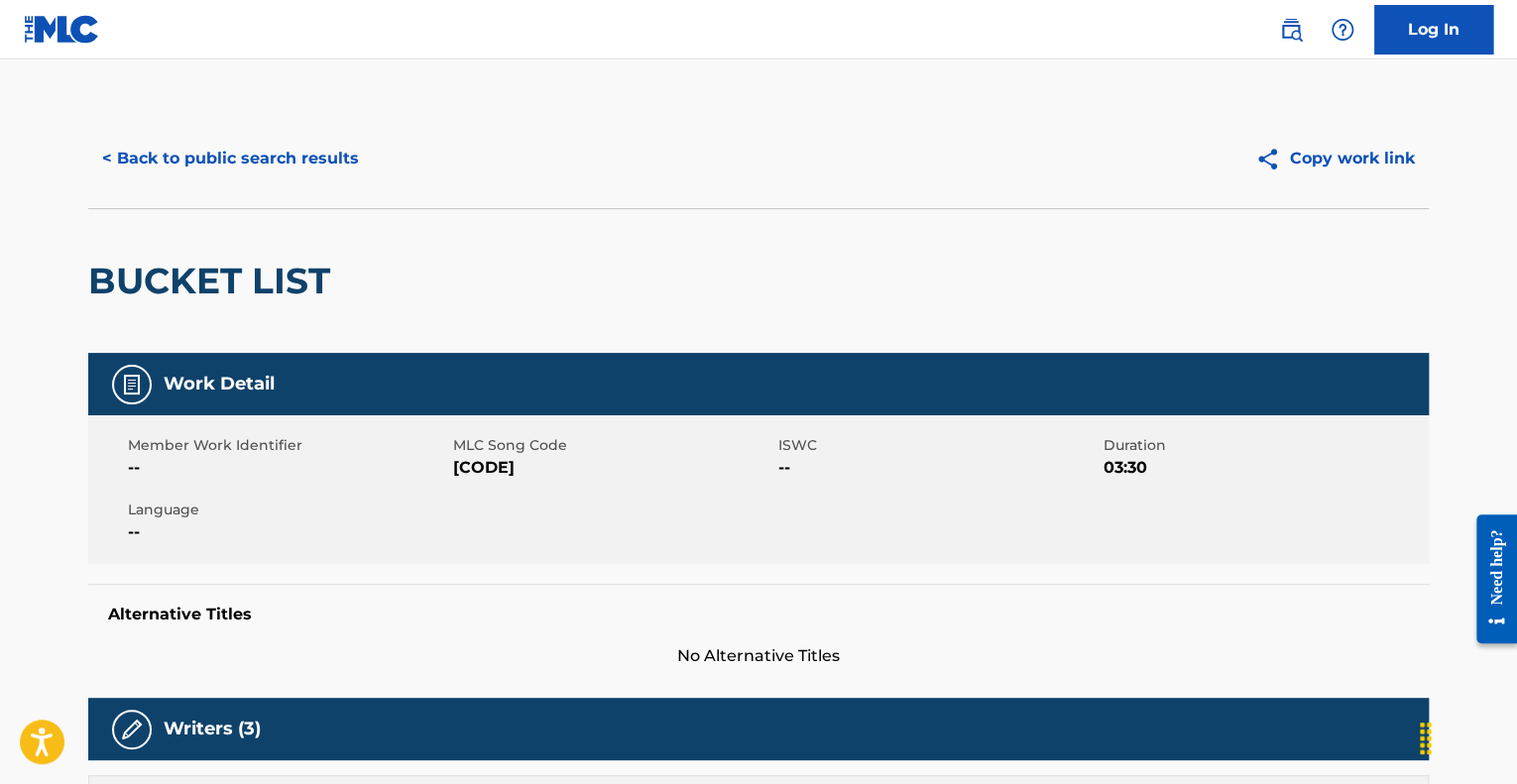 click on "< Back to public search results" at bounding box center [230, 159] 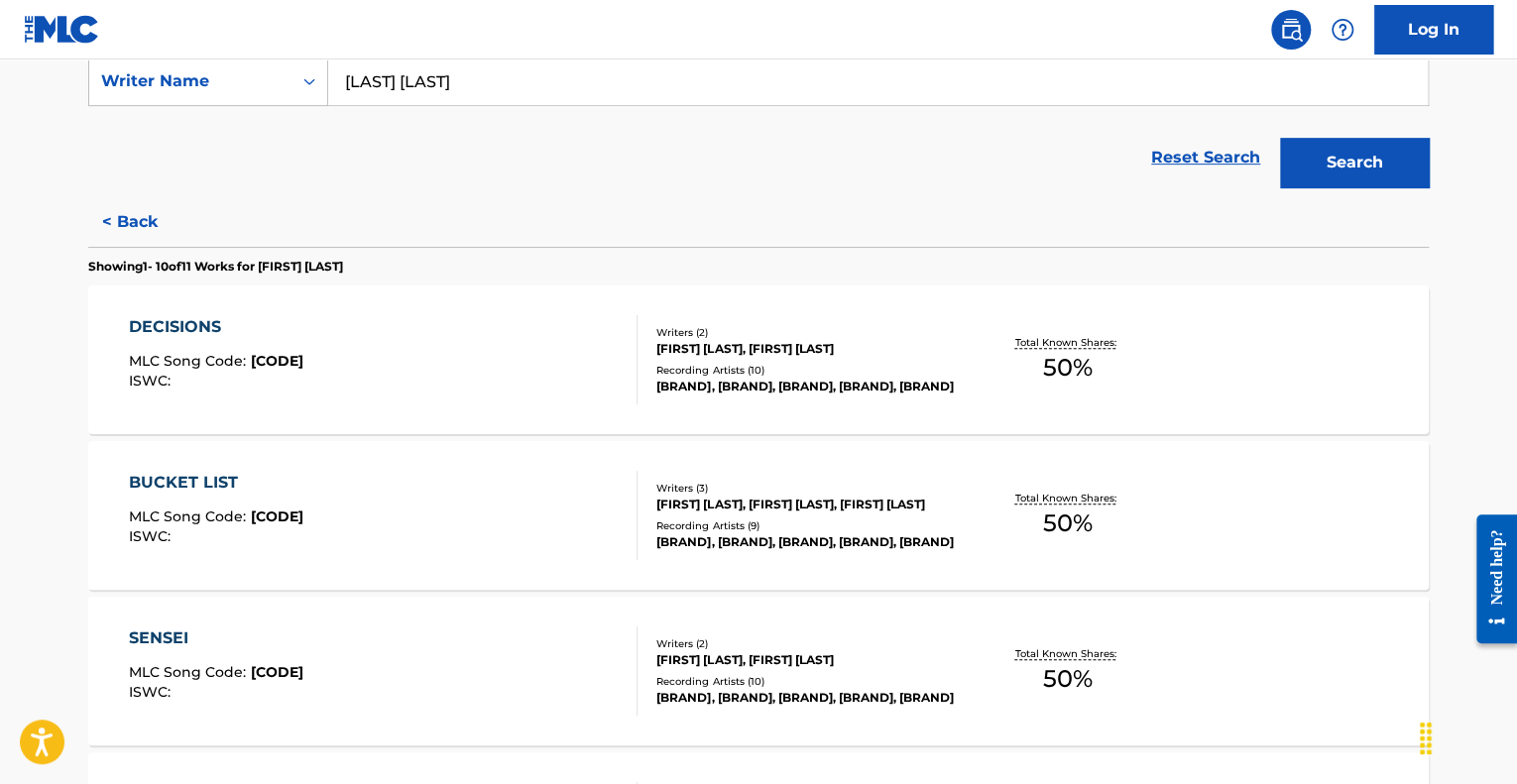 scroll, scrollTop: 638, scrollLeft: 0, axis: vertical 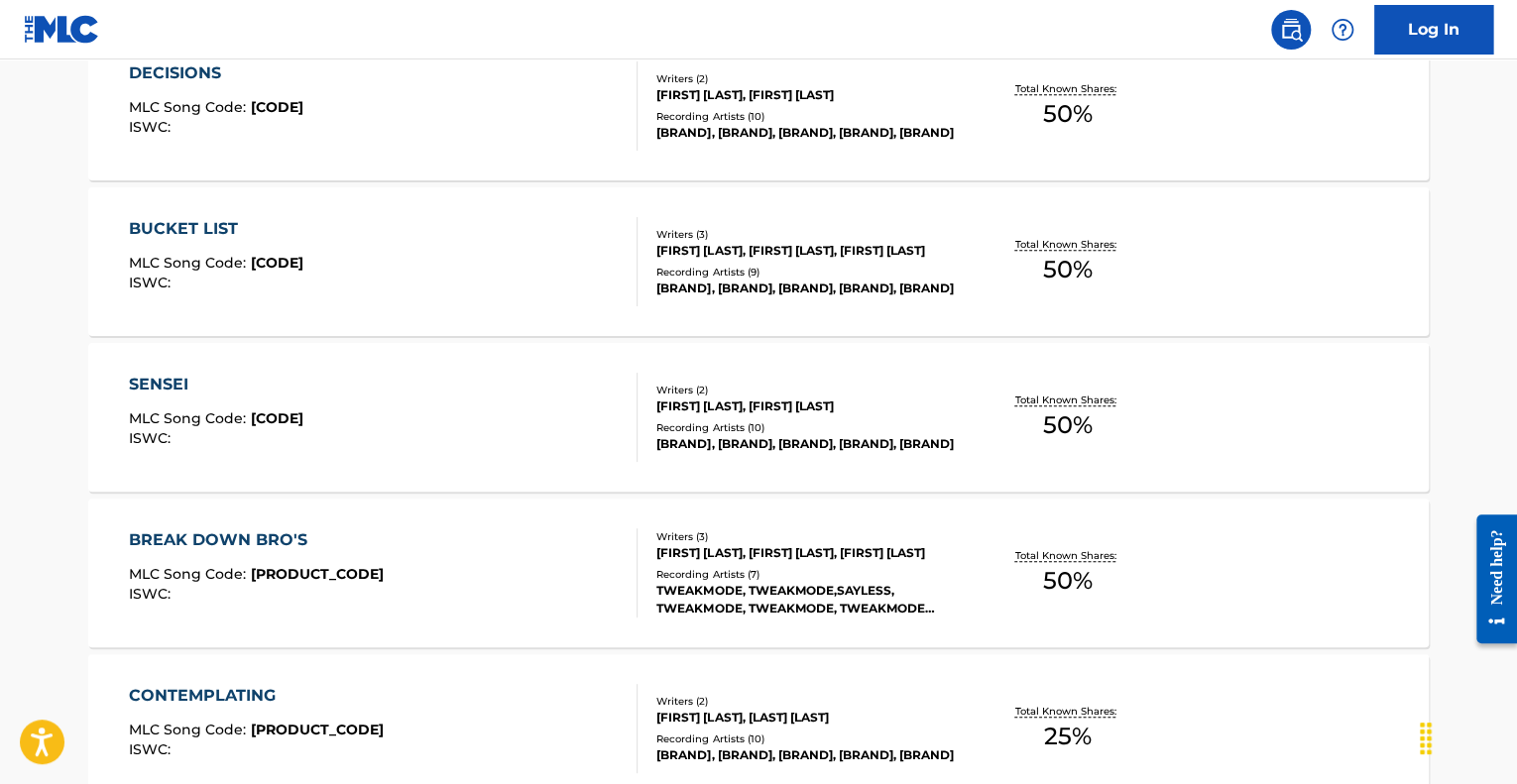 click on "SENSEI MLC Song Code : S91SNS ISWC :" at bounding box center [384, 417] 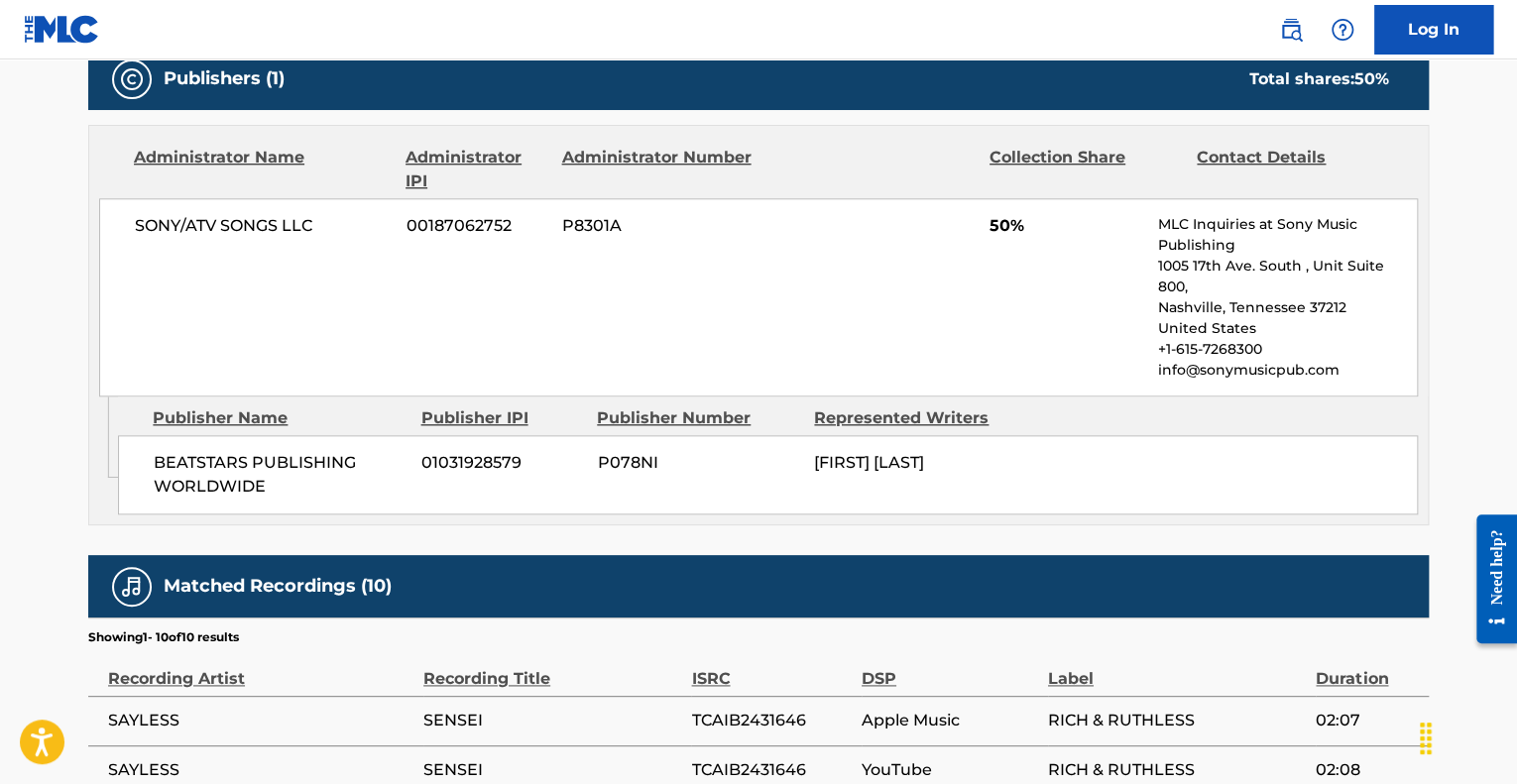 scroll, scrollTop: 1019, scrollLeft: 0, axis: vertical 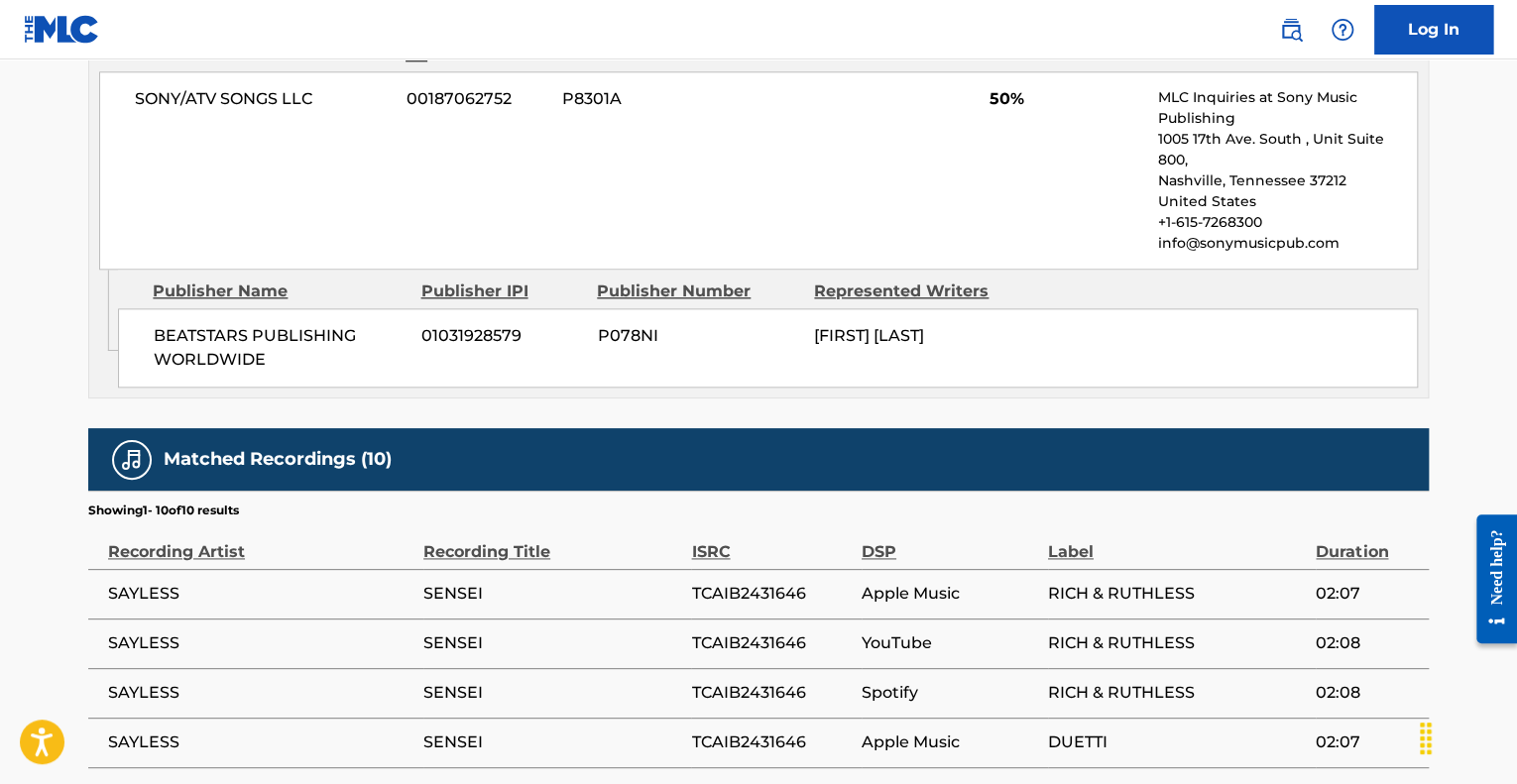 drag, startPoint x: 1026, startPoint y: 313, endPoint x: 808, endPoint y: 319, distance: 218.0826 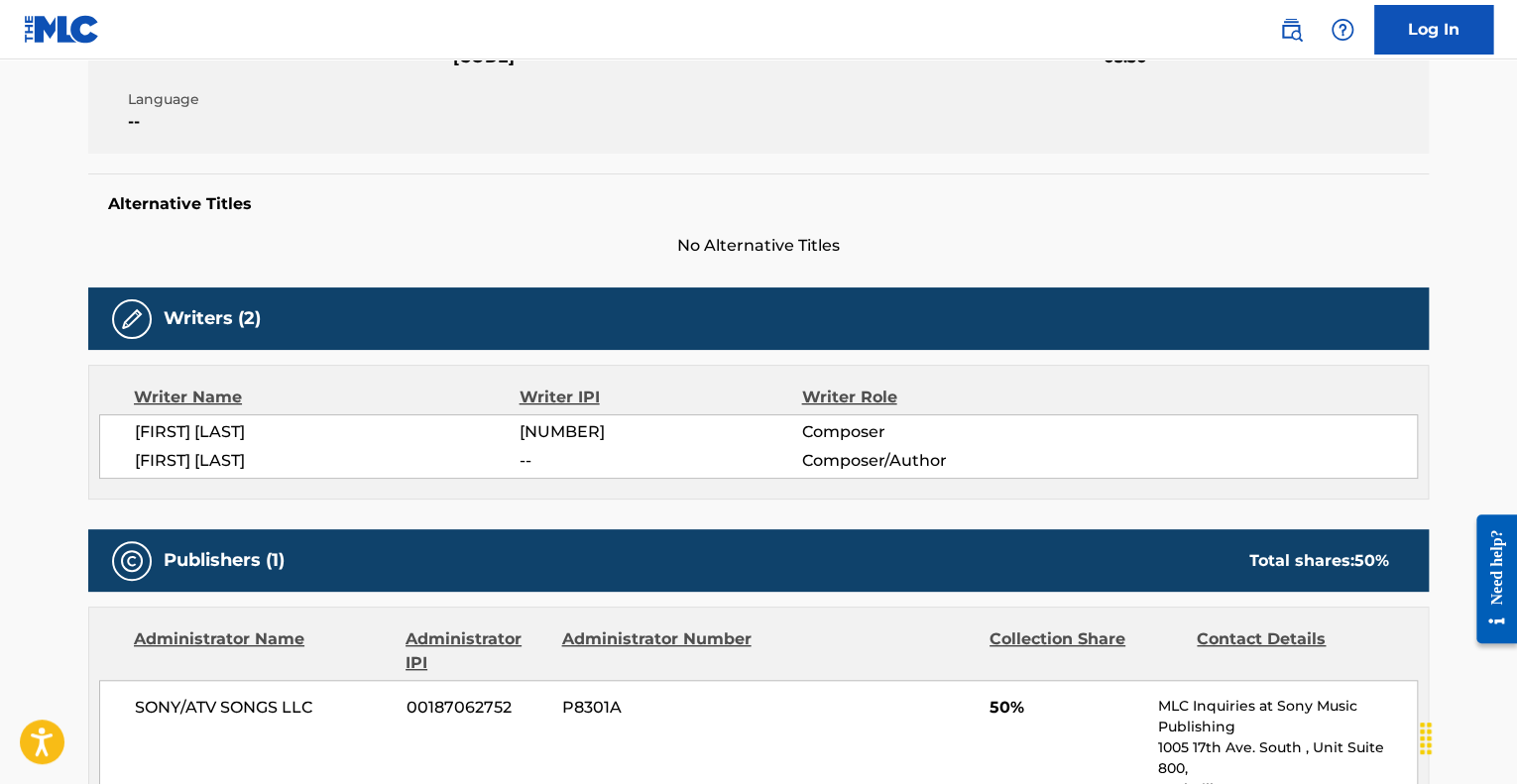 scroll, scrollTop: 0, scrollLeft: 0, axis: both 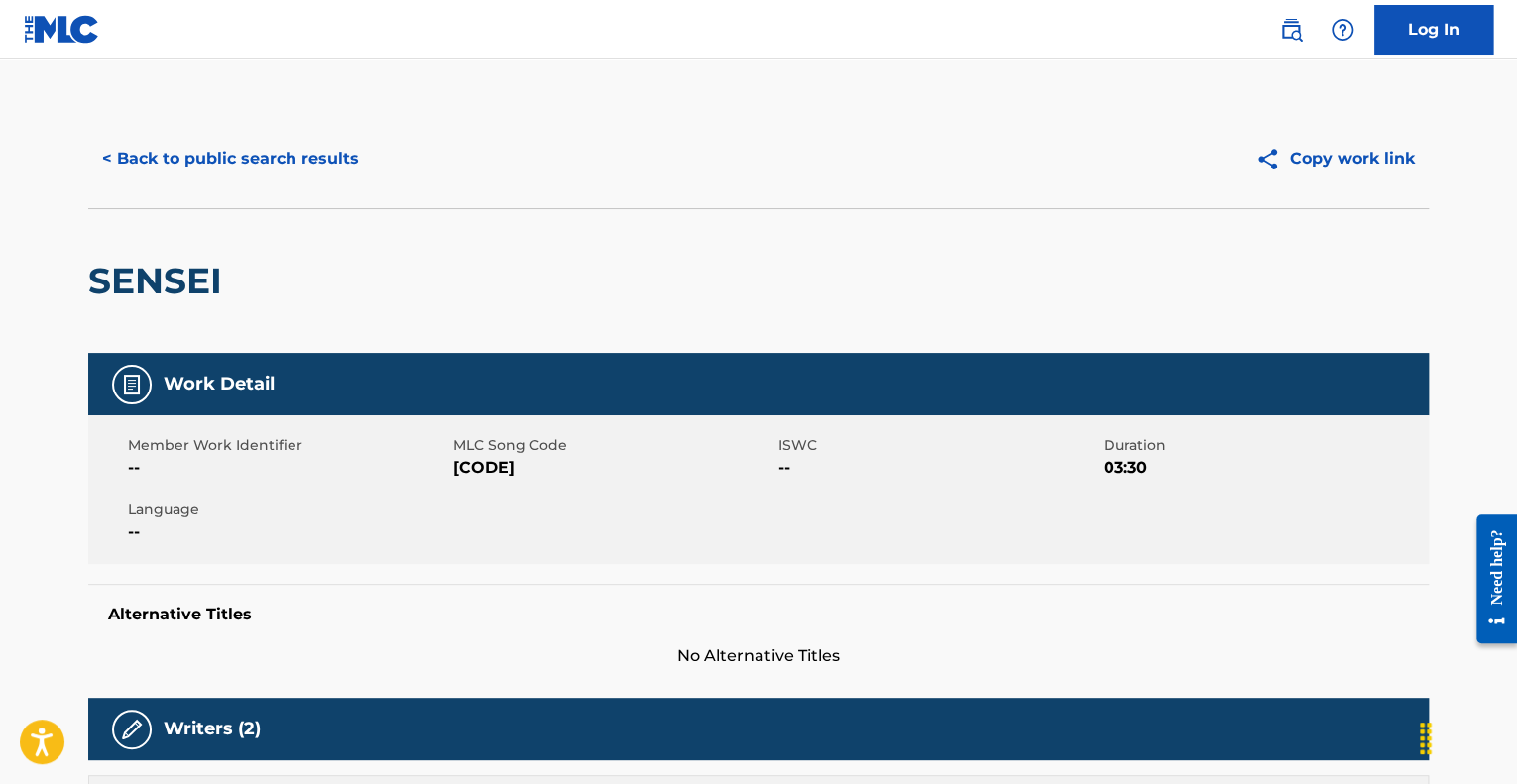 click on "< Back to public search results" at bounding box center (230, 159) 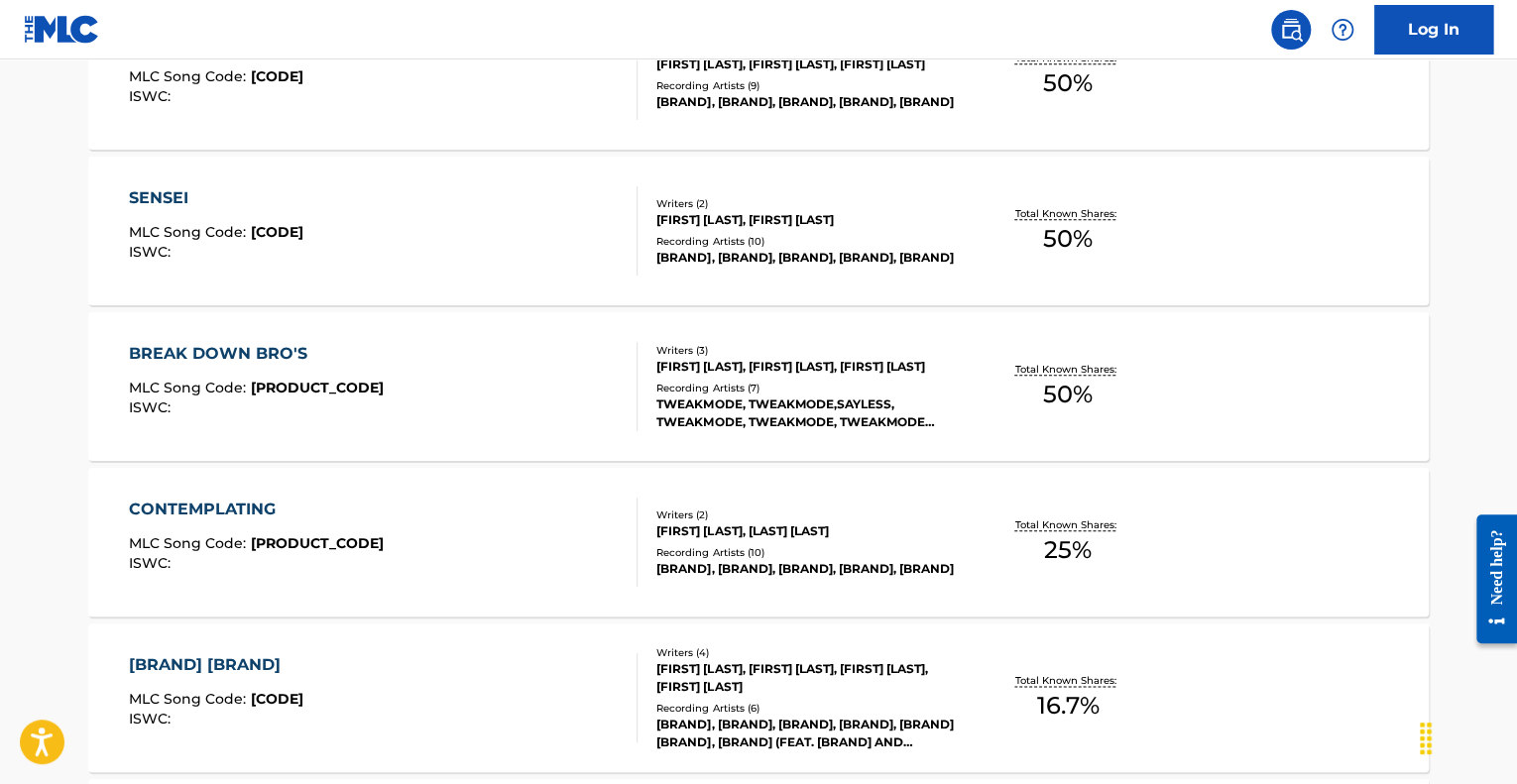 scroll, scrollTop: 827, scrollLeft: 0, axis: vertical 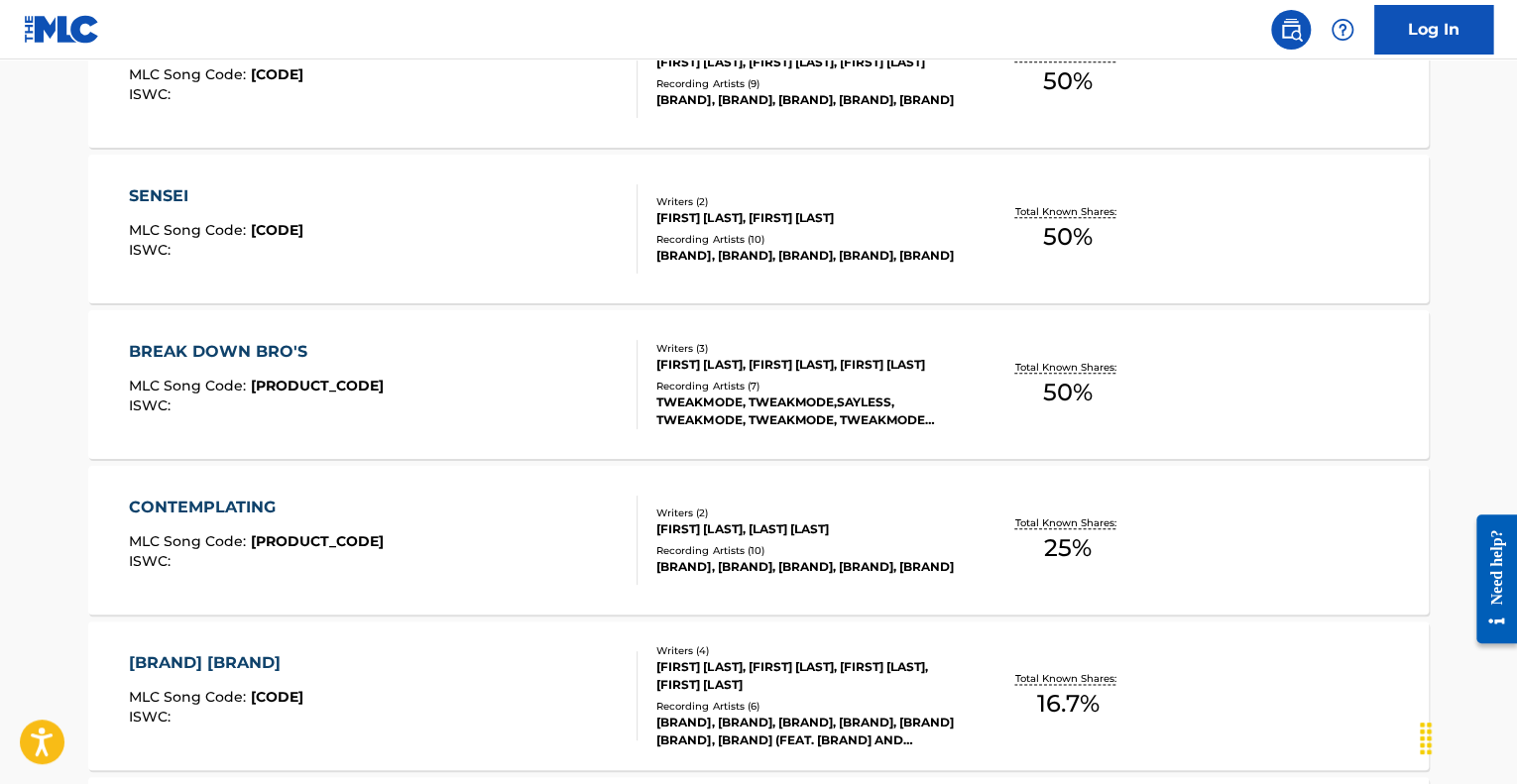 click on "BREAK DOWN BRO'S MLC Song Code : BC40Y3 ISWC :" at bounding box center [384, 385] 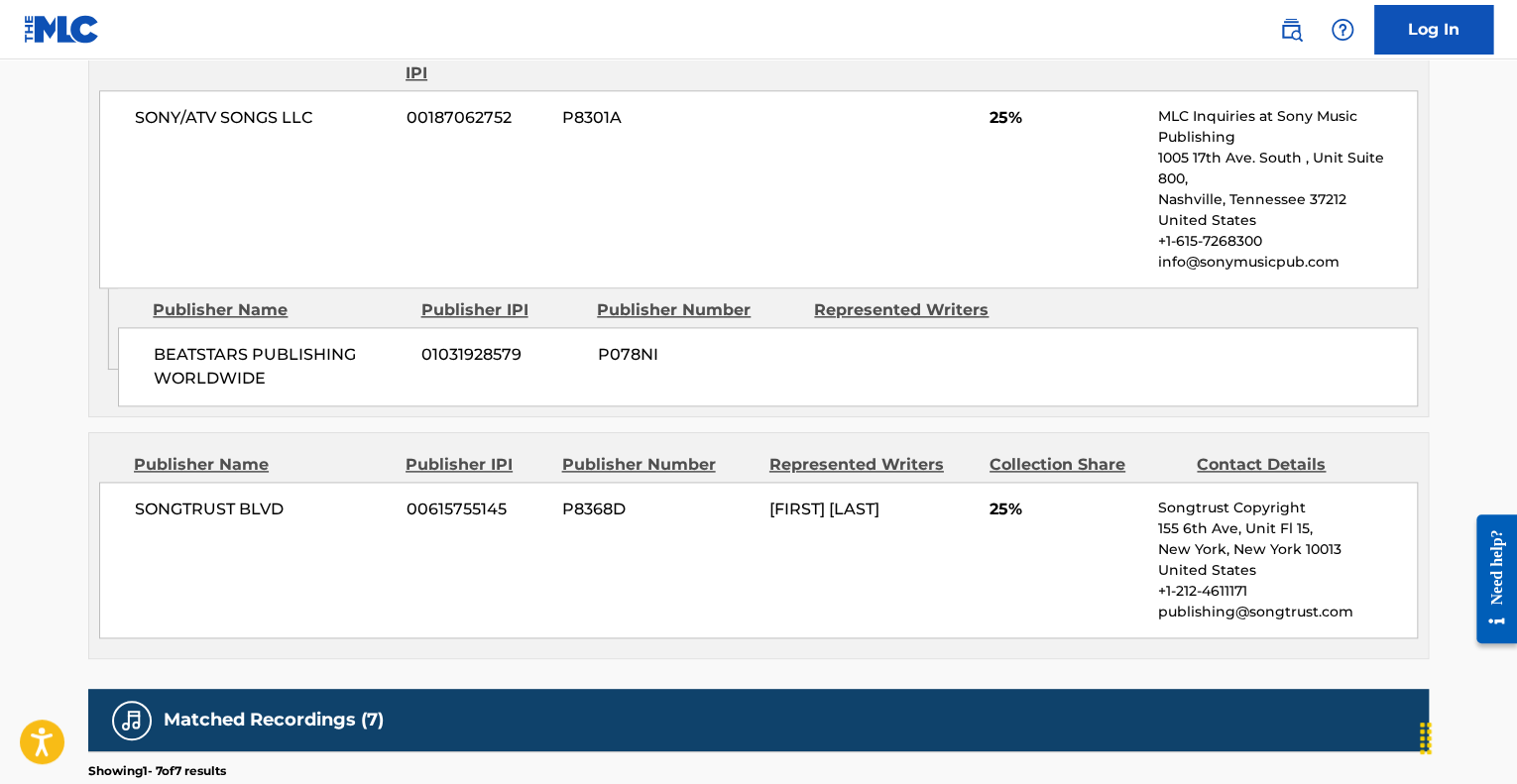 scroll, scrollTop: 1122, scrollLeft: 0, axis: vertical 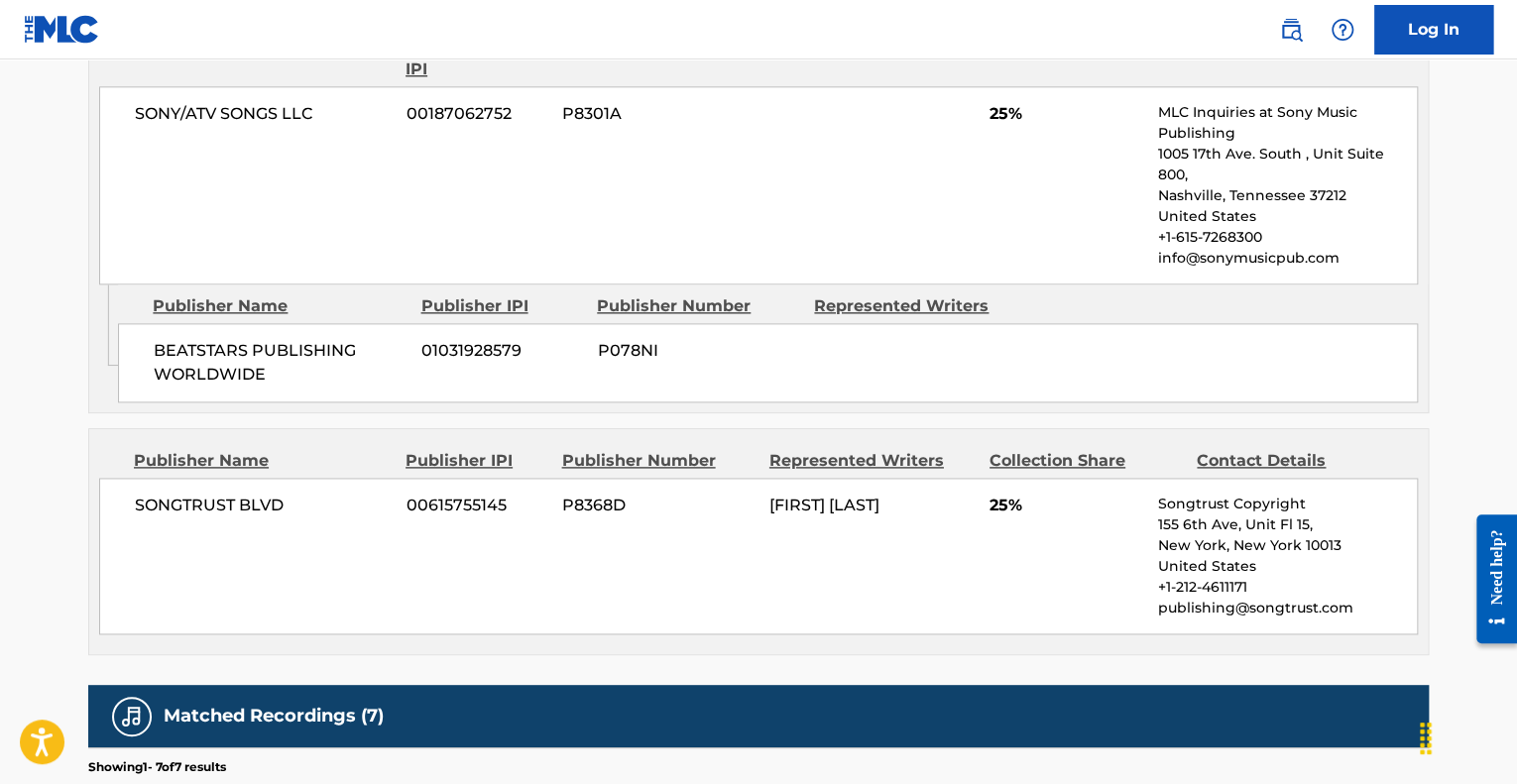 drag, startPoint x: 763, startPoint y: 472, endPoint x: 936, endPoint y: 474, distance: 173.01156 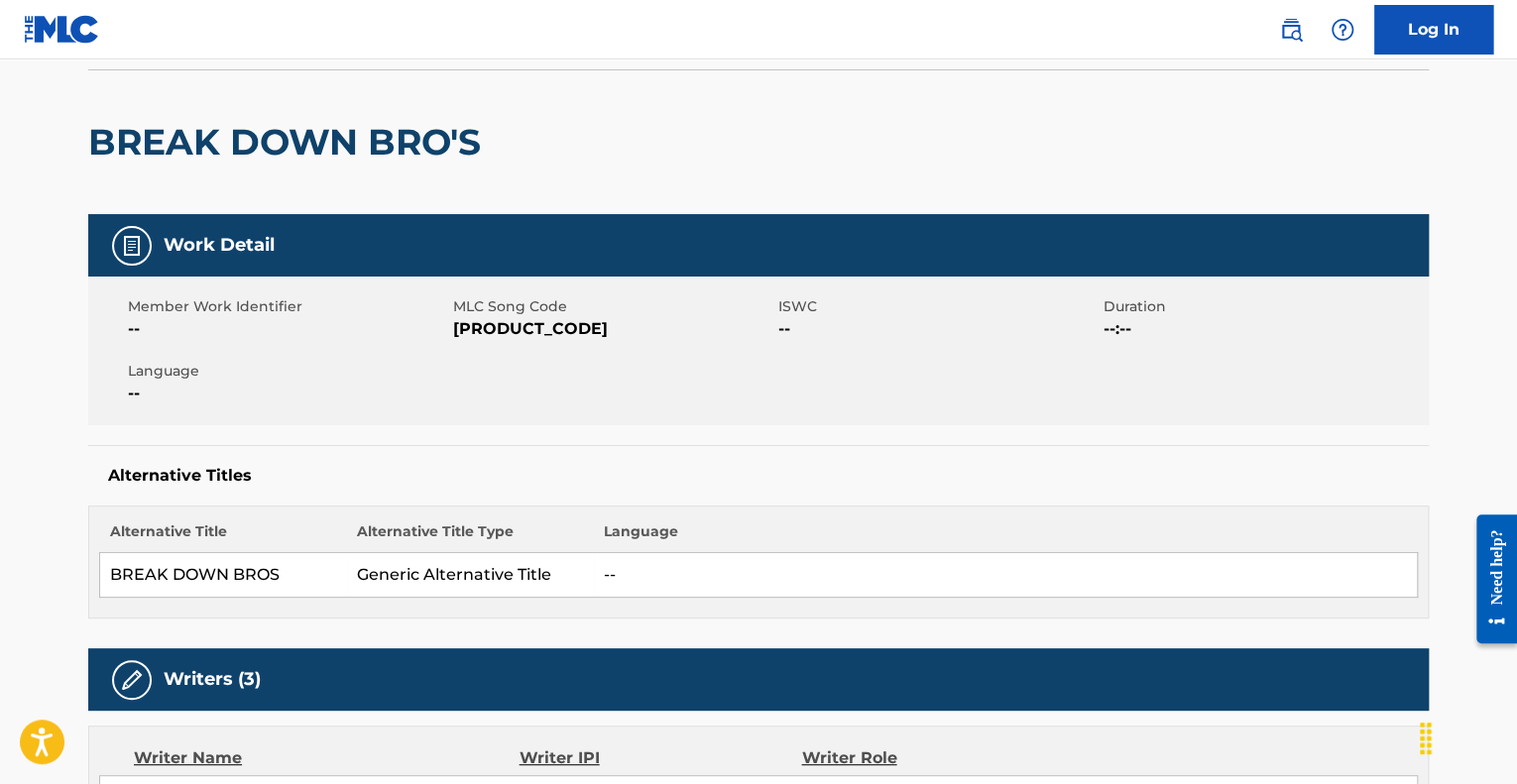 scroll, scrollTop: 0, scrollLeft: 0, axis: both 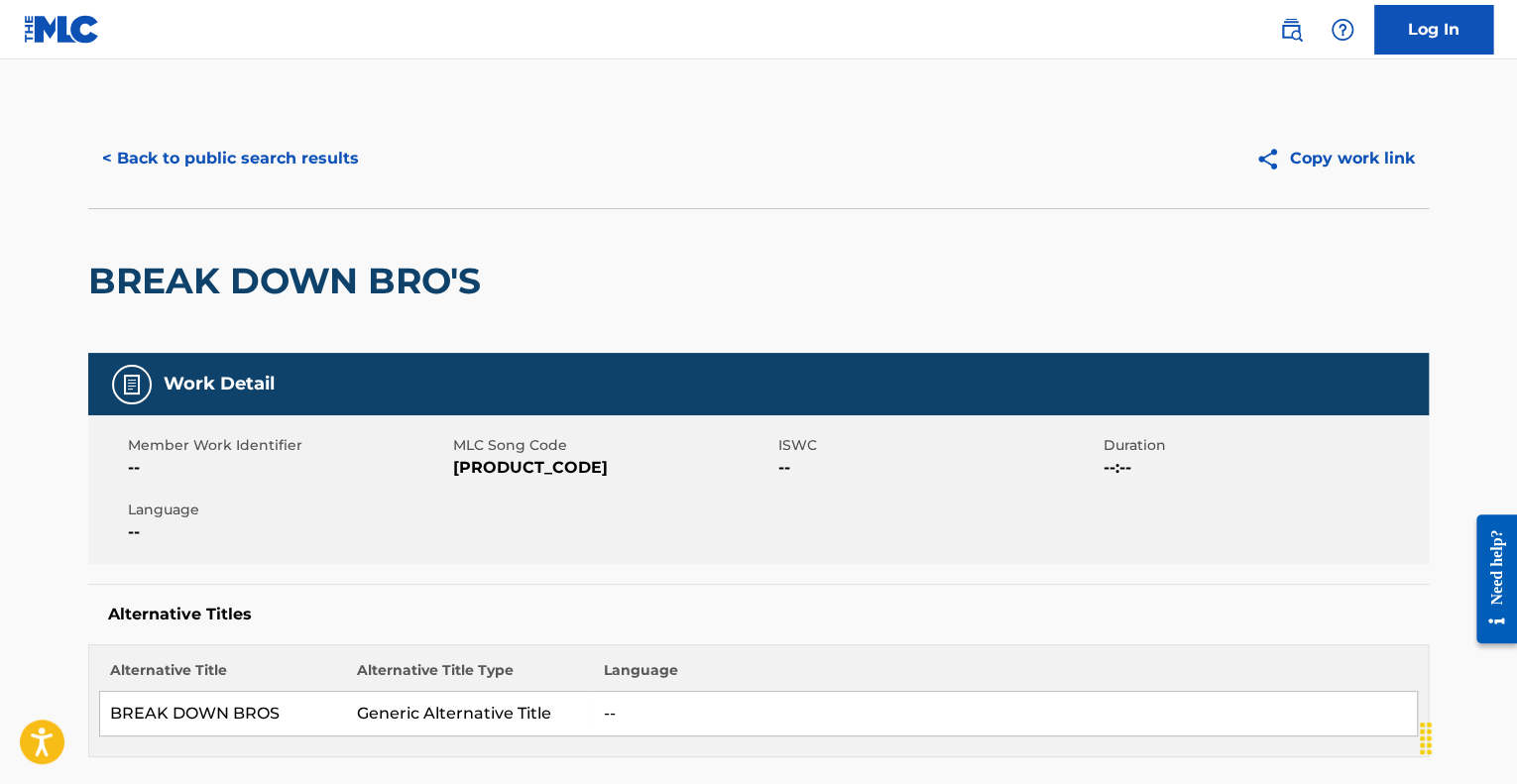 click on "< Back to public search results" at bounding box center [230, 159] 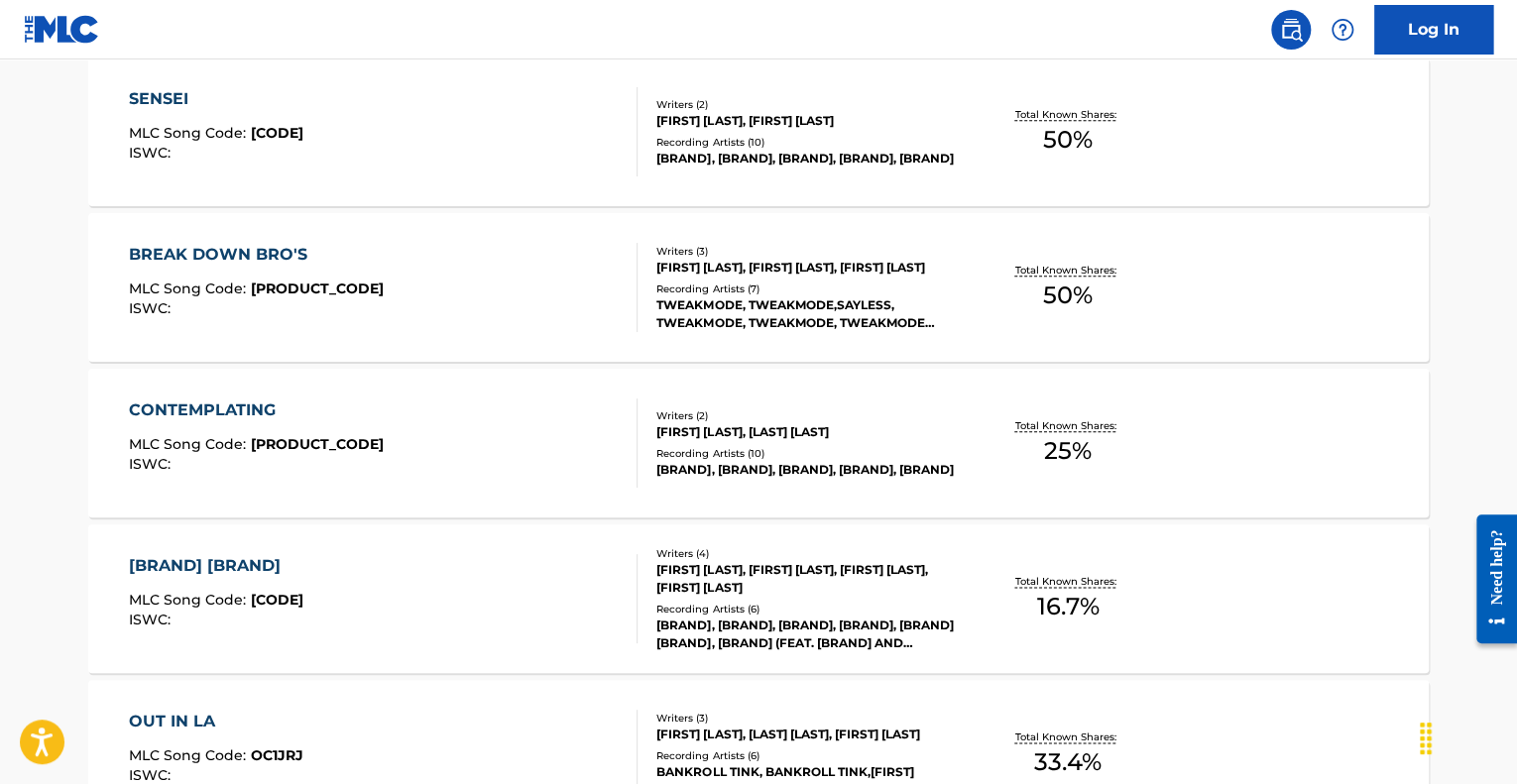 scroll, scrollTop: 926, scrollLeft: 0, axis: vertical 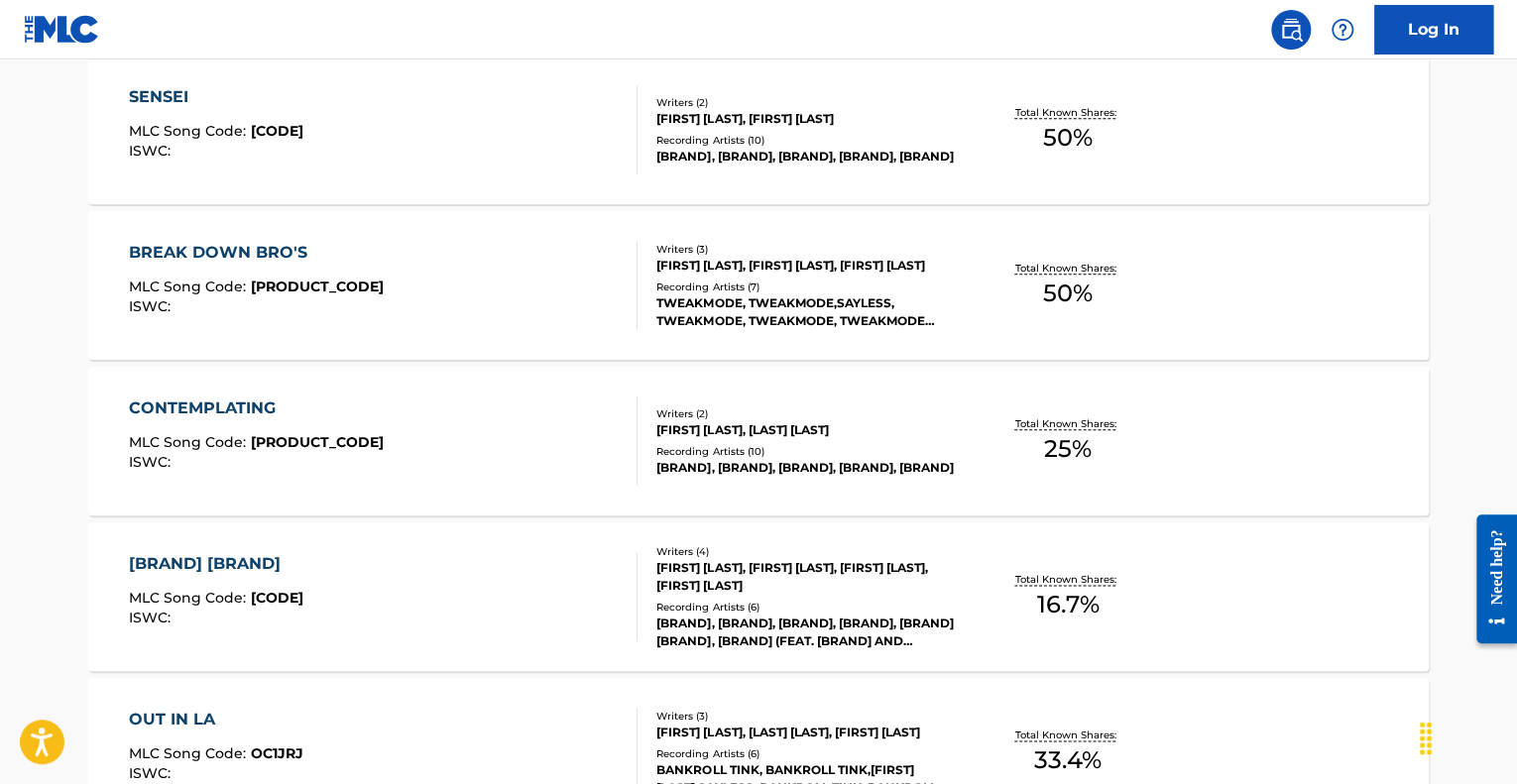 click on "CONTEMPLATING MLC Song Code : CC4LVD ISWC :" at bounding box center [384, 441] 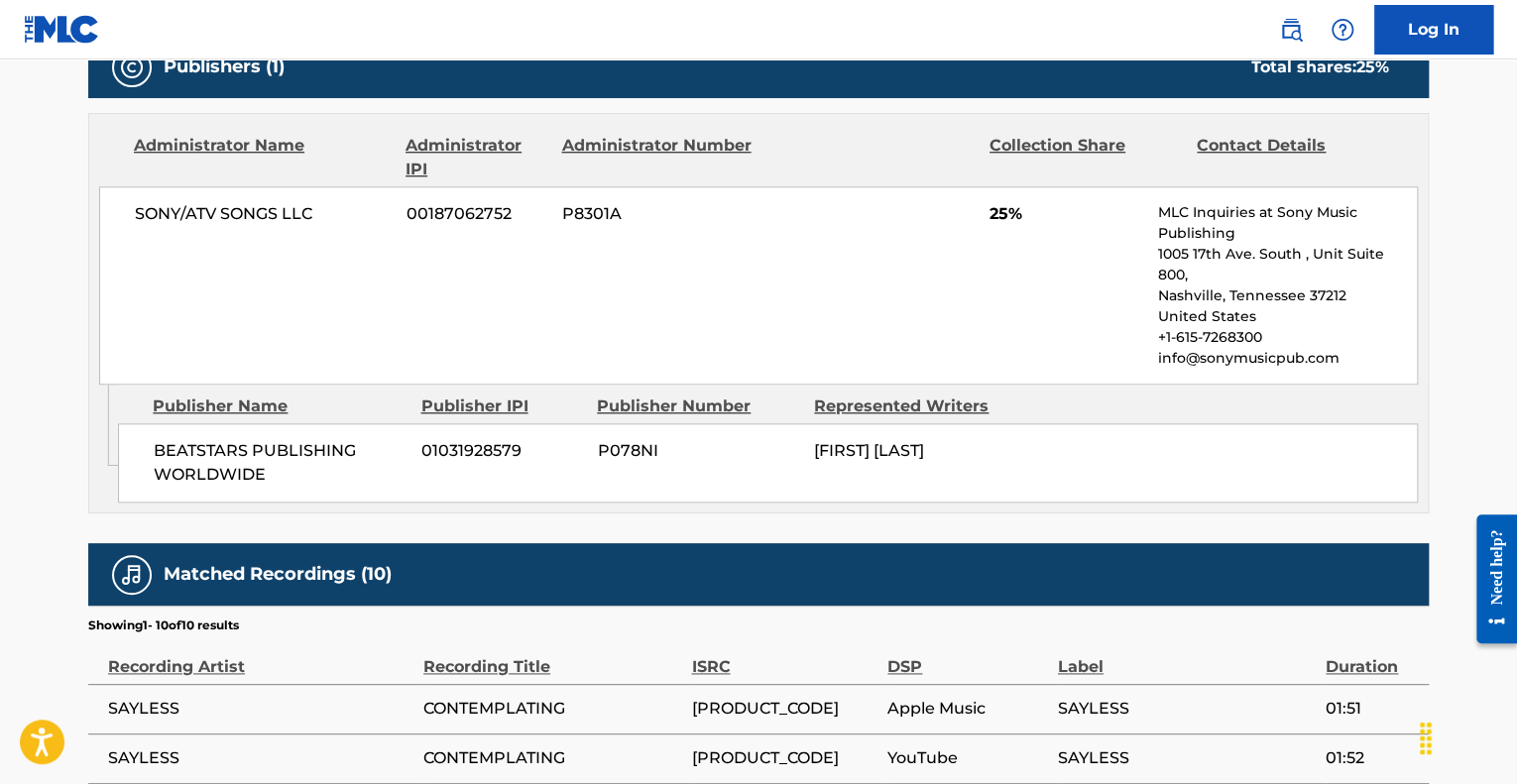 scroll, scrollTop: 906, scrollLeft: 0, axis: vertical 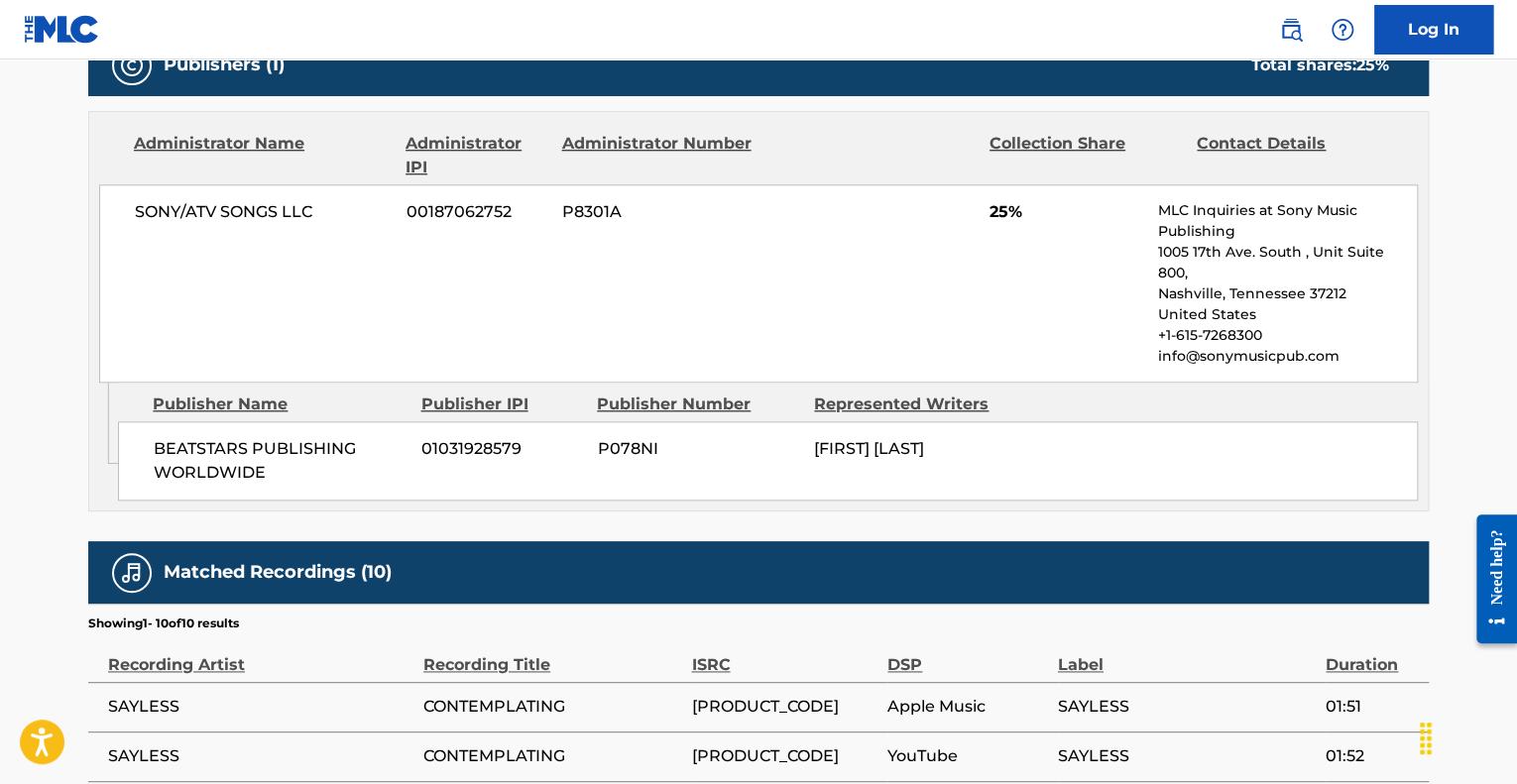 drag, startPoint x: 999, startPoint y: 433, endPoint x: 811, endPoint y: 439, distance: 188.09572 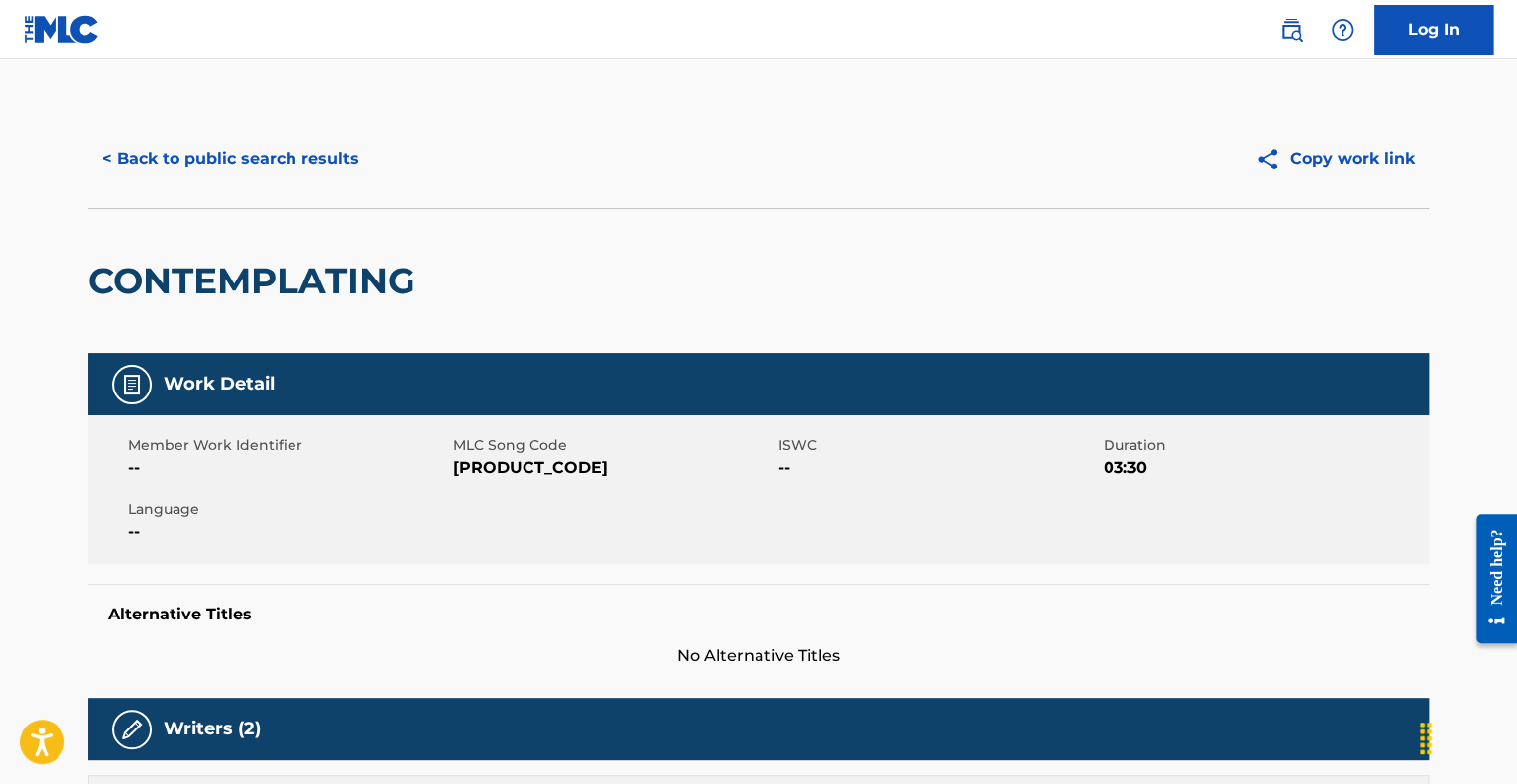 click on "< Back to public search results" at bounding box center (230, 159) 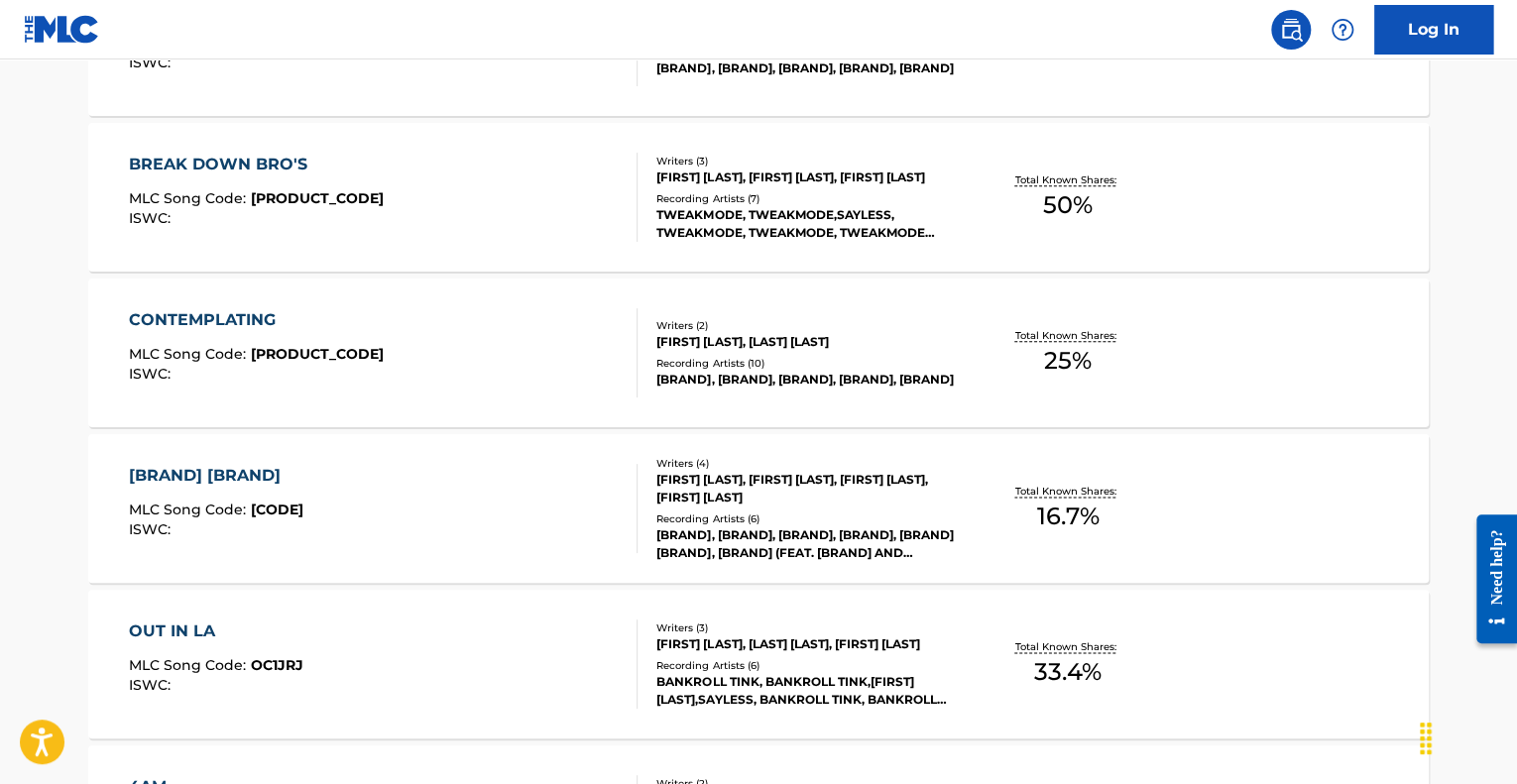 scroll, scrollTop: 994, scrollLeft: 0, axis: vertical 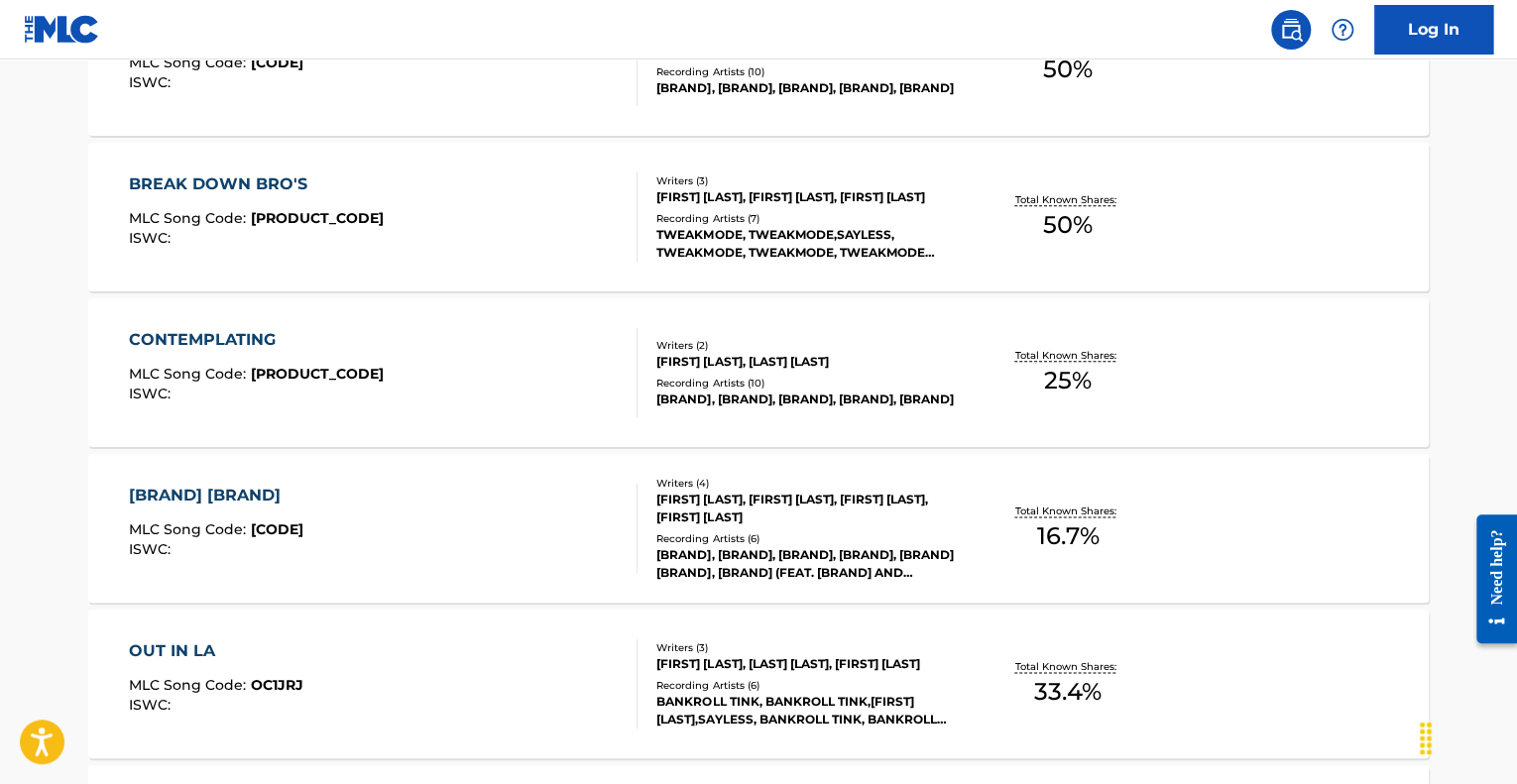 click on "[BRAND] [BRAND] MLC Song Code : YD2J7U ISWC :" at bounding box center (384, 528) 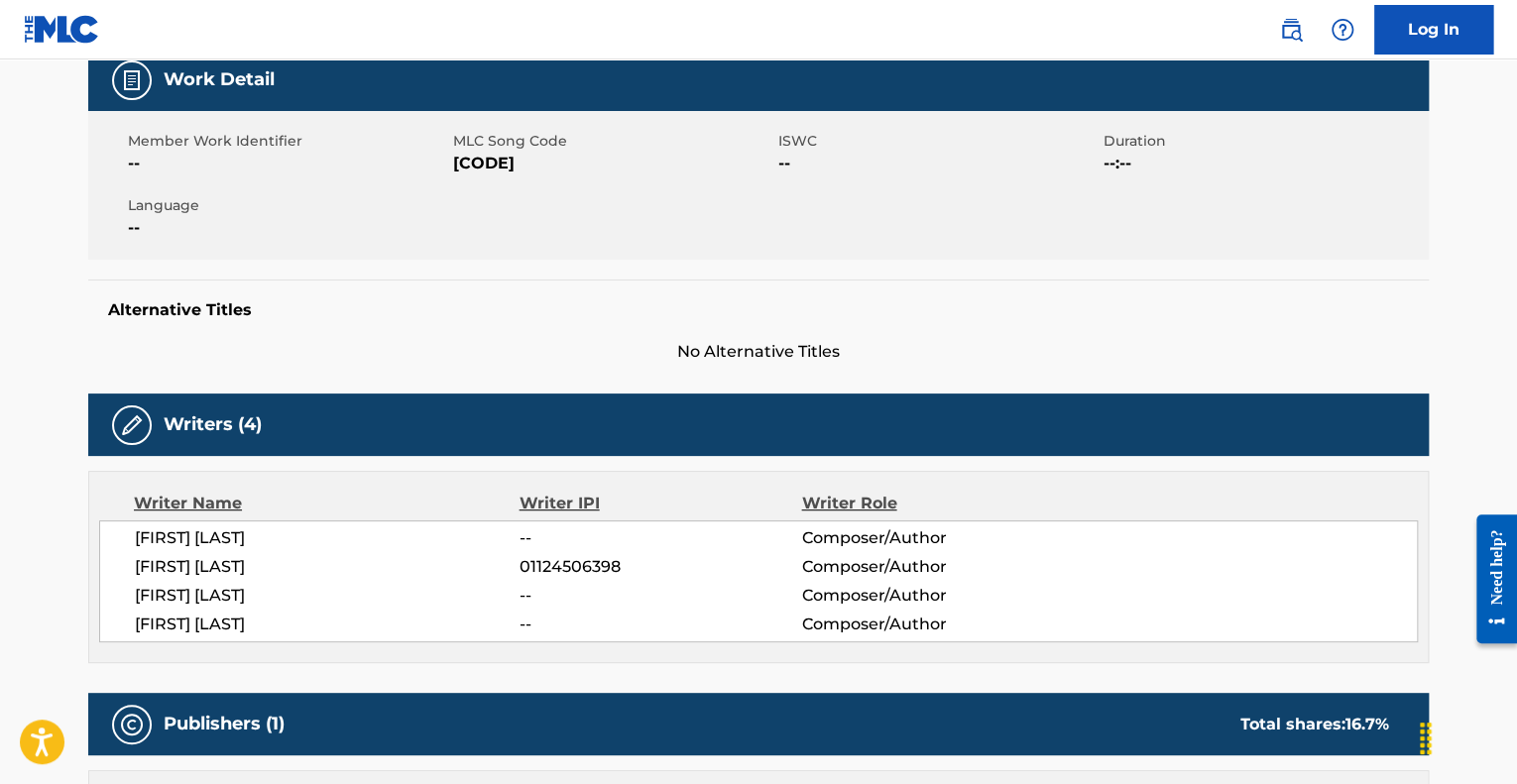 scroll, scrollTop: 0, scrollLeft: 0, axis: both 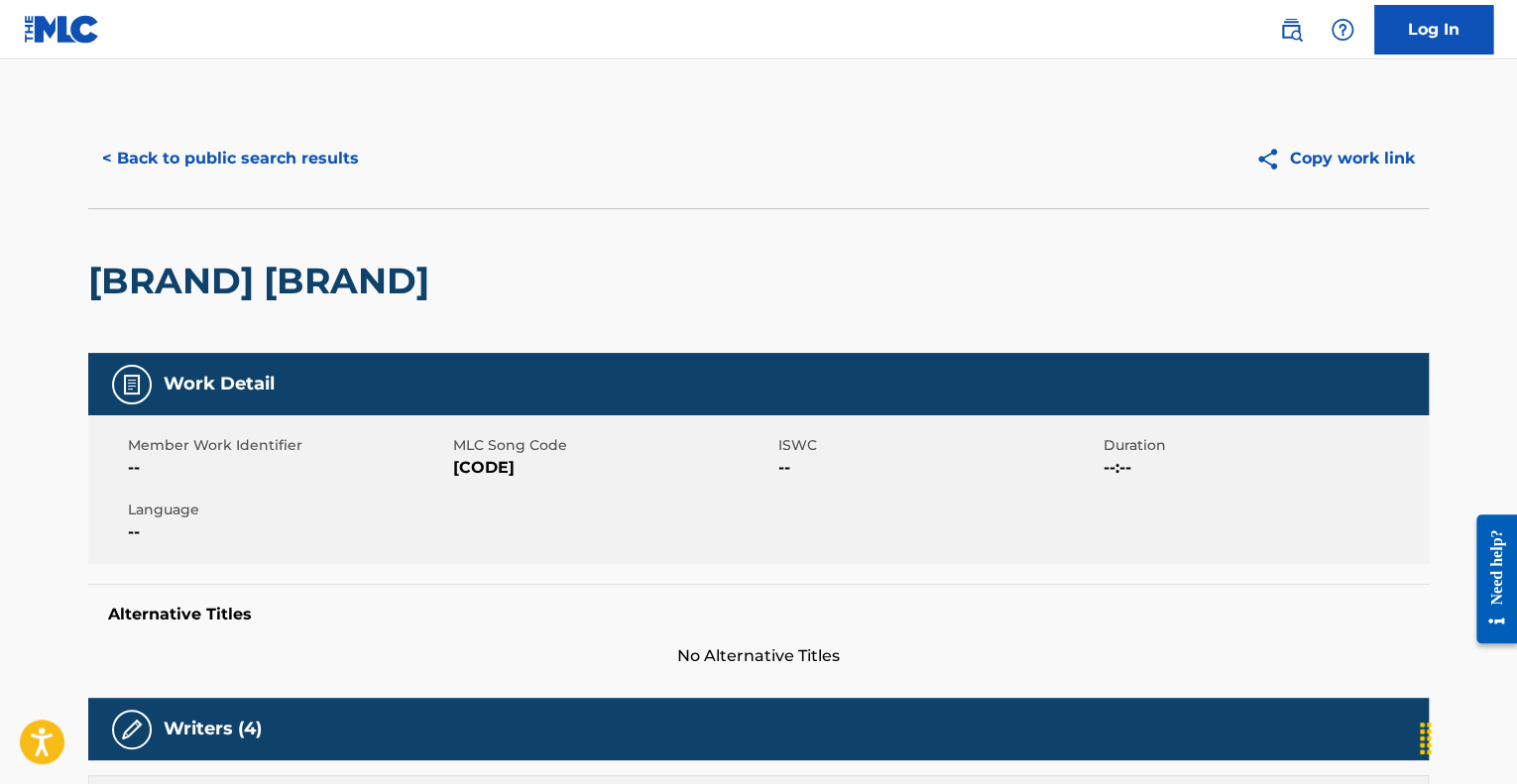 click on "< Back to public search results" at bounding box center (230, 159) 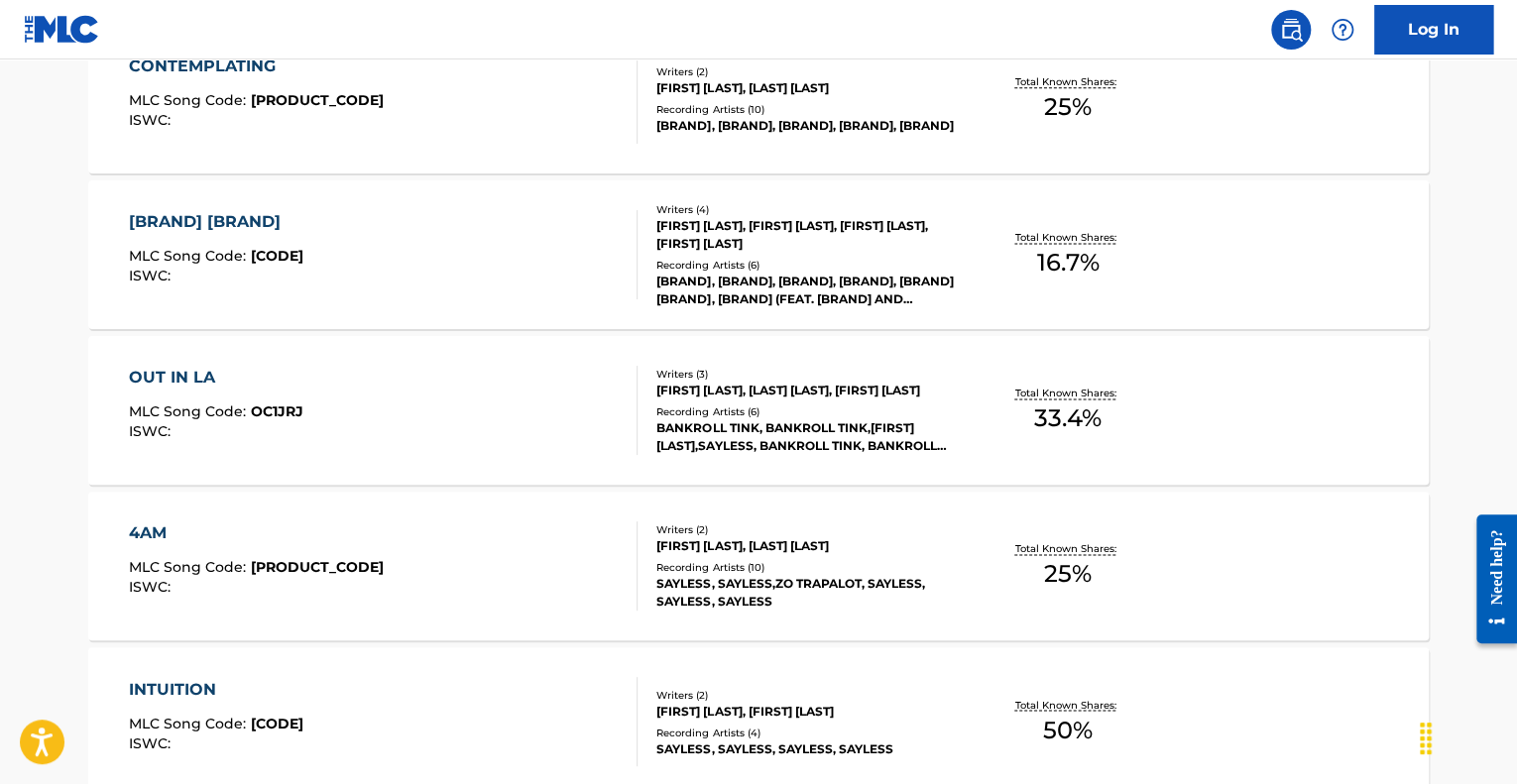 scroll, scrollTop: 1217, scrollLeft: 0, axis: vertical 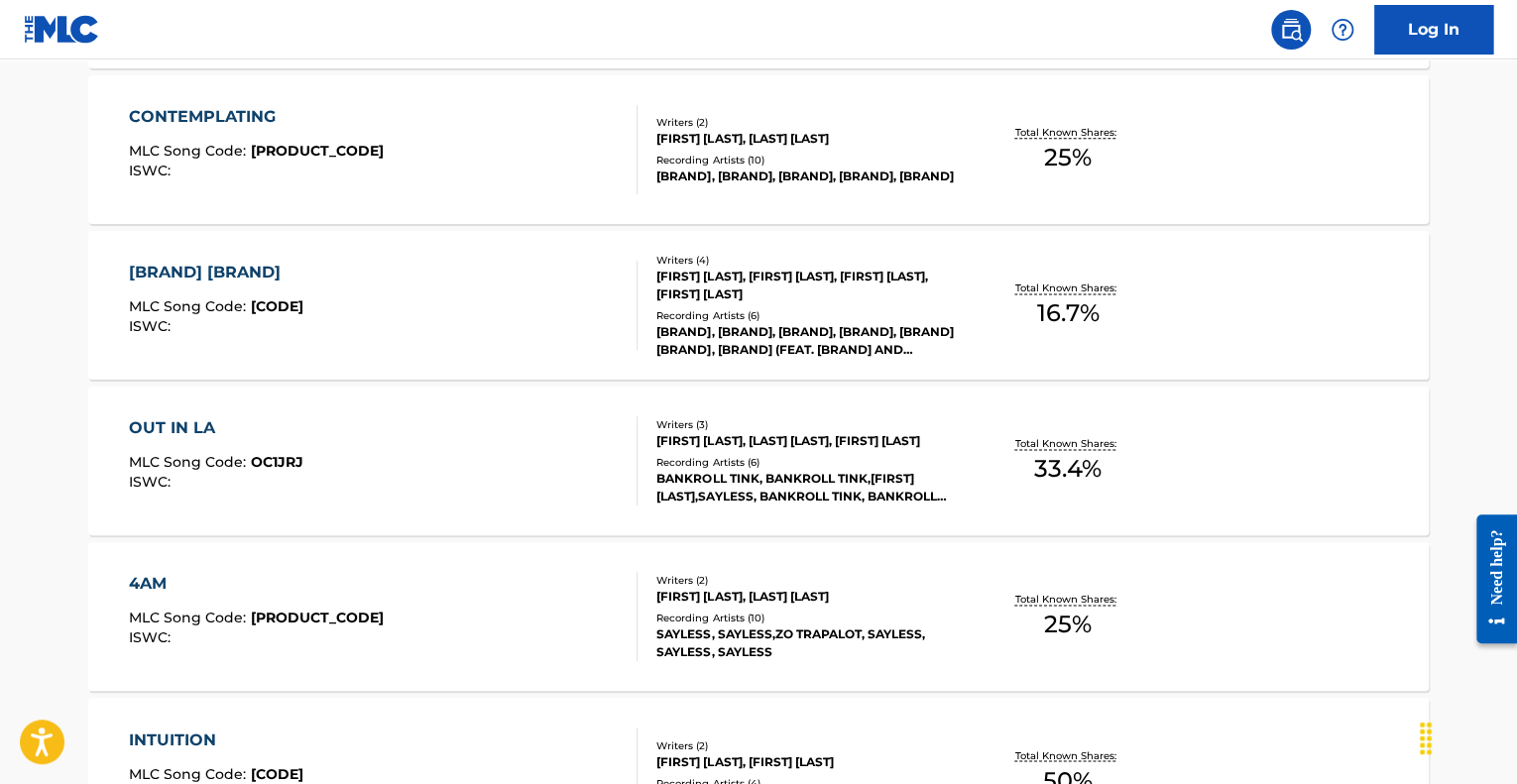 click on "OUT IN LA MLC Song Code : OC1JRJ ISWC :" at bounding box center [384, 461] 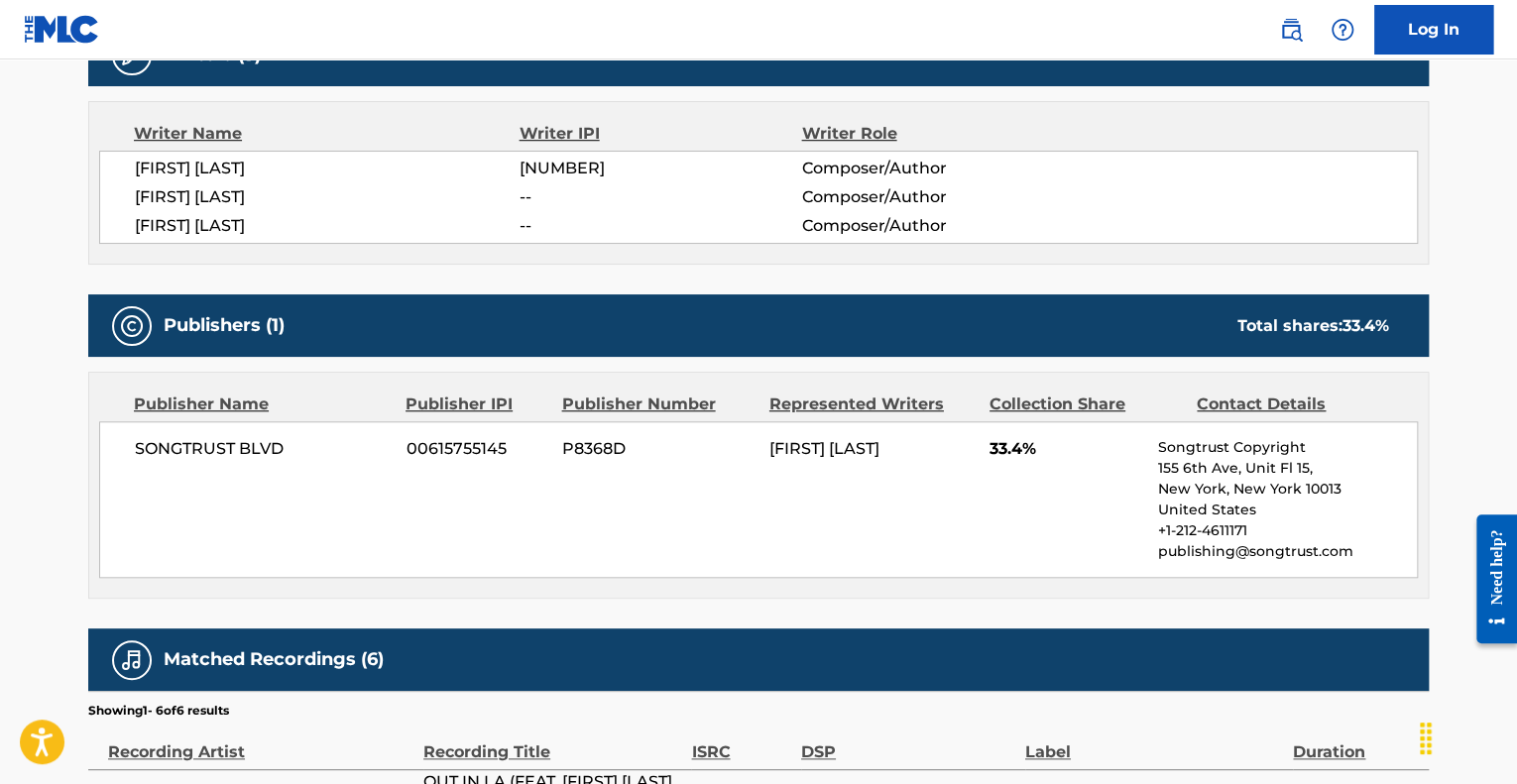 scroll, scrollTop: 728, scrollLeft: 0, axis: vertical 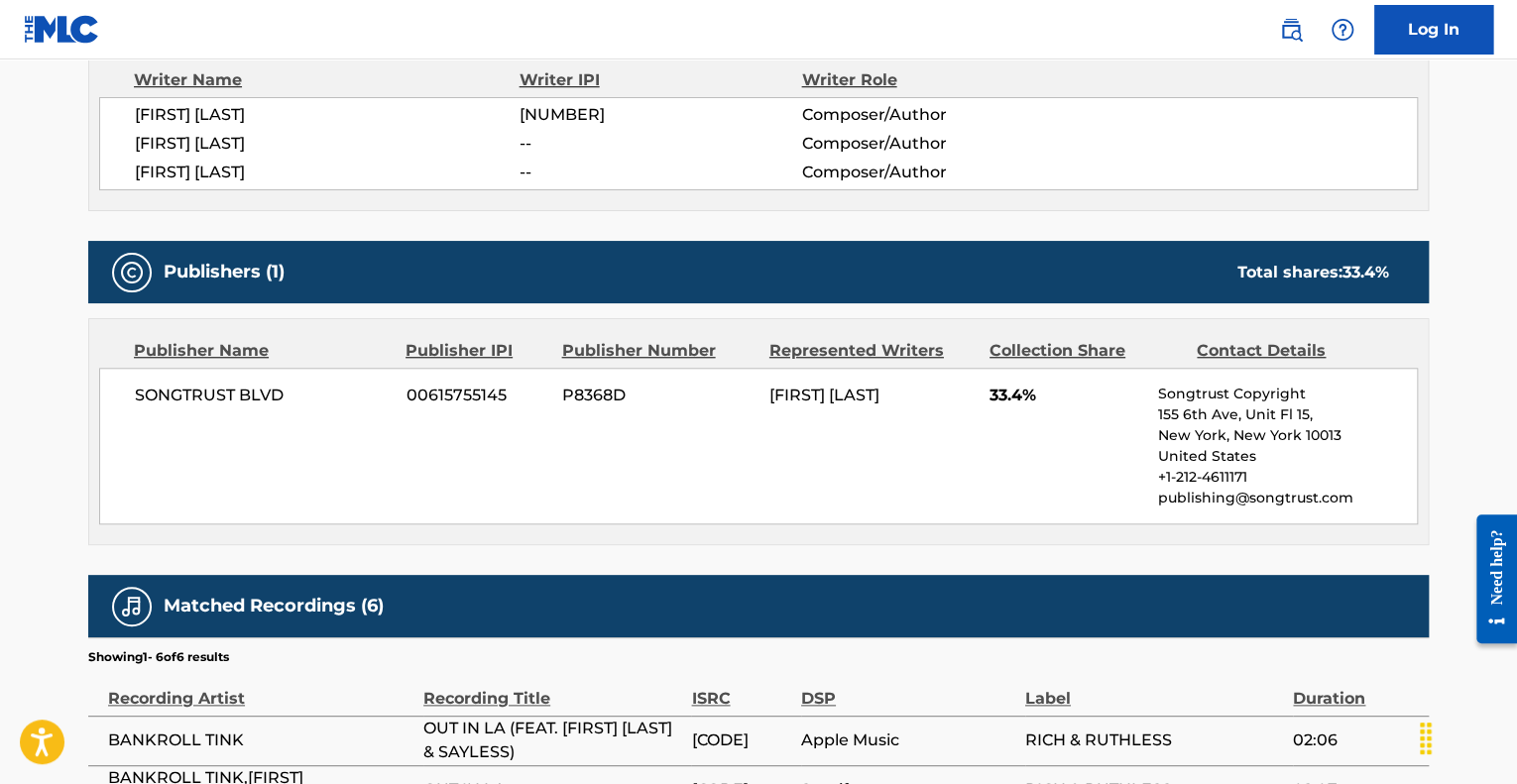 drag, startPoint x: 923, startPoint y: 396, endPoint x: 768, endPoint y: 394, distance: 155.0129 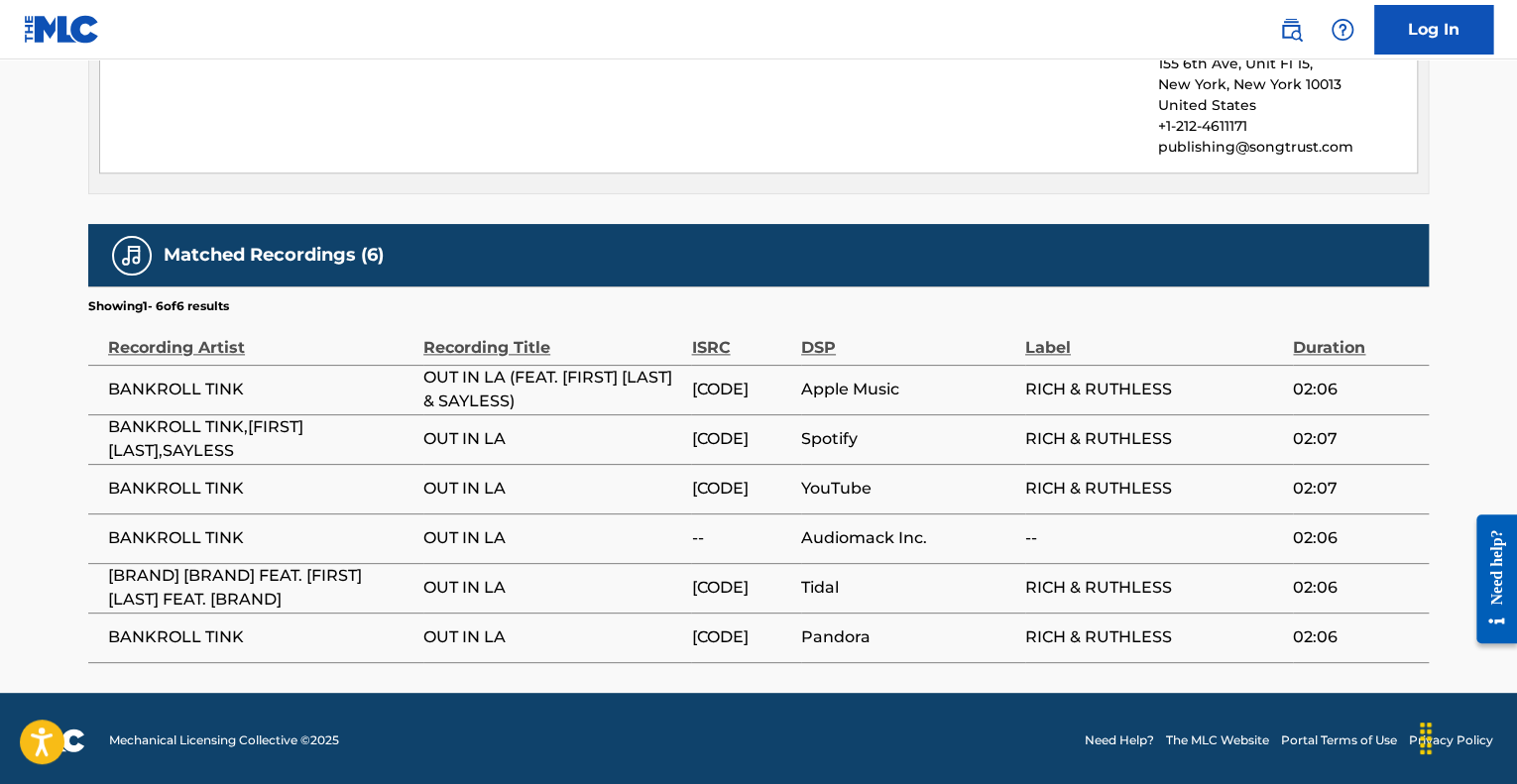 scroll, scrollTop: 0, scrollLeft: 0, axis: both 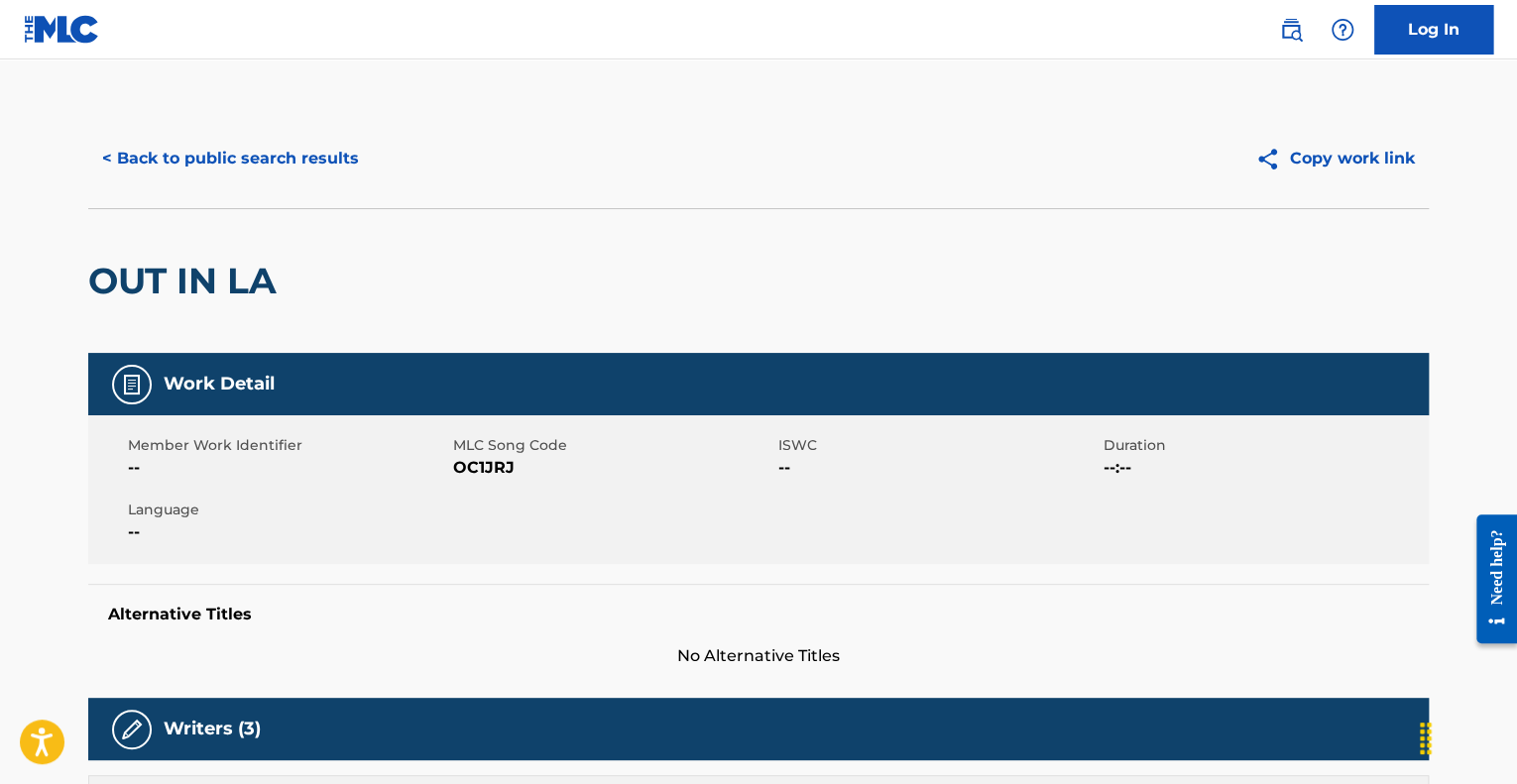 click on "< Back to public search results" at bounding box center [230, 159] 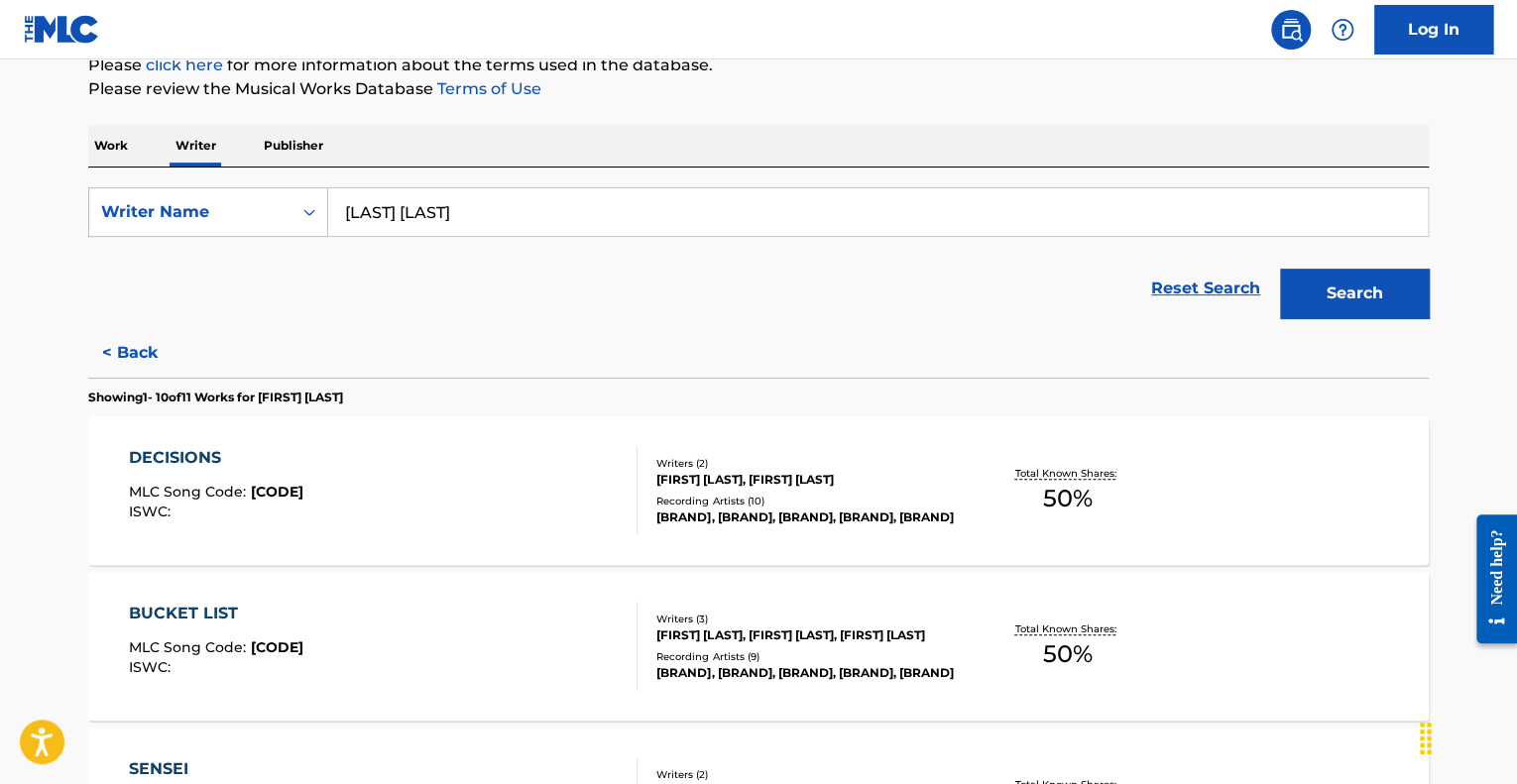 scroll, scrollTop: 0, scrollLeft: 0, axis: both 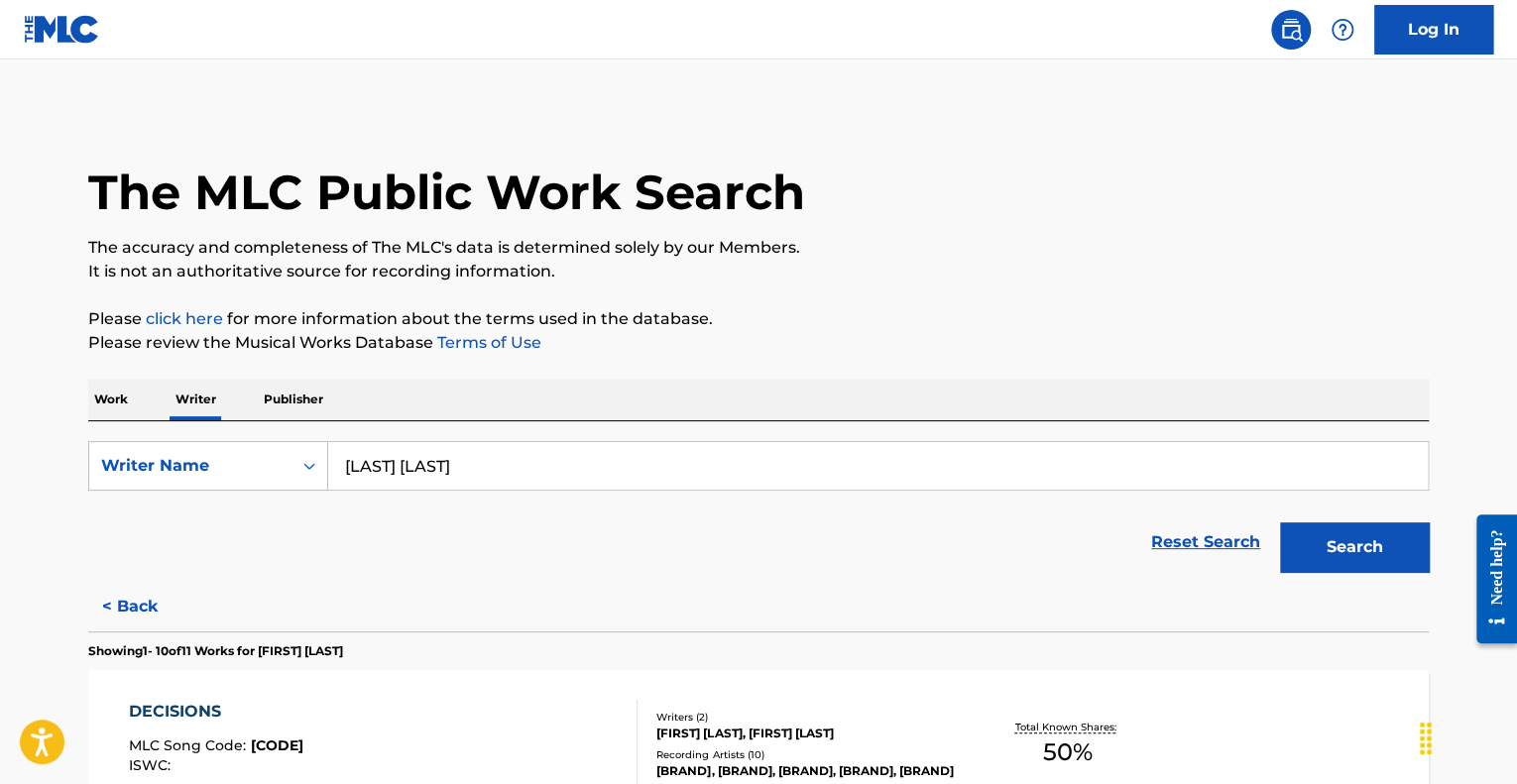 click on "Work" at bounding box center [111, 399] 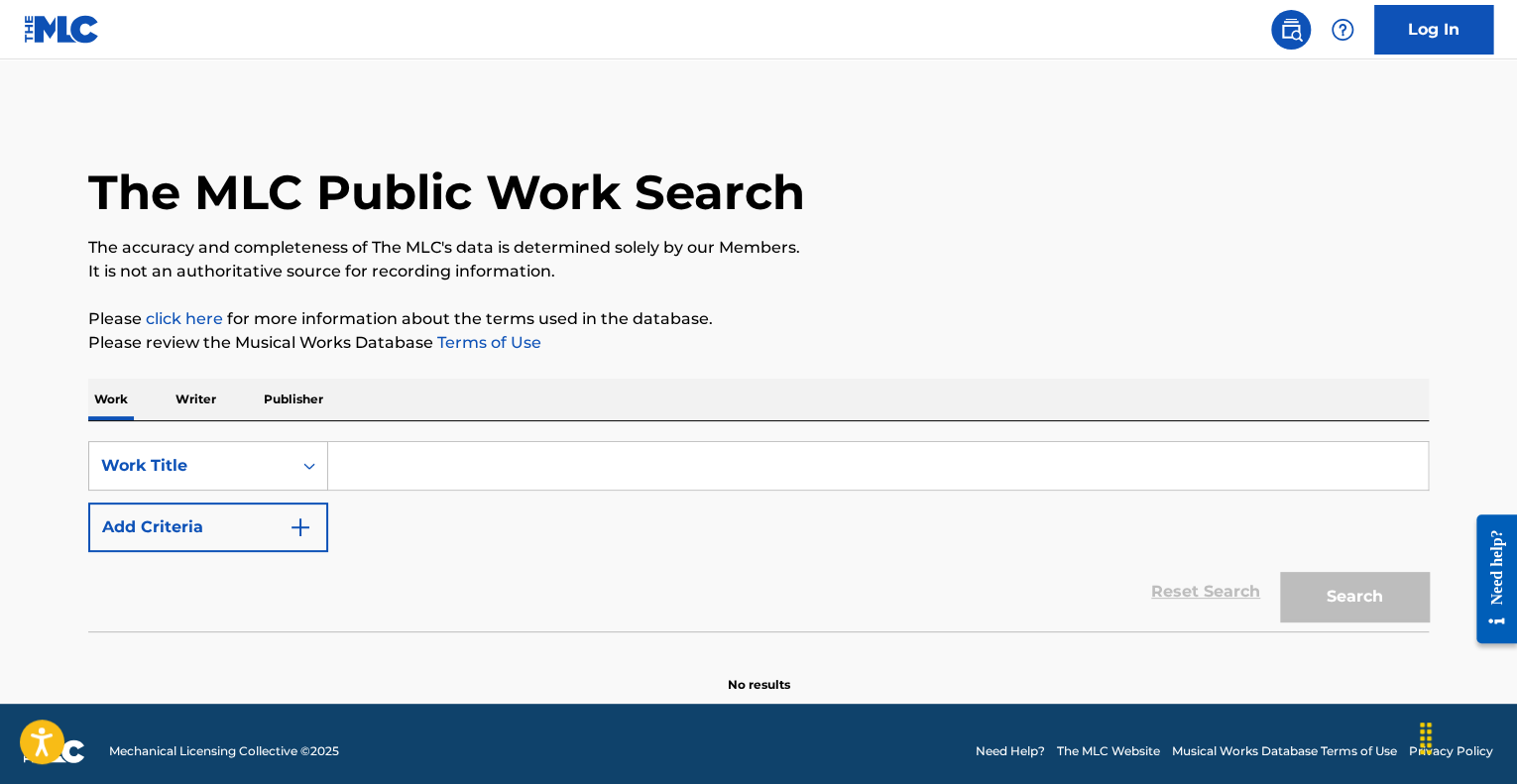 click at bounding box center (877, 466) 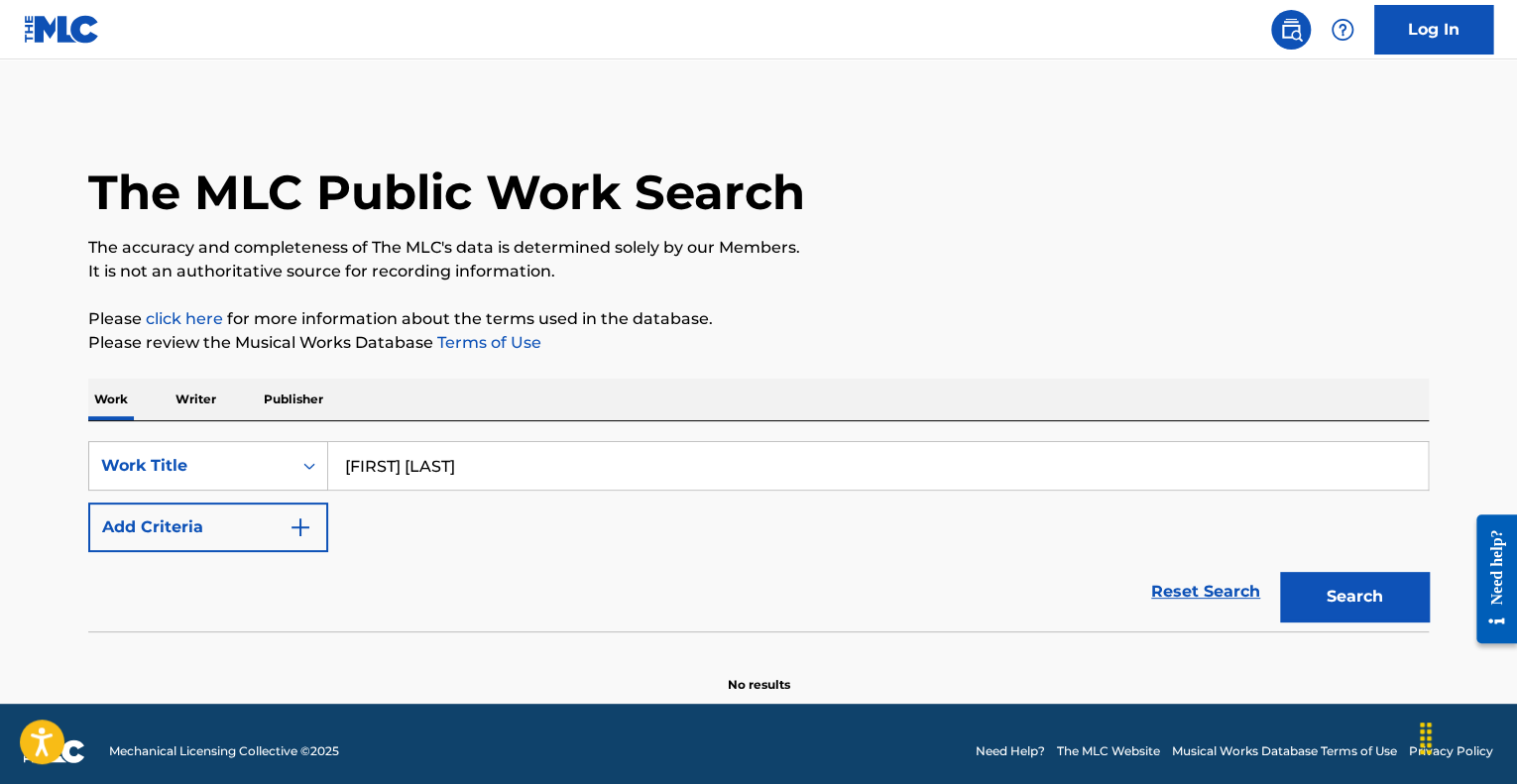 type on "[FIRST] [LAST]" 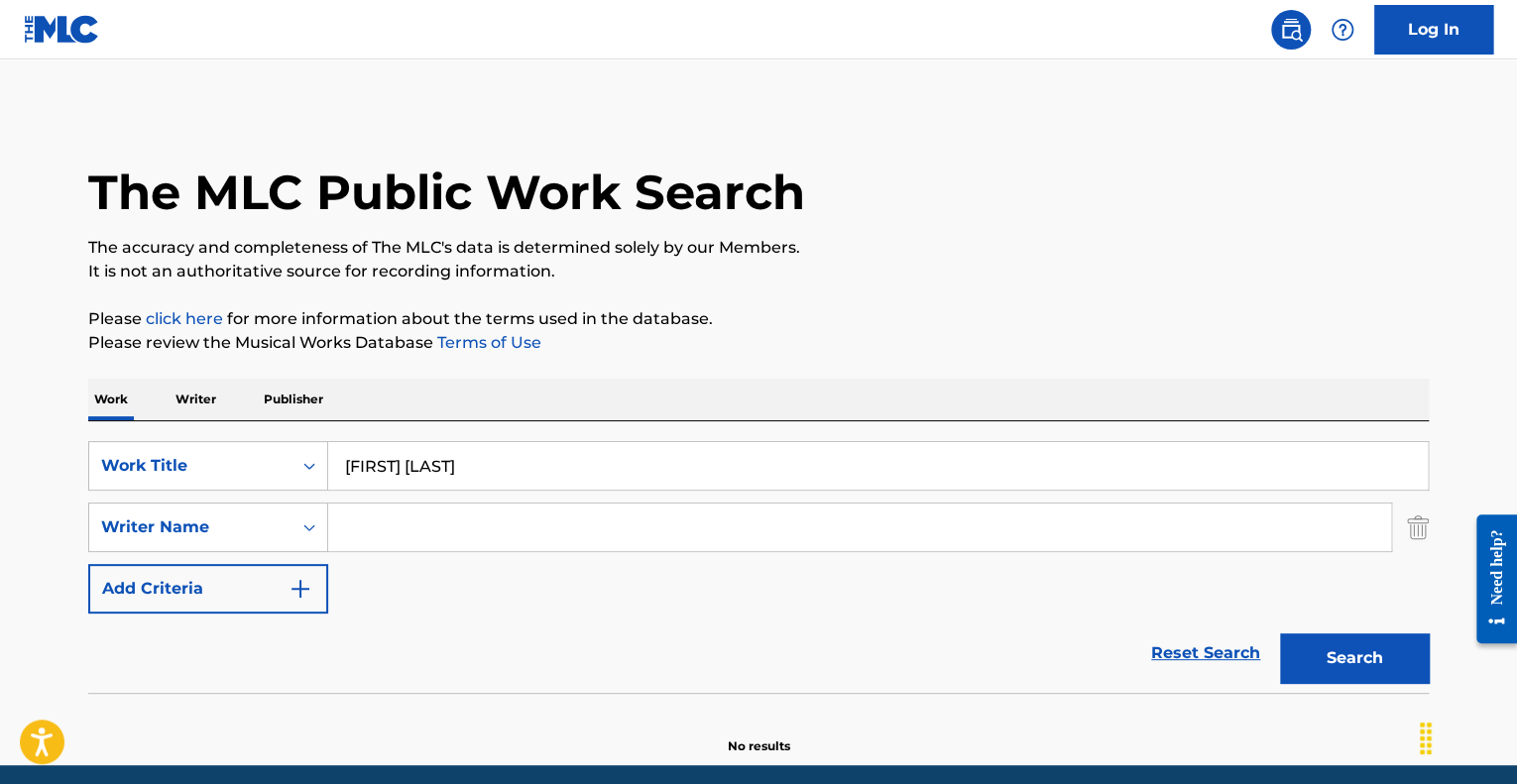 click at bounding box center [860, 527] 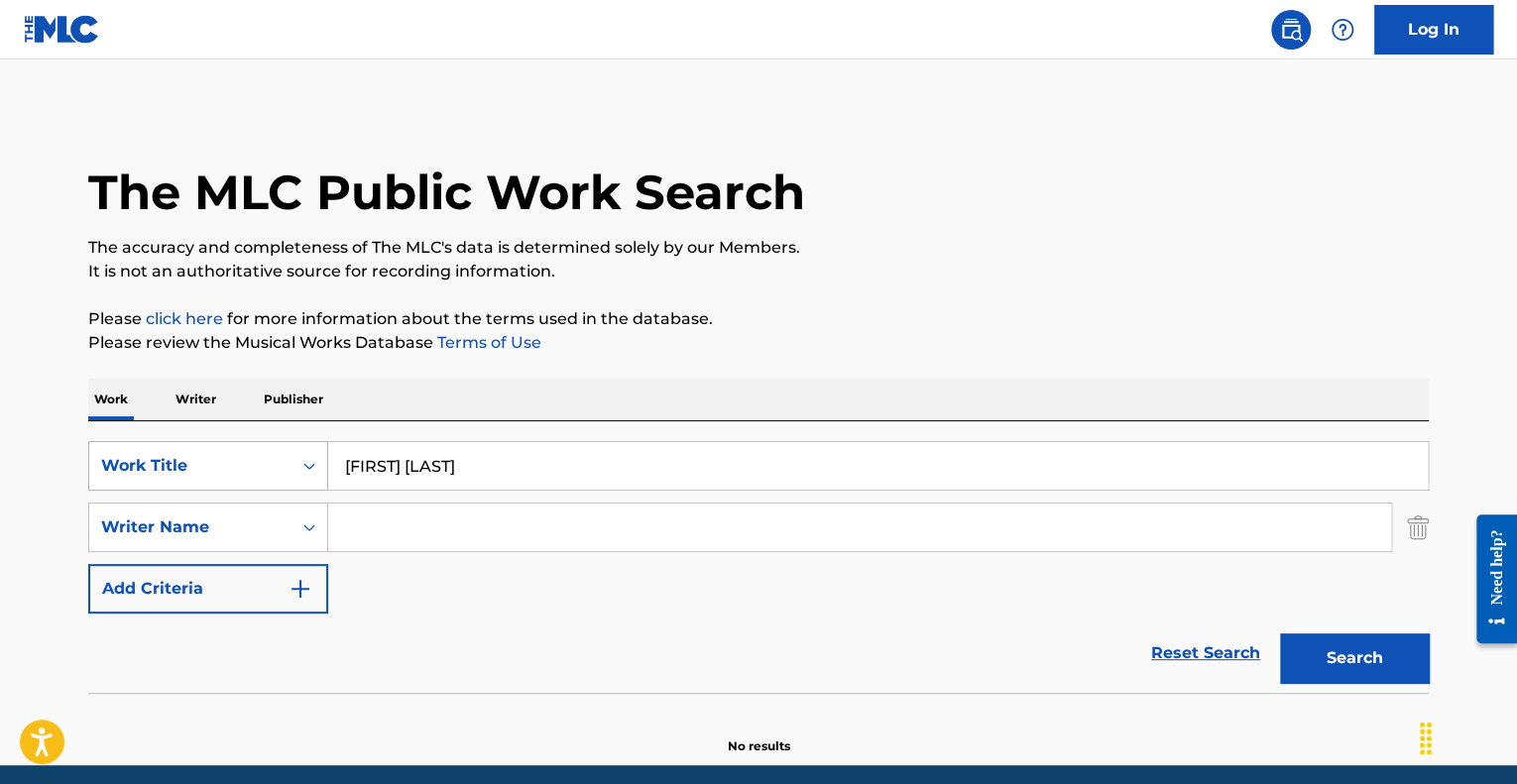 drag, startPoint x: 436, startPoint y: 472, endPoint x: 299, endPoint y: 459, distance: 137.61541 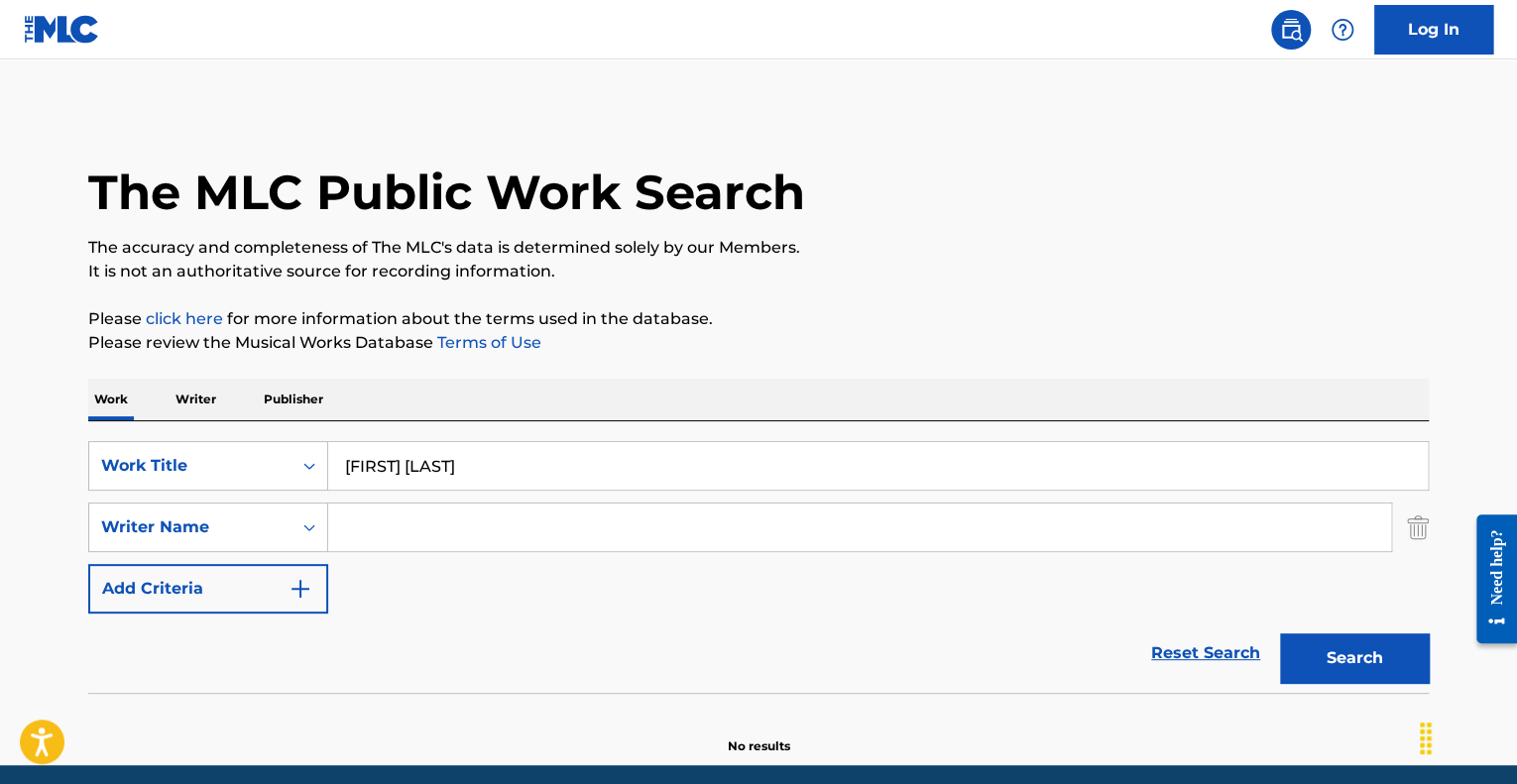 click at bounding box center (860, 527) 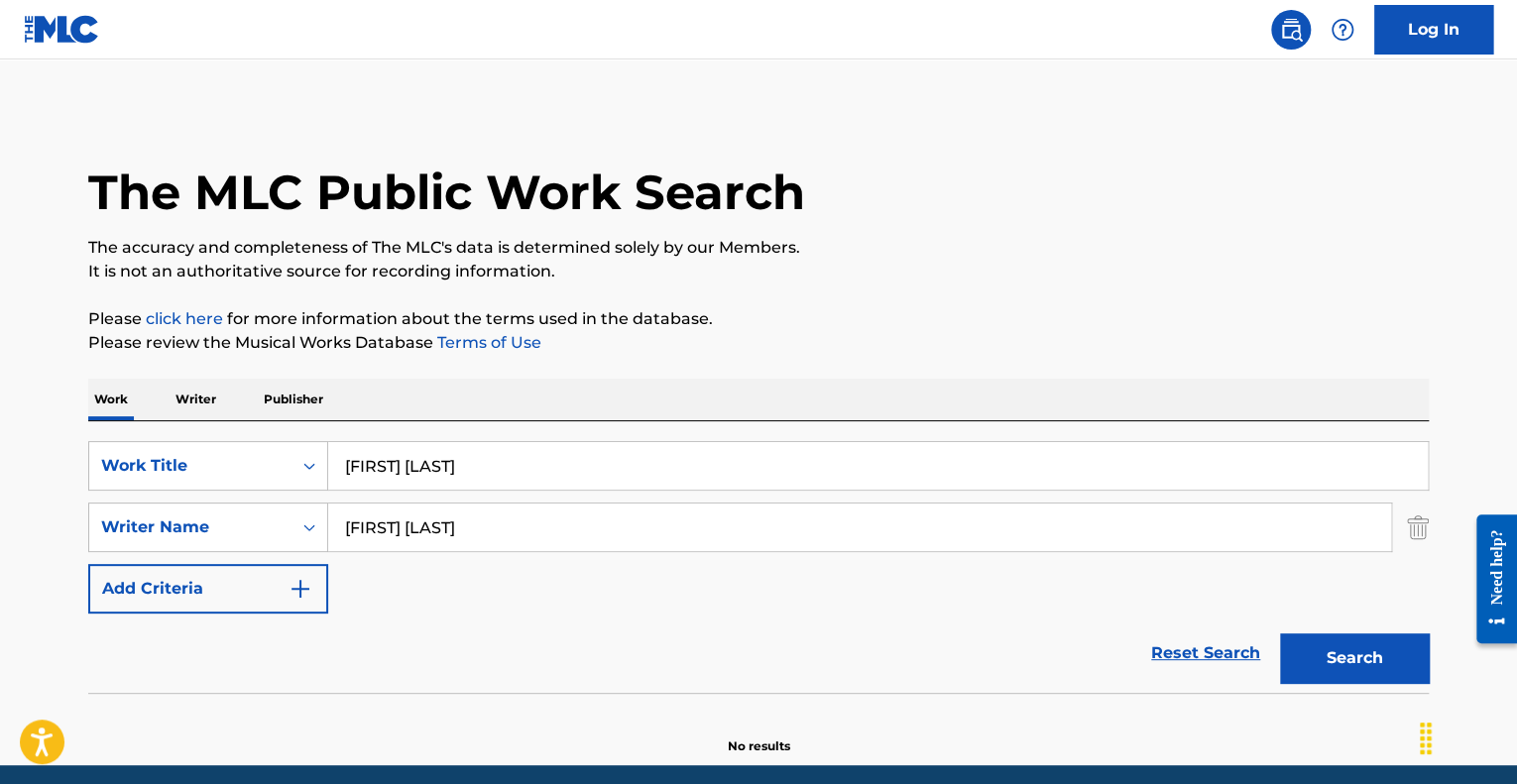 type on "[FIRST] [LAST]" 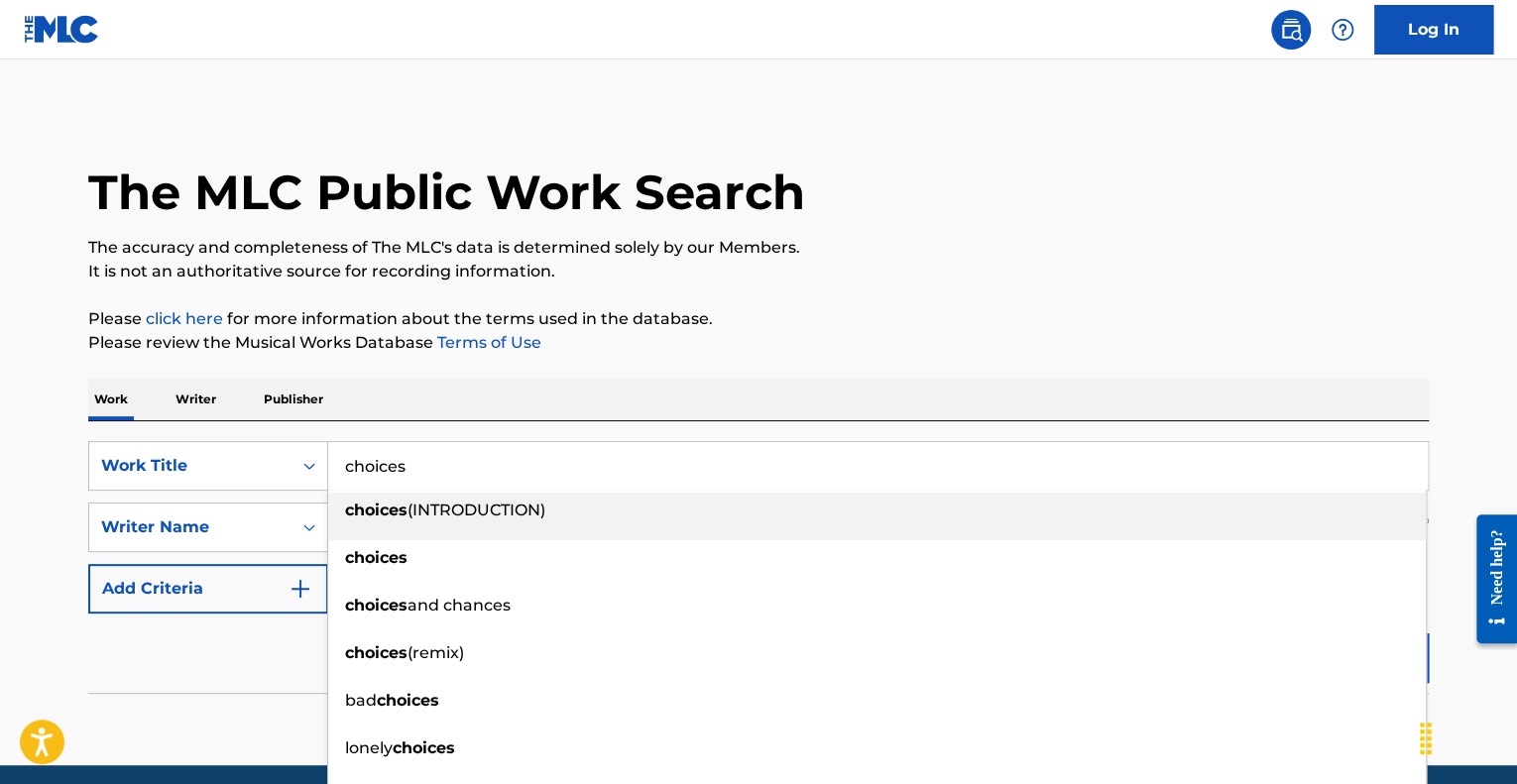 type on "choices" 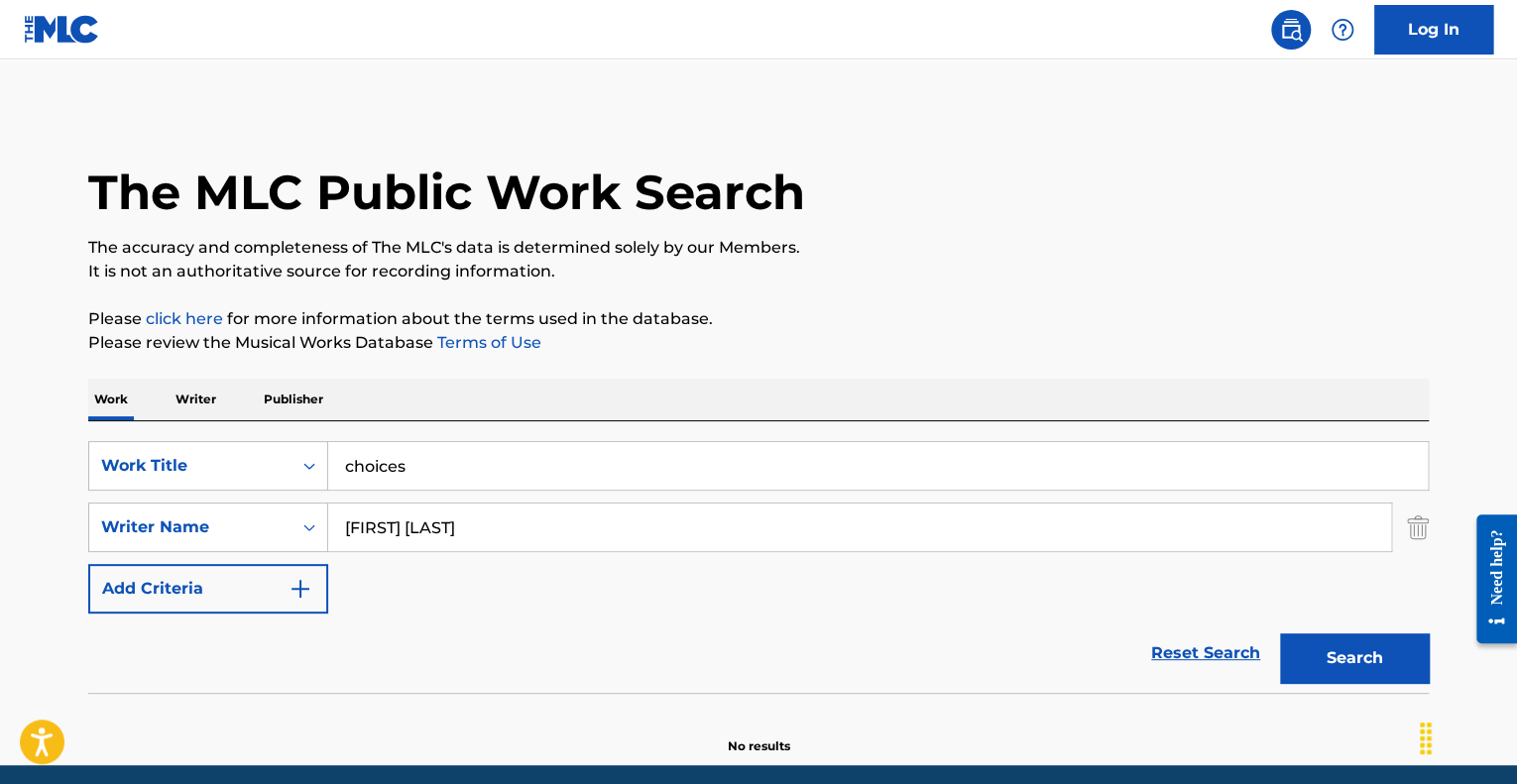 click on "It is not an authoritative source for recording information." at bounding box center (758, 272) 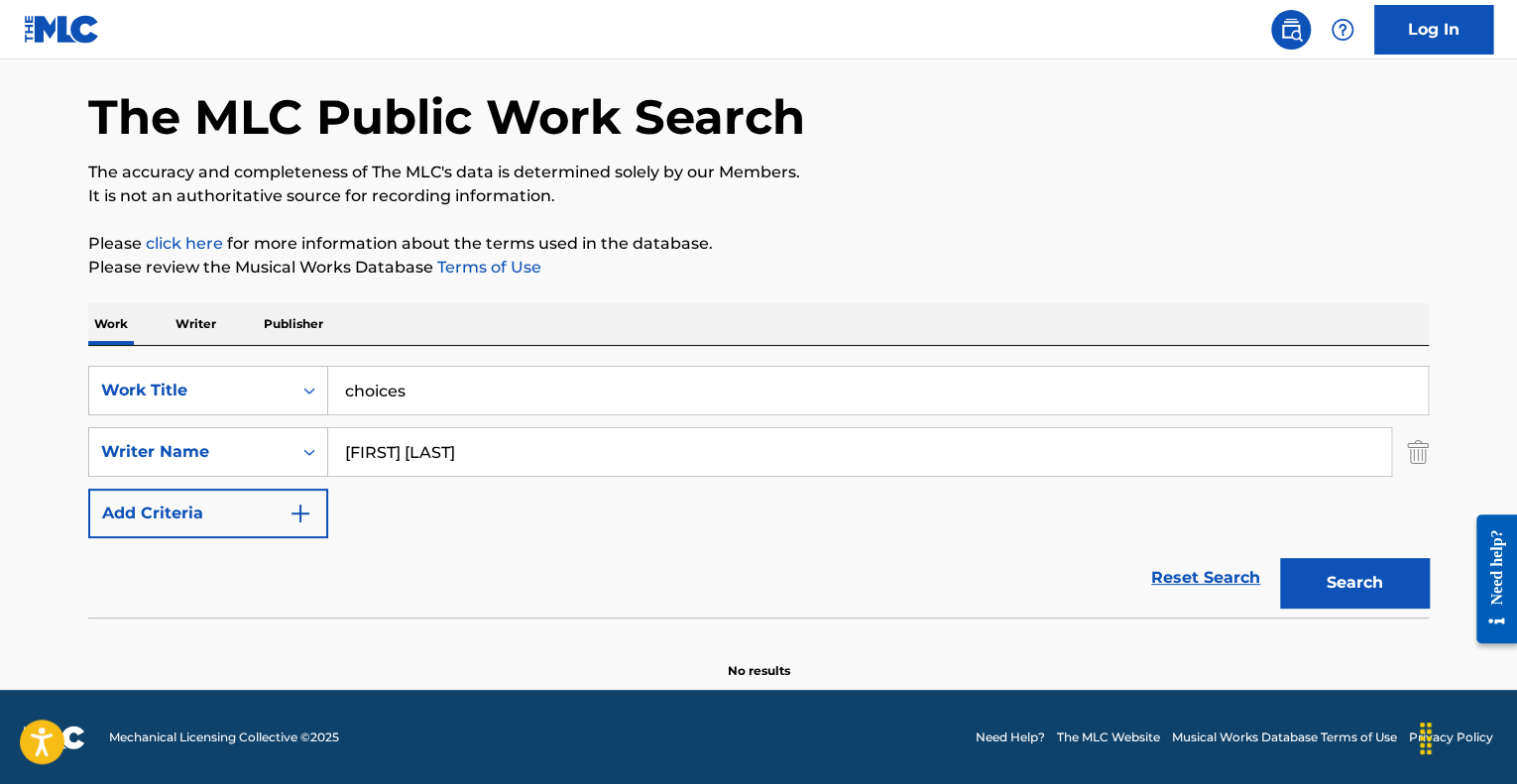scroll, scrollTop: 75, scrollLeft: 0, axis: vertical 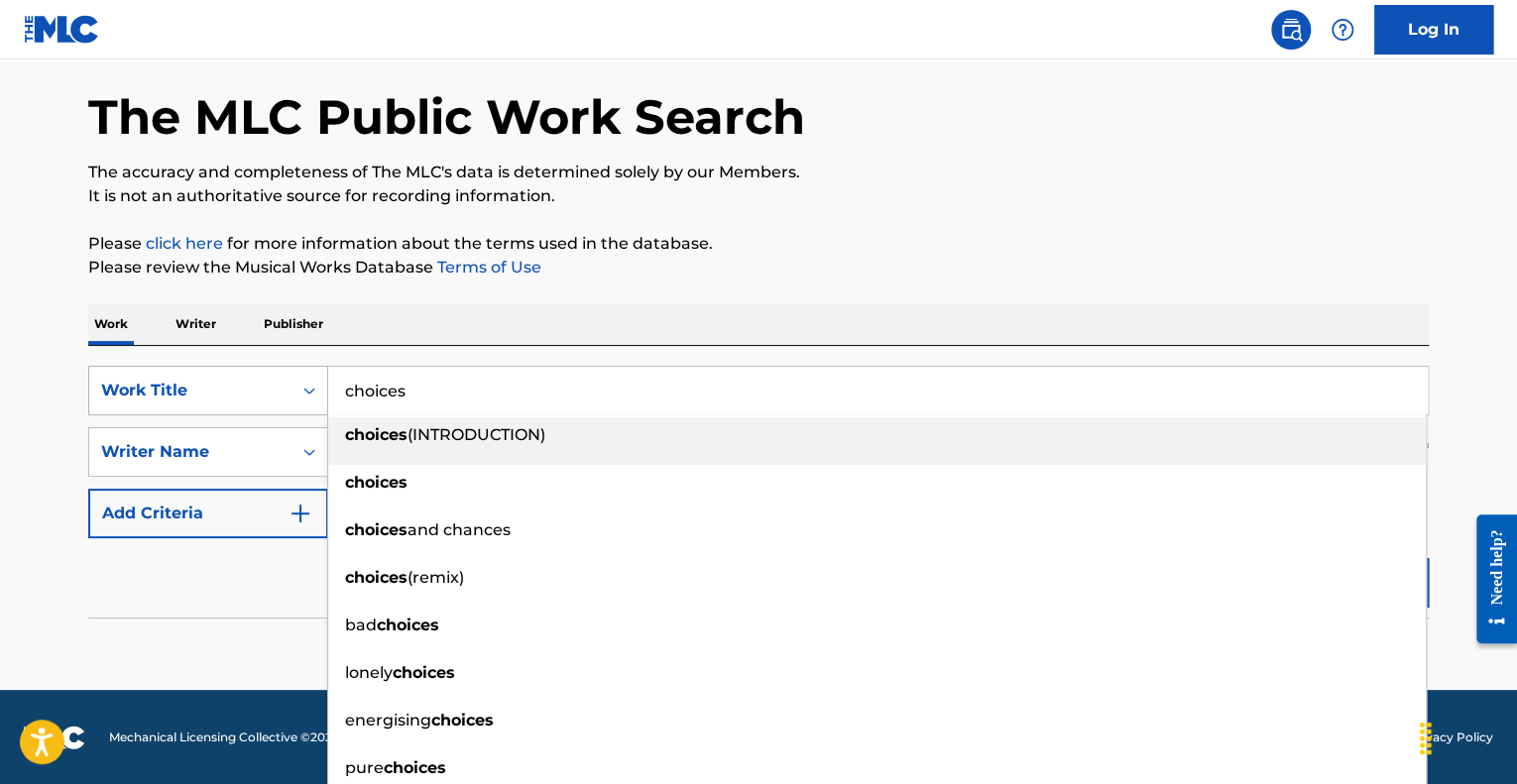 drag, startPoint x: 448, startPoint y: 396, endPoint x: 313, endPoint y: 392, distance: 135.0592 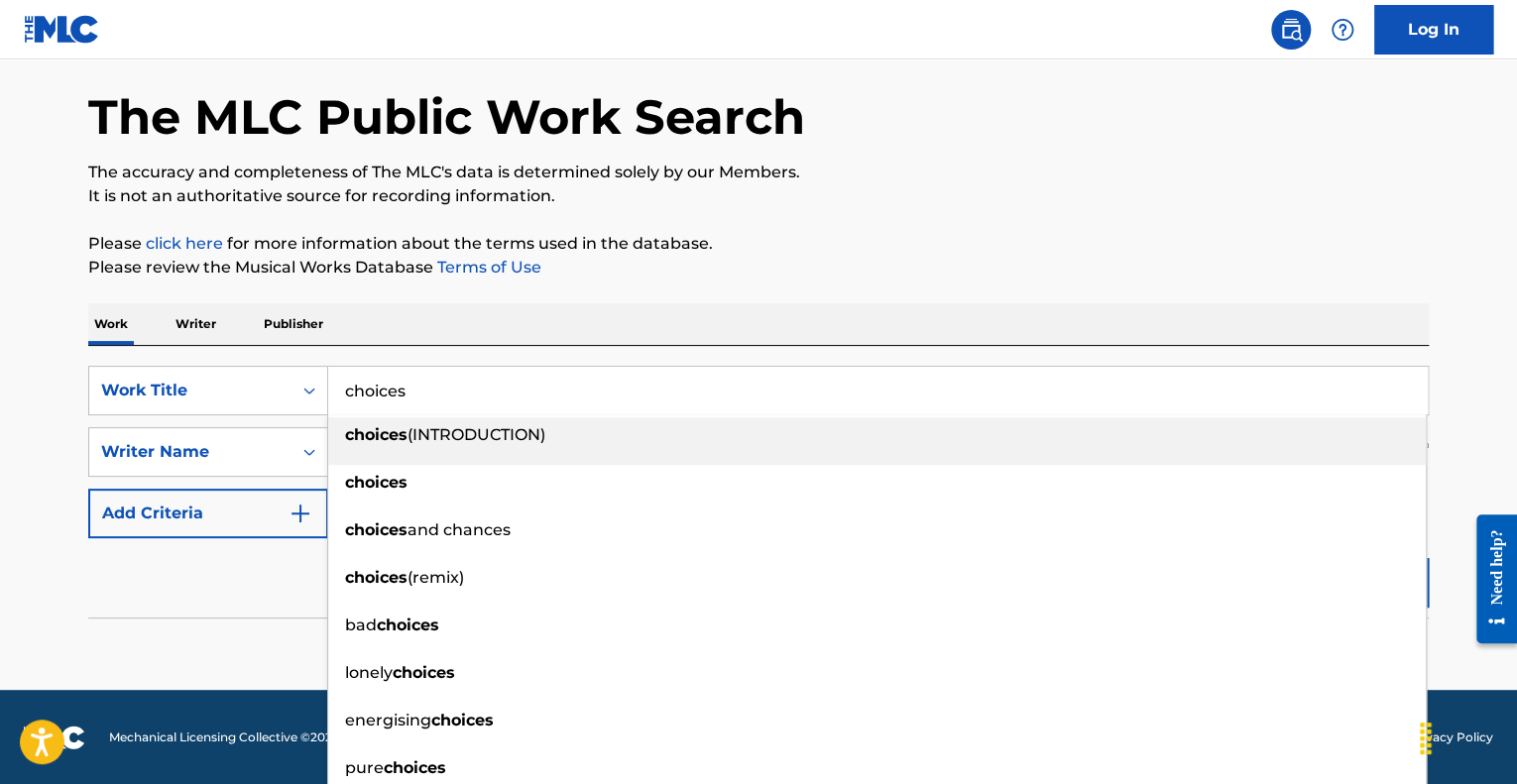 click on "The MLC Public Work Search The accuracy and completeness of The MLC's data is determined solely by our Members. It is not an authoritative source for recording information. Please   click here   for more information about the terms used in the database. Please review the Musical Works Database   Terms of Use Work Writer Publisher SearchWithCriteriaef22e07c-30c7-4c96-a63f-fb12eb2869af Work Title choices choices  (introduction) choices choices  and chances choices  (remix) bad  choices lonely  choices energising  choices pure  choices rrbfd_too many  choices  (sting) a band s  choices SearchWithCriteriad685a0d6-b8d3-44d9-ad78-1141cd13c4d6 Writer Name [FIRST] [LAST] Add Criteria Reset Search Search No results" at bounding box center (758, 357) 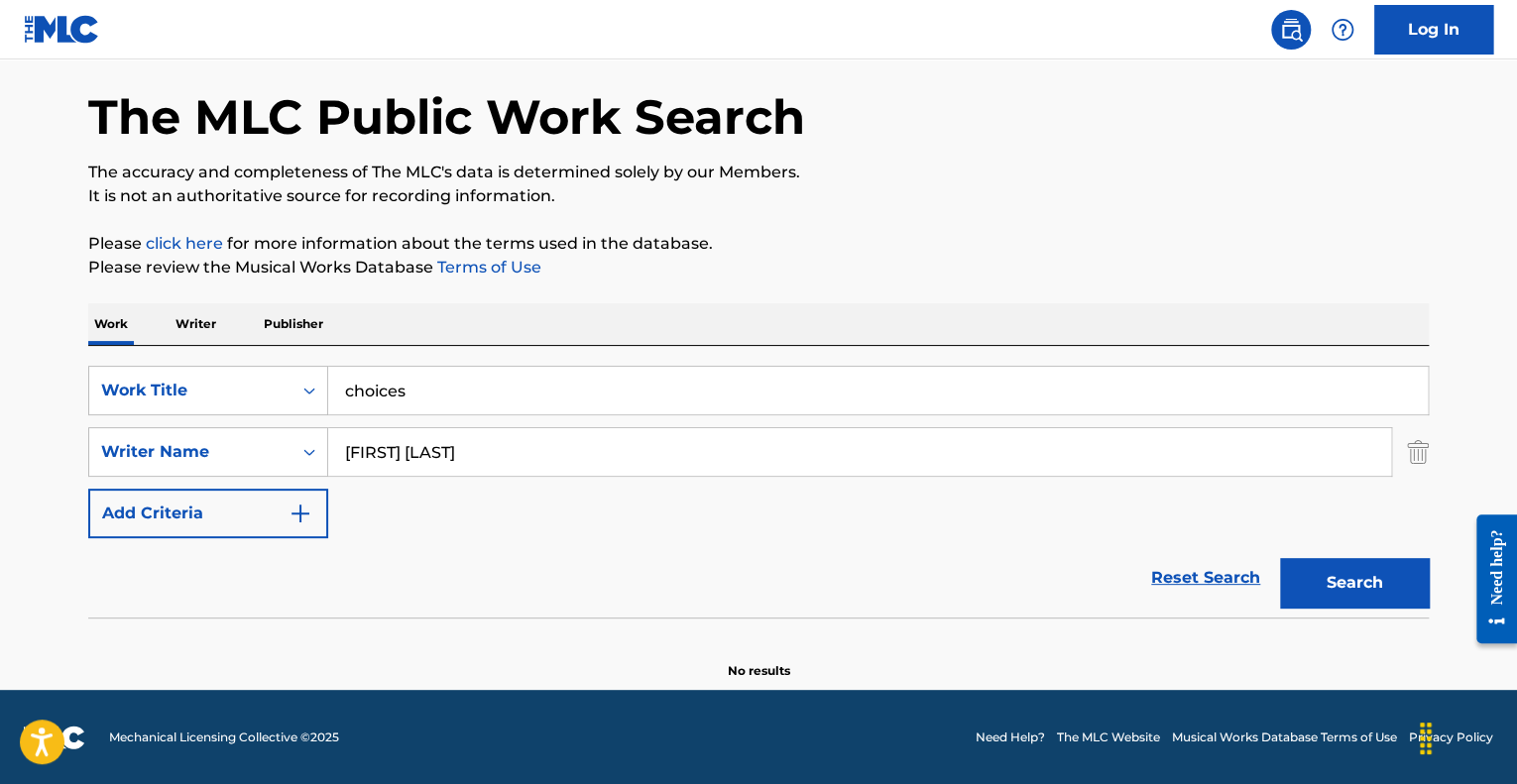 click at bounding box center [1418, 452] 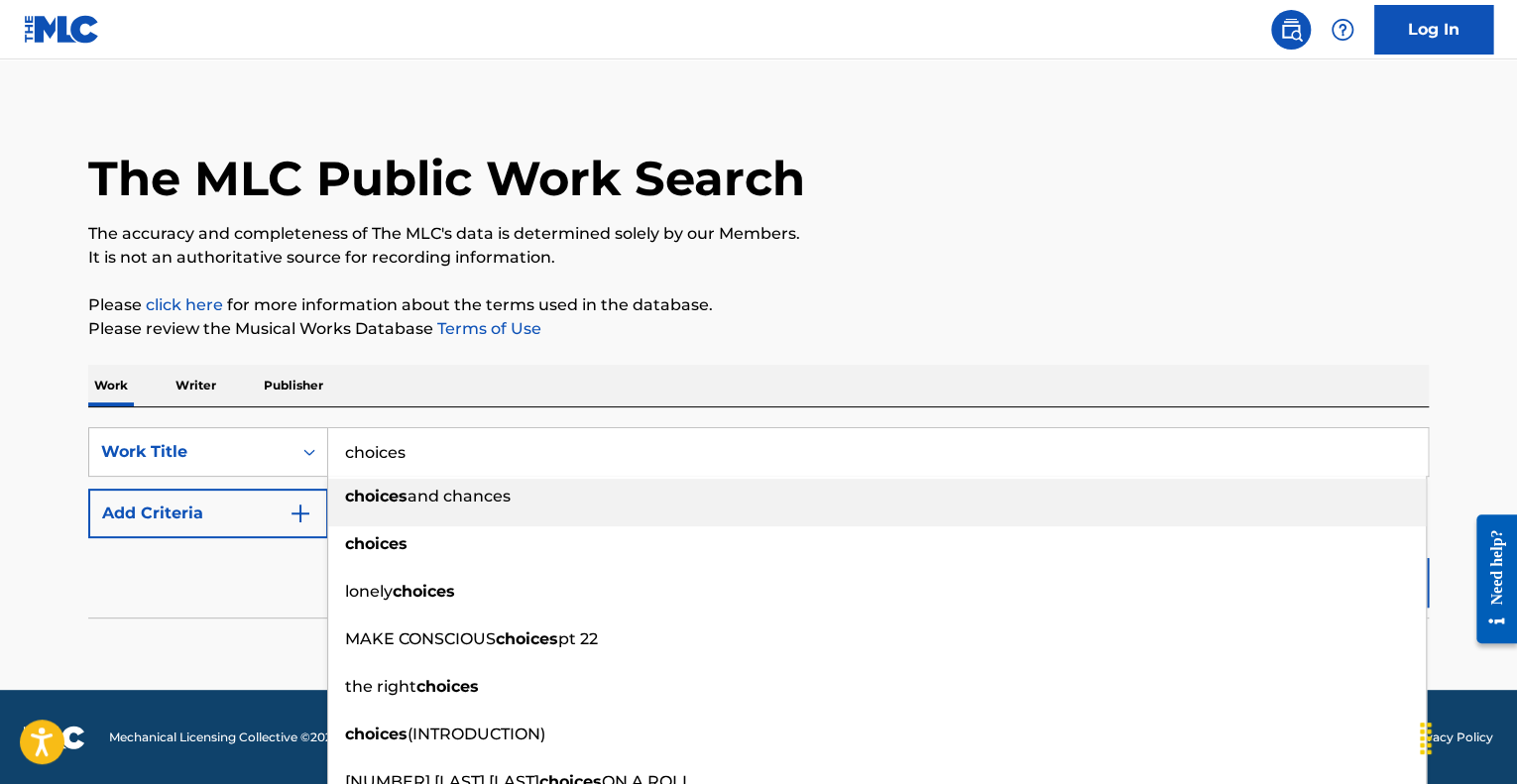 drag, startPoint x: 452, startPoint y: 458, endPoint x: 284, endPoint y: 418, distance: 172.69627 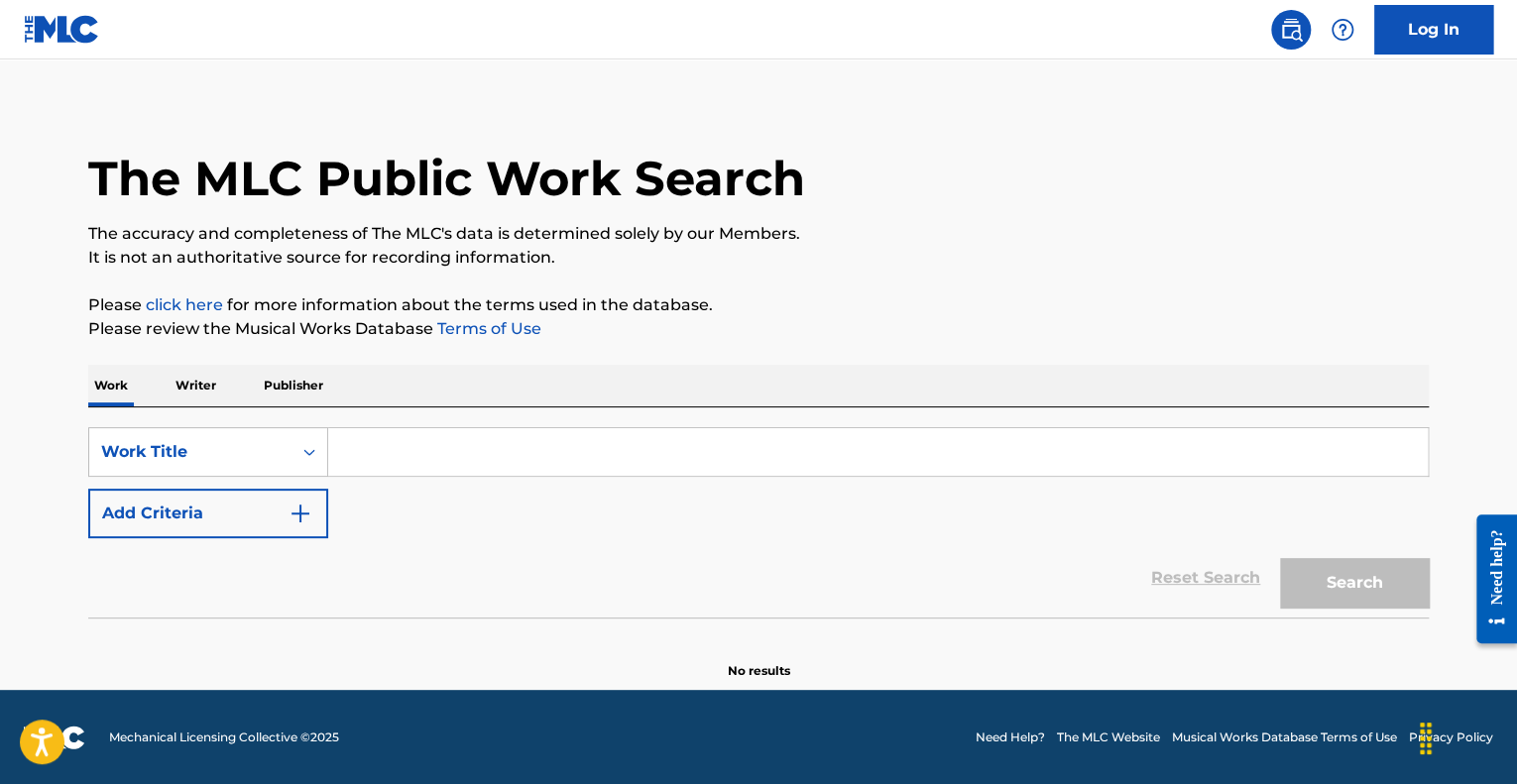 type 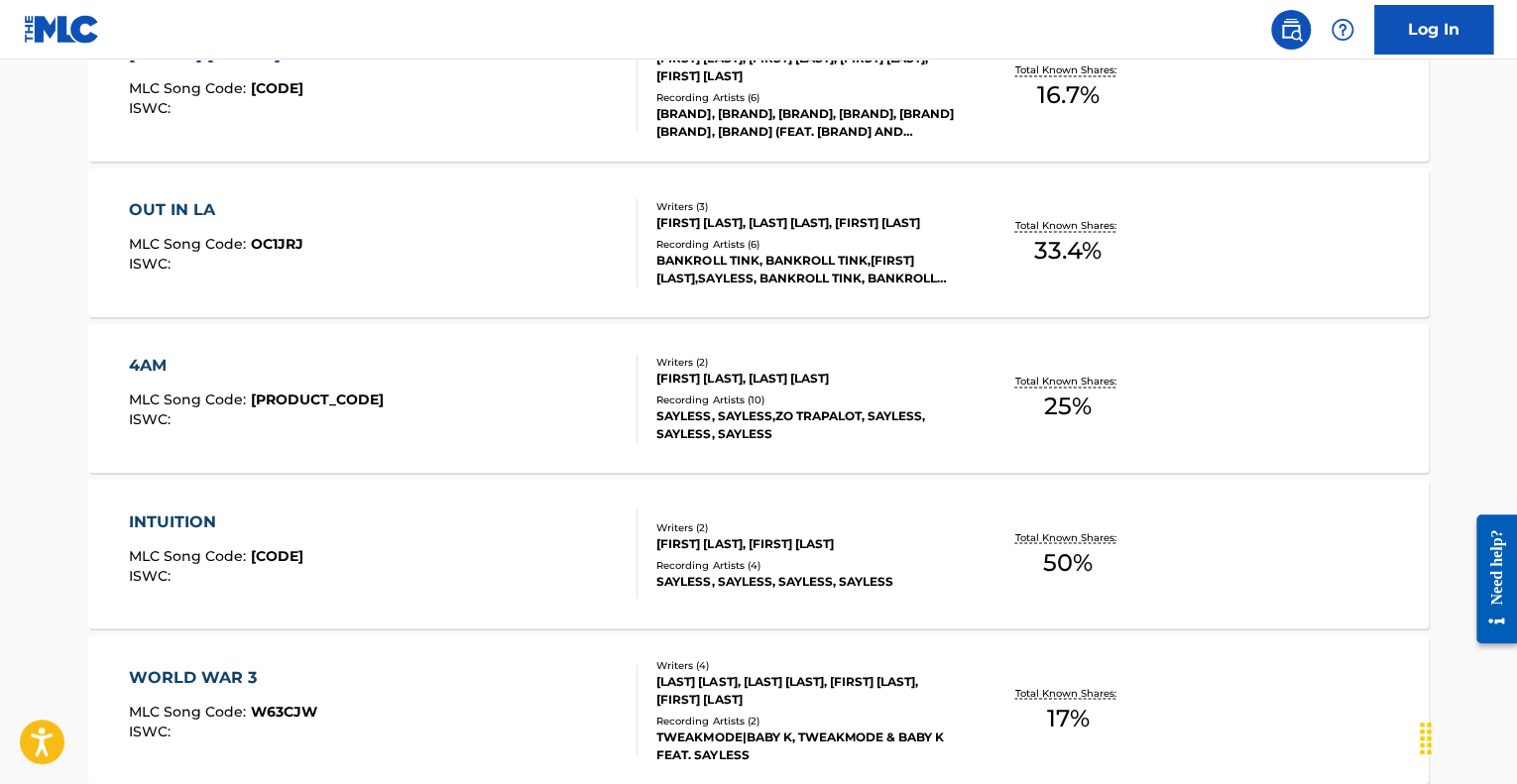 scroll, scrollTop: 1435, scrollLeft: 0, axis: vertical 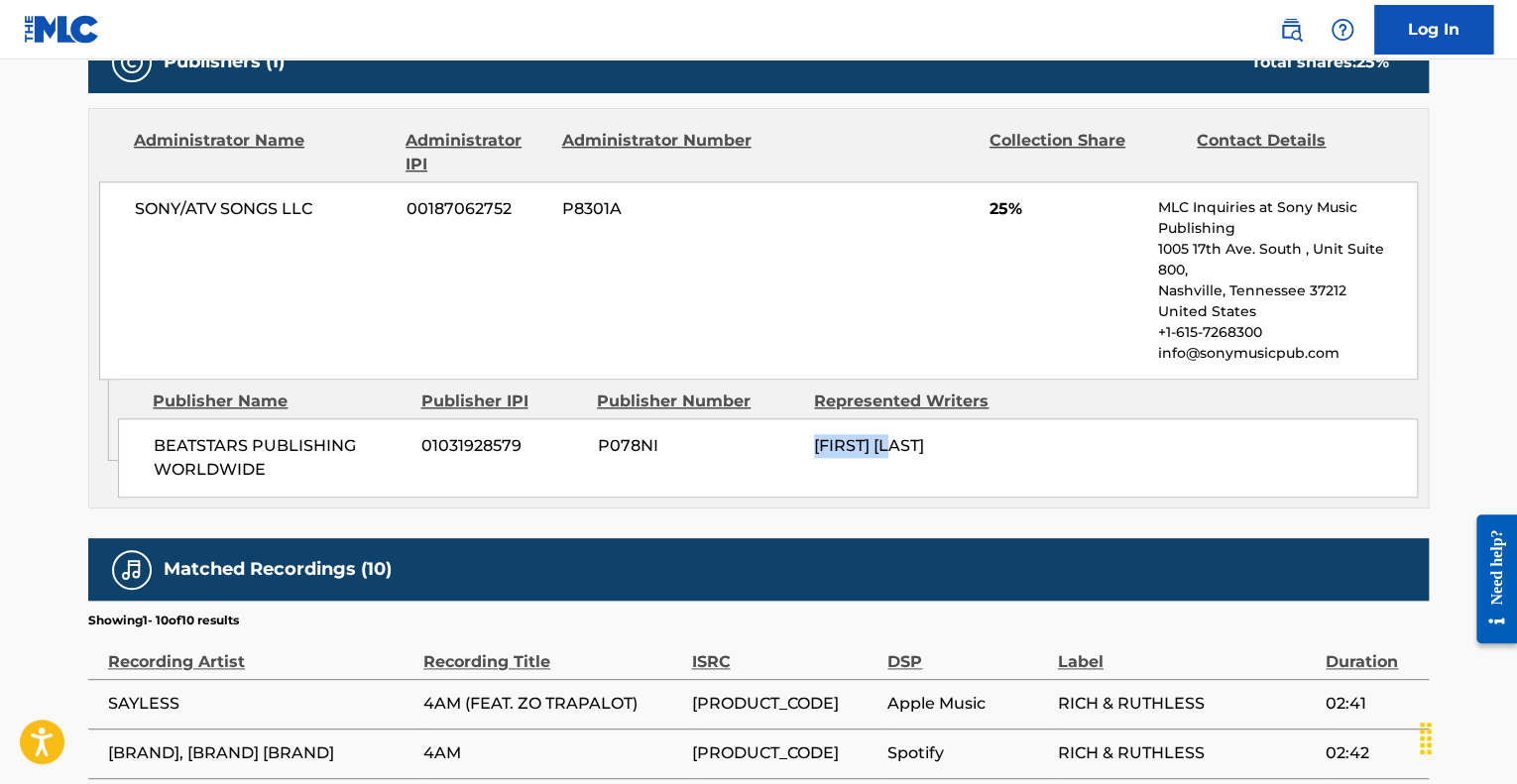 drag, startPoint x: 931, startPoint y: 427, endPoint x: 809, endPoint y: 422, distance: 122.102416 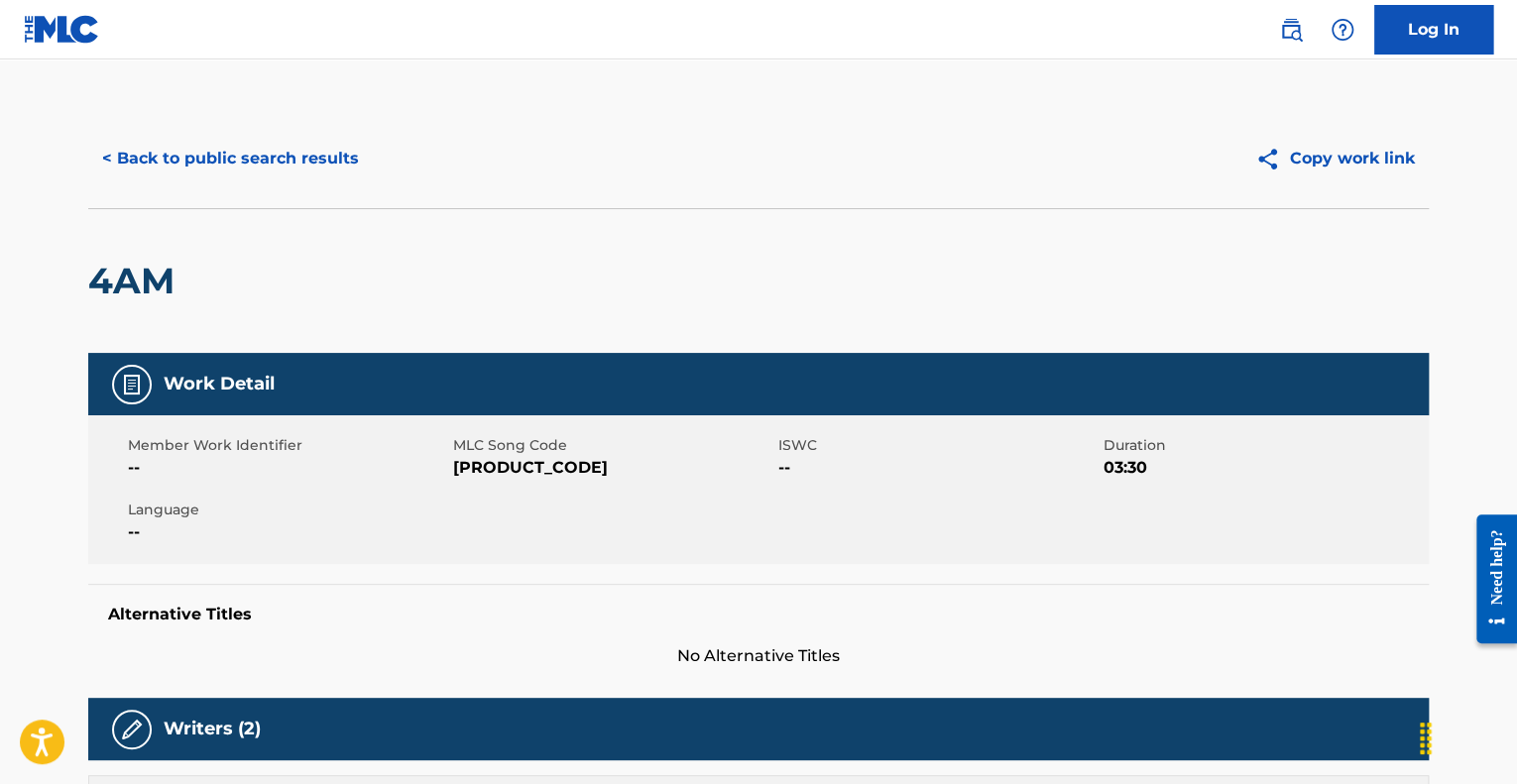 click on "< Back to public search results" at bounding box center [230, 159] 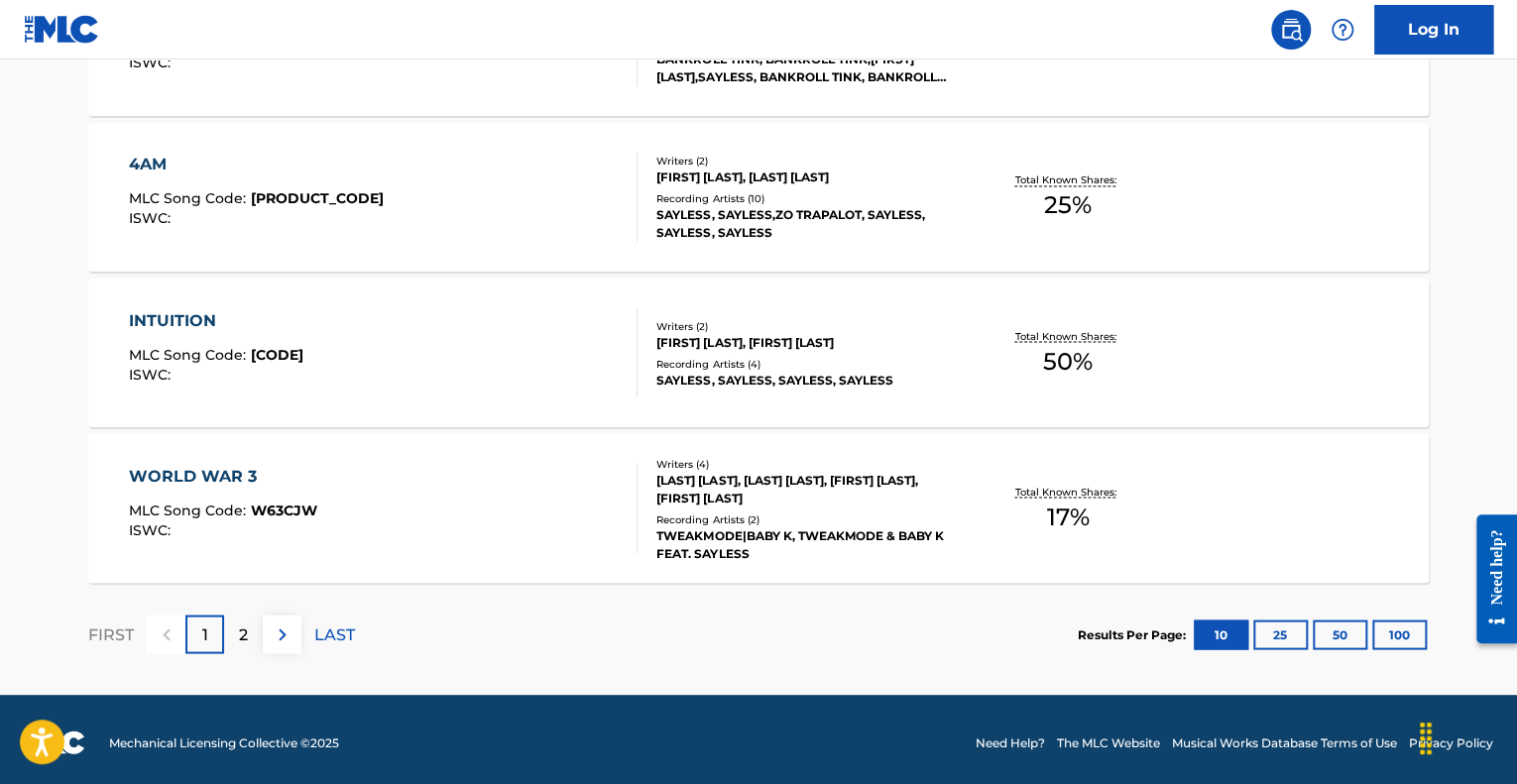 scroll, scrollTop: 1638, scrollLeft: 0, axis: vertical 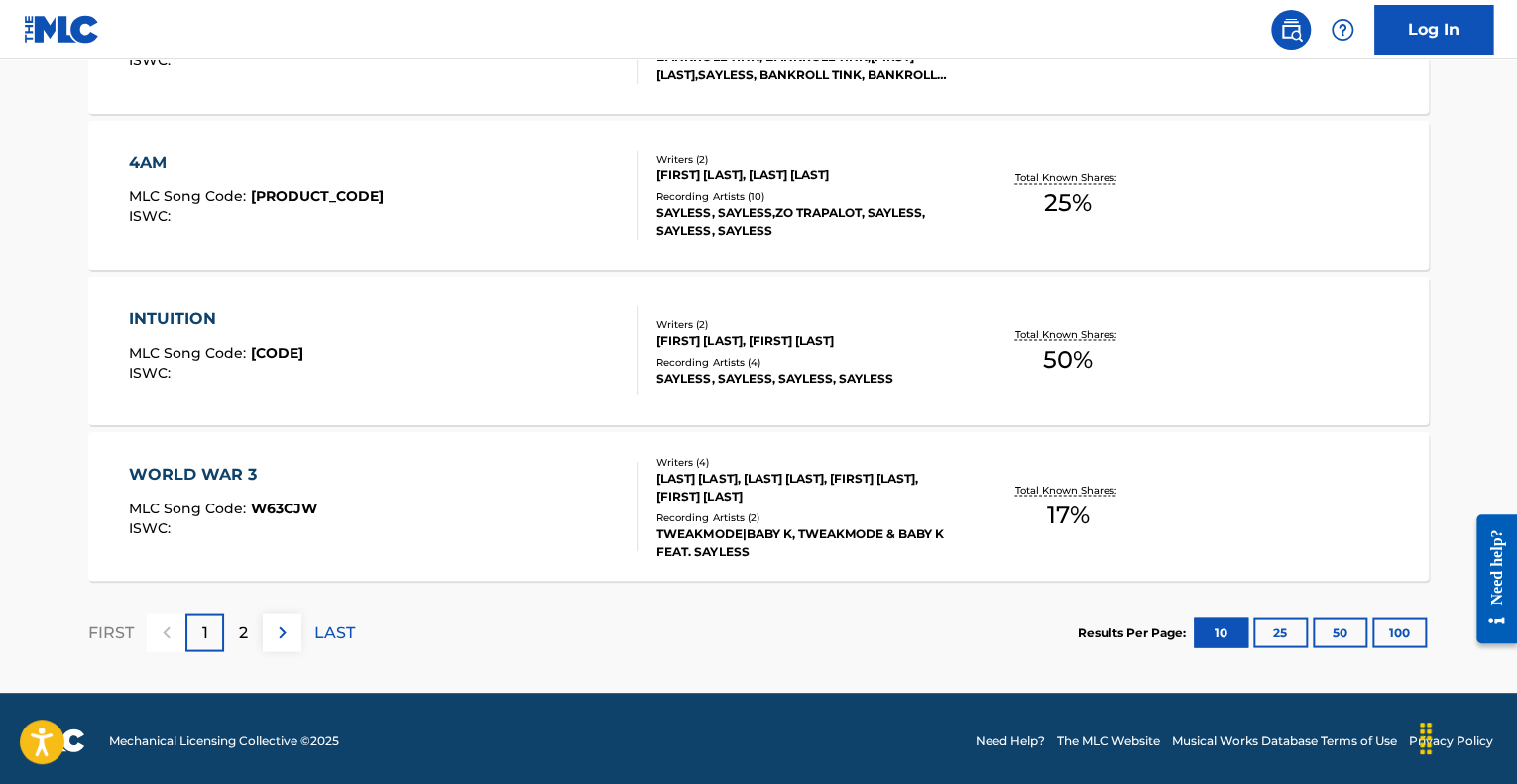 click on "WORLD WAR 3 MLC Song Code : W63CJW ISWC :" at bounding box center [384, 506] 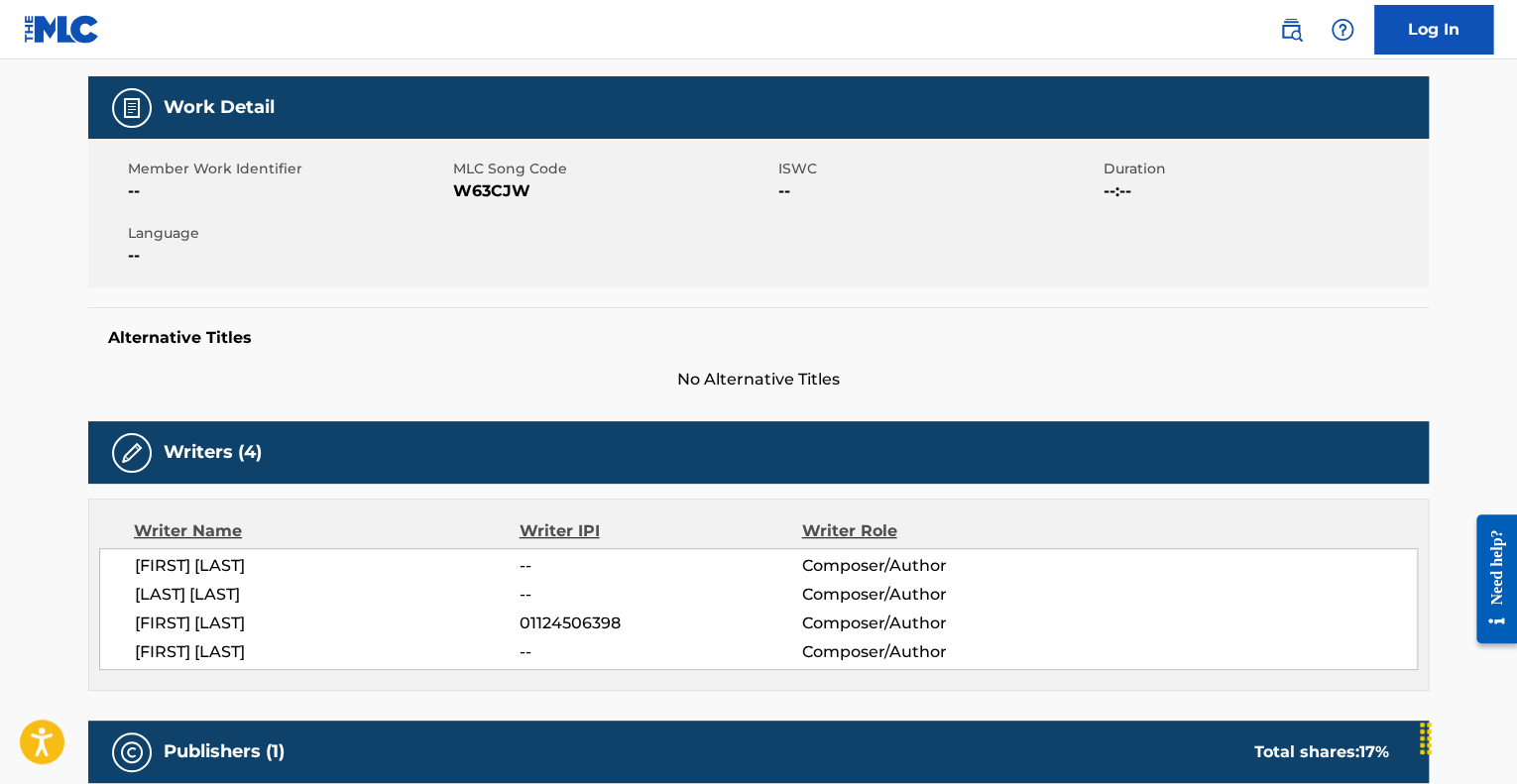 scroll, scrollTop: 0, scrollLeft: 0, axis: both 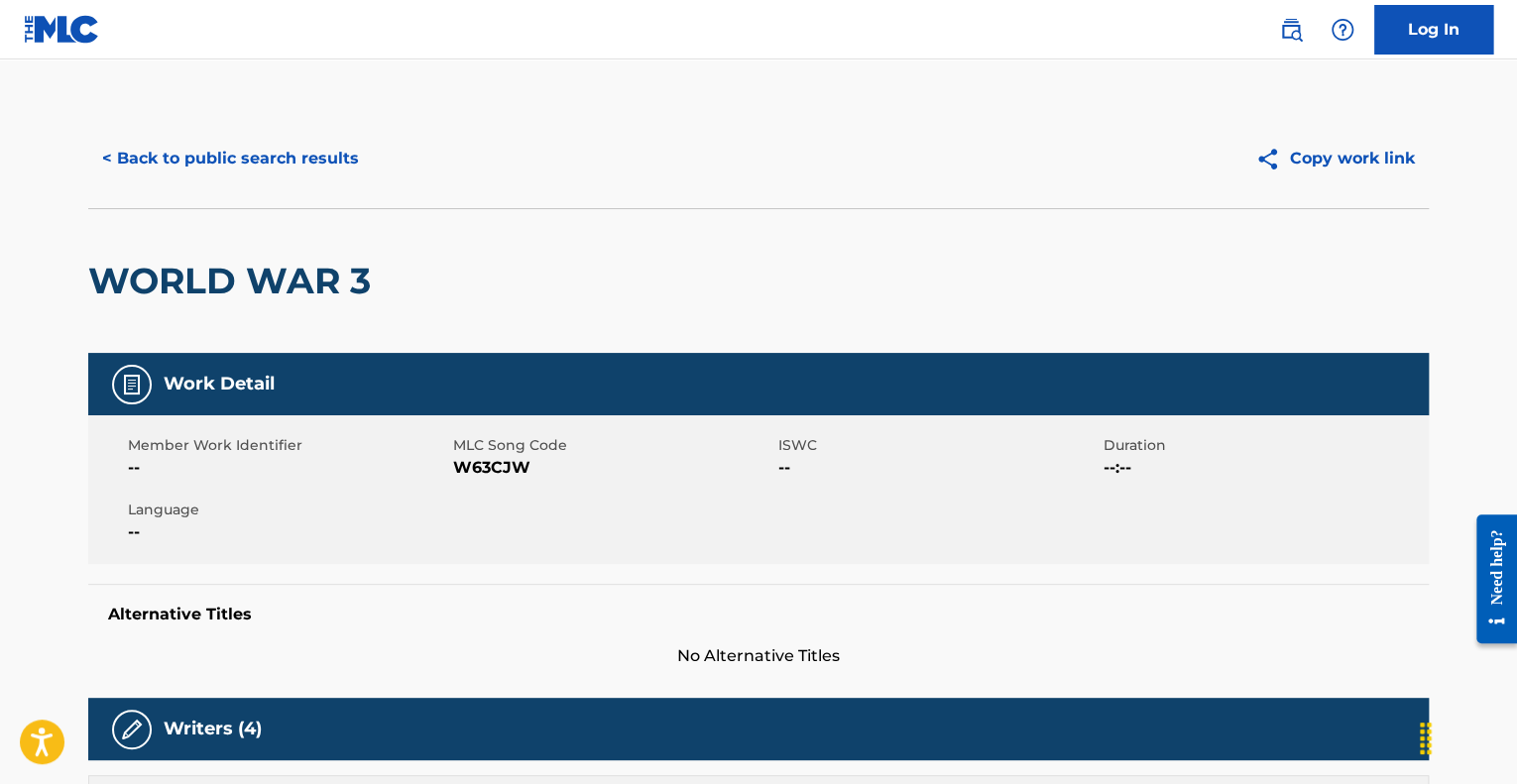 click on "< Back to public search results" at bounding box center [230, 159] 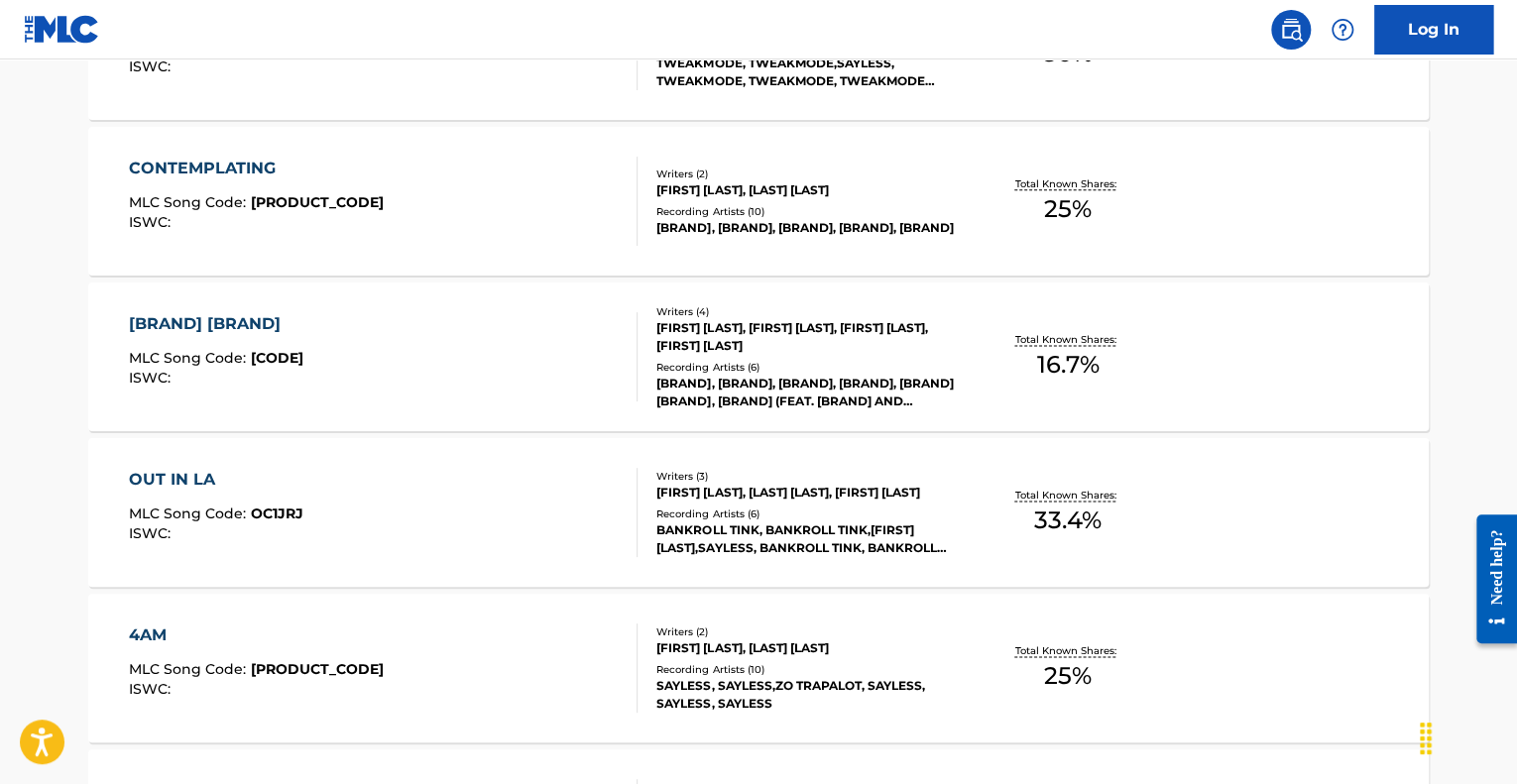 scroll, scrollTop: 1641, scrollLeft: 0, axis: vertical 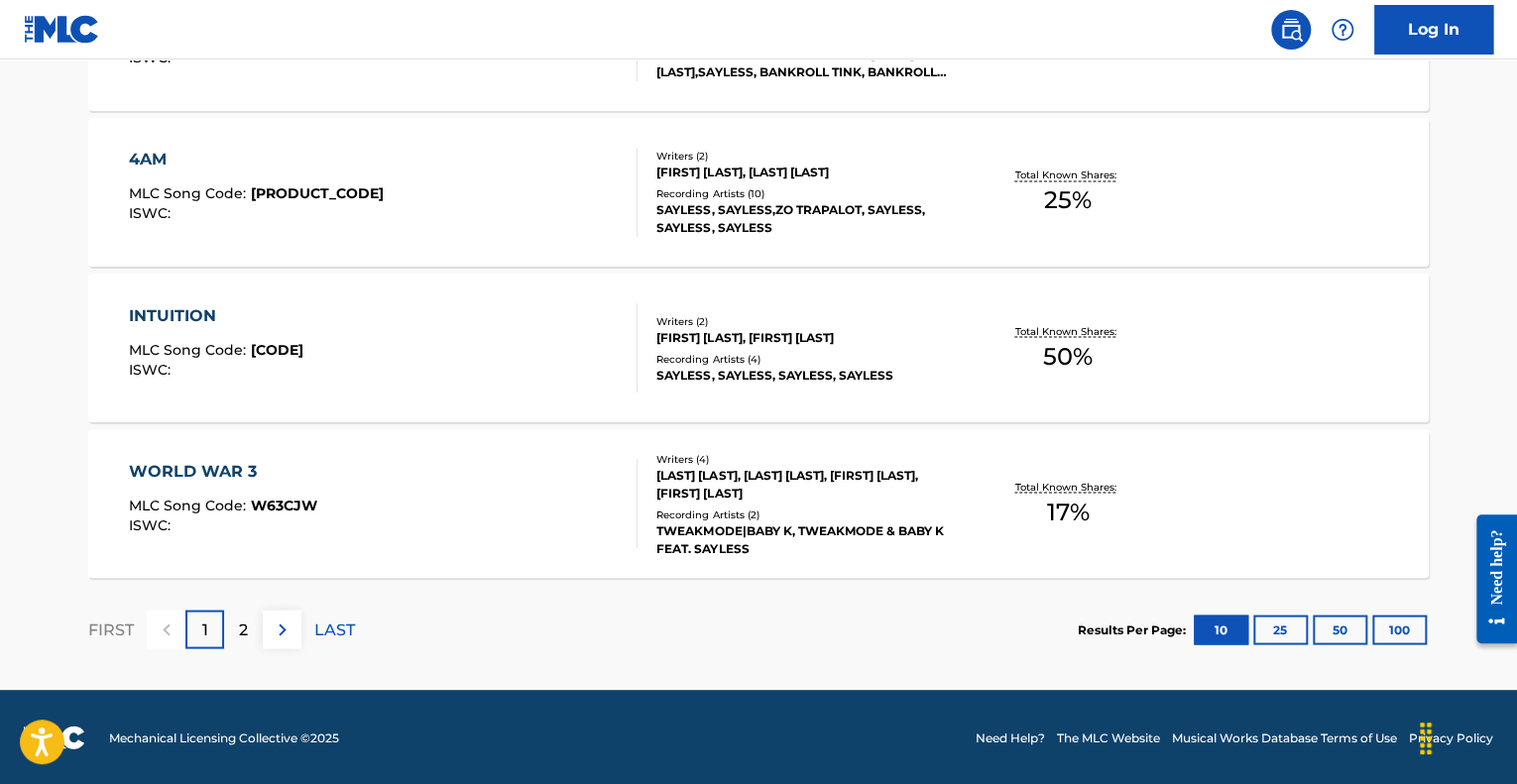 click on "2" at bounding box center (243, 629) 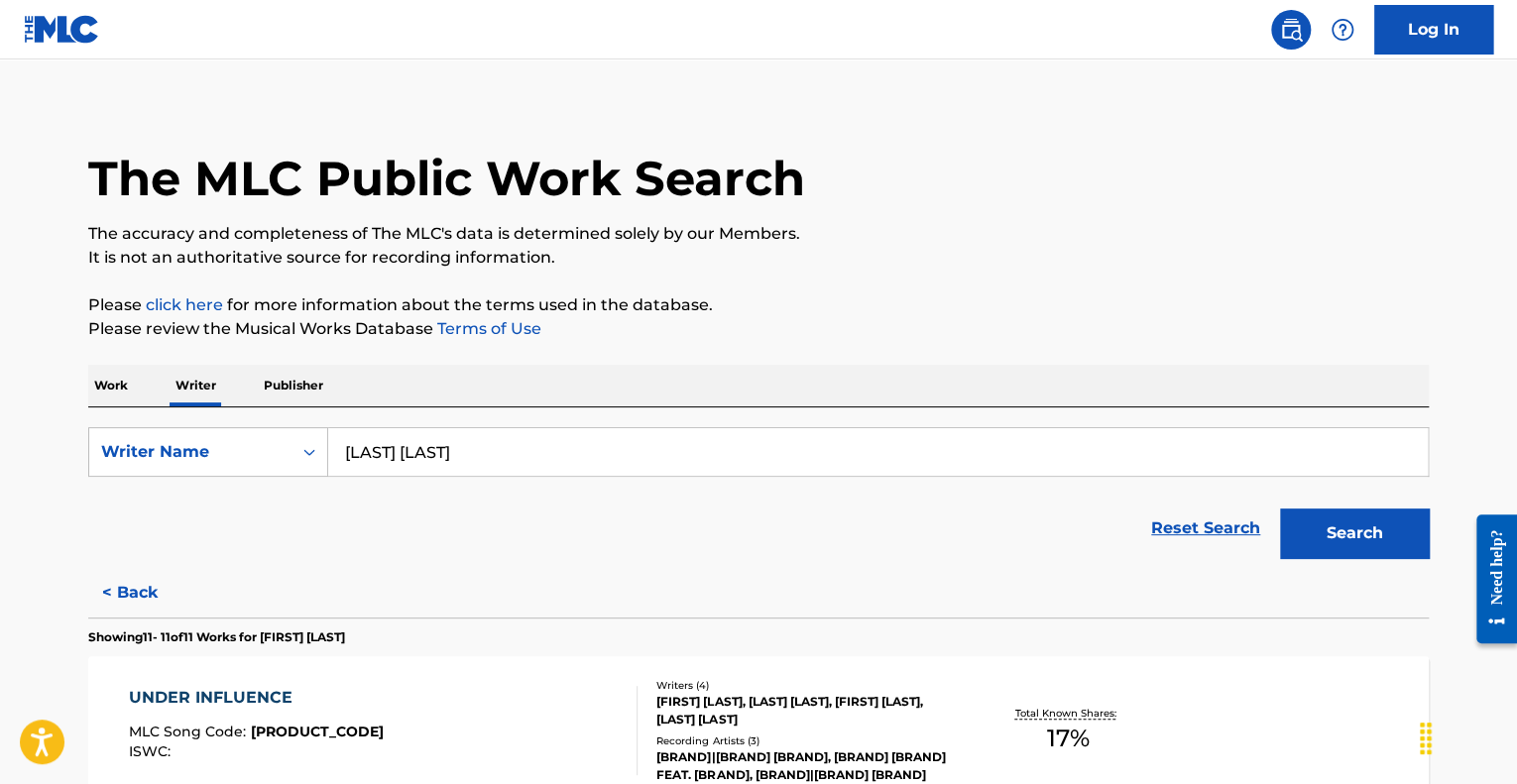 scroll, scrollTop: 241, scrollLeft: 0, axis: vertical 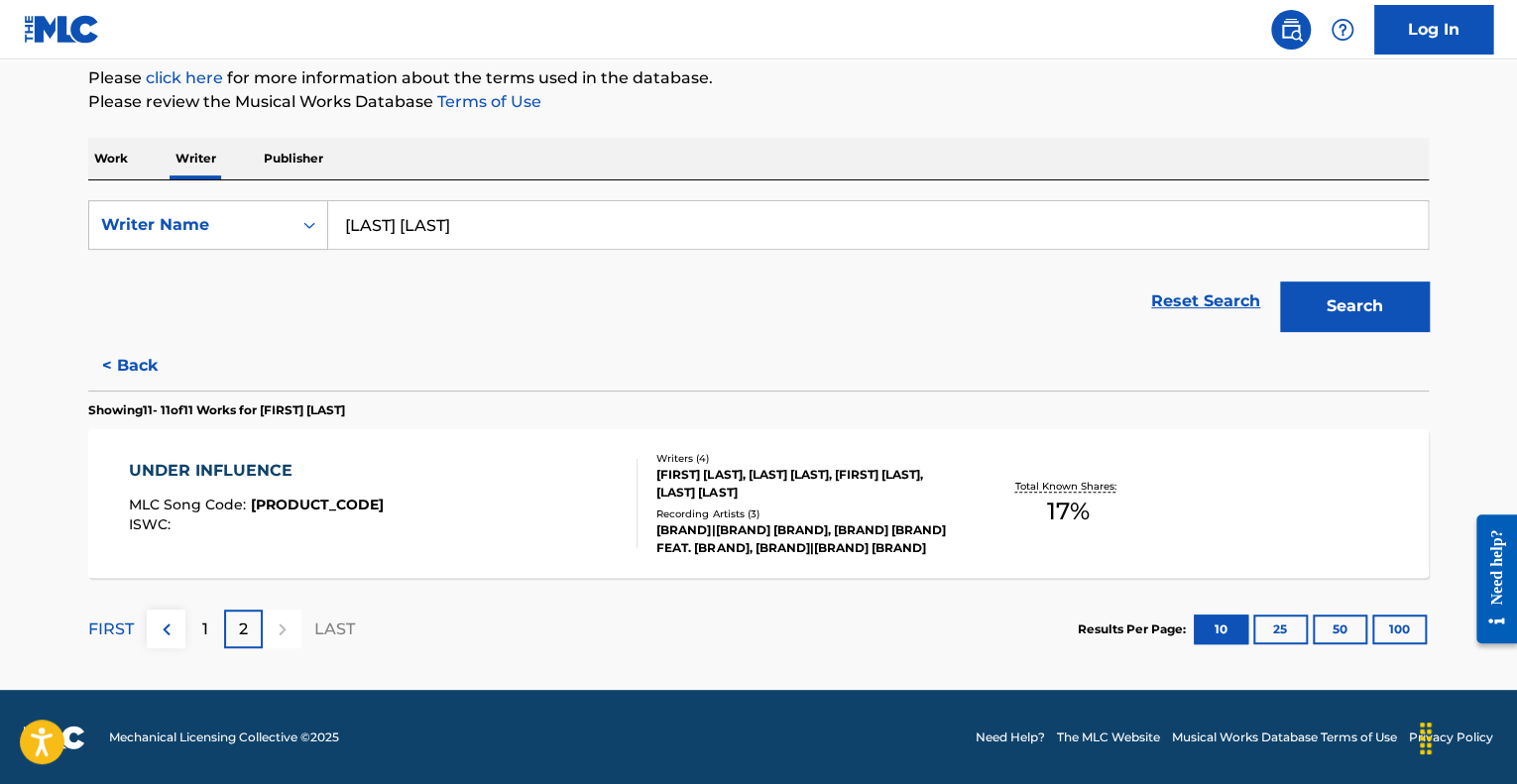 click on "UNDER INFLUENCE MLC Song Code : UW7PSO ISWC :" at bounding box center (384, 504) 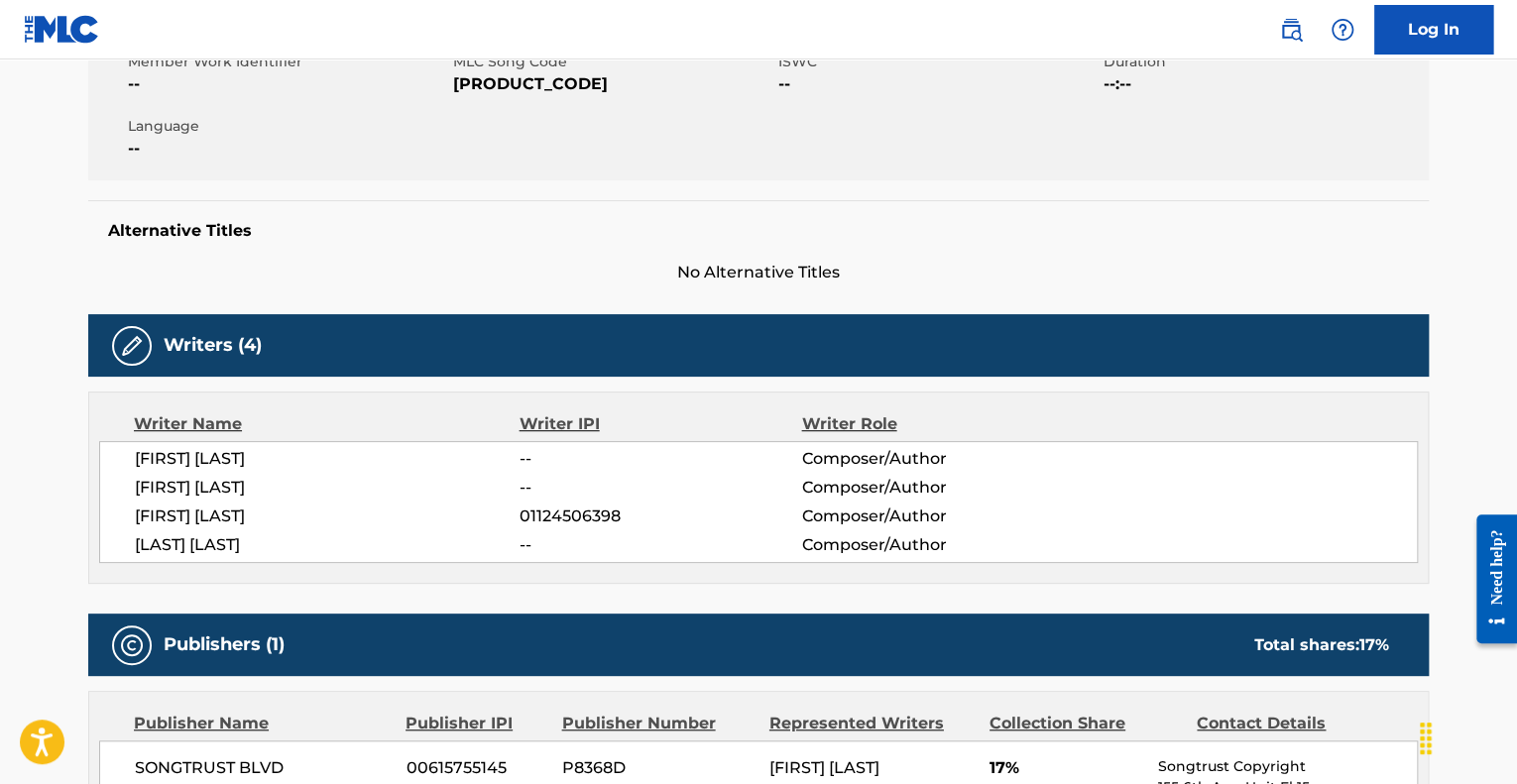 scroll, scrollTop: 0, scrollLeft: 0, axis: both 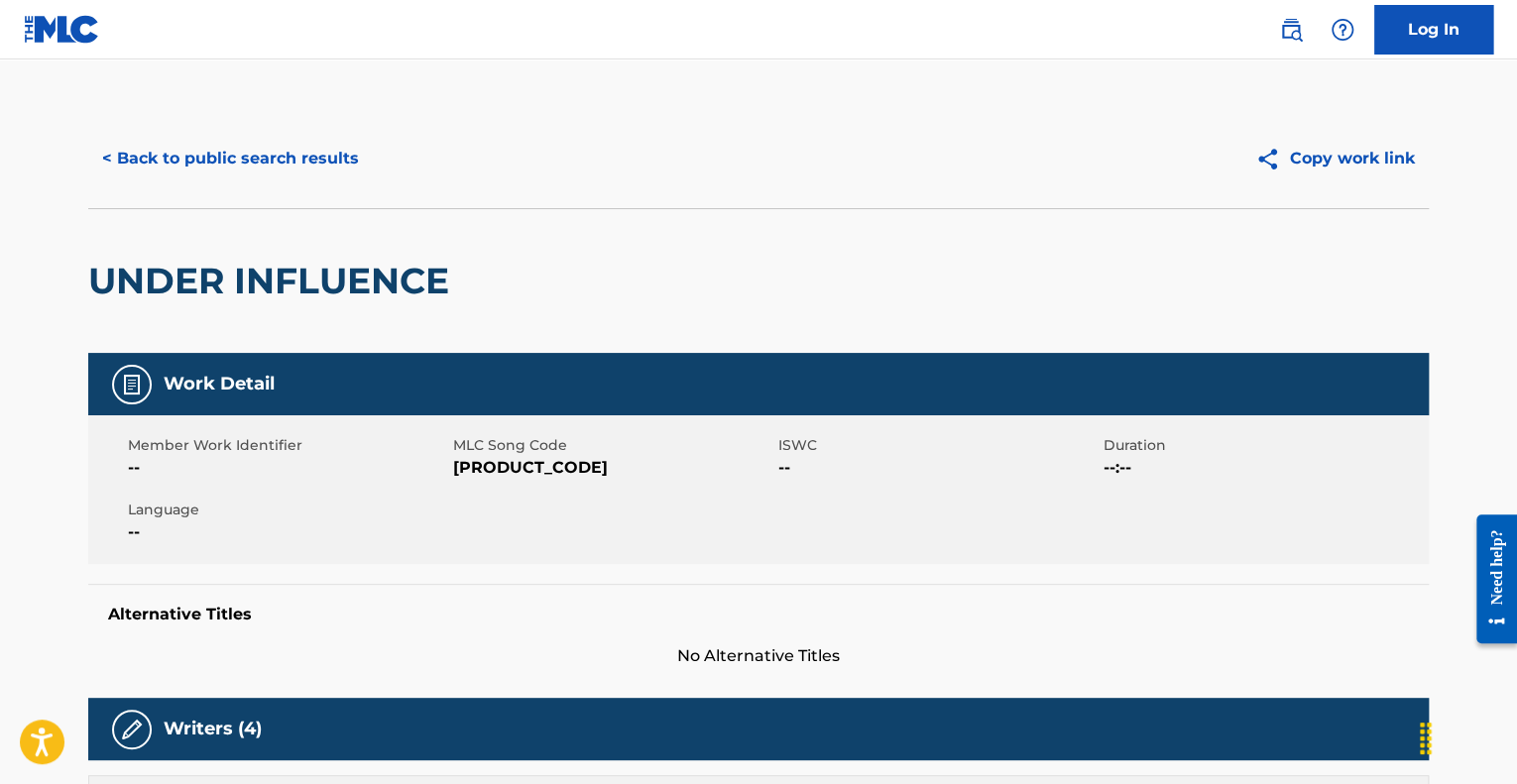 click on "< Back to public search results" at bounding box center [230, 159] 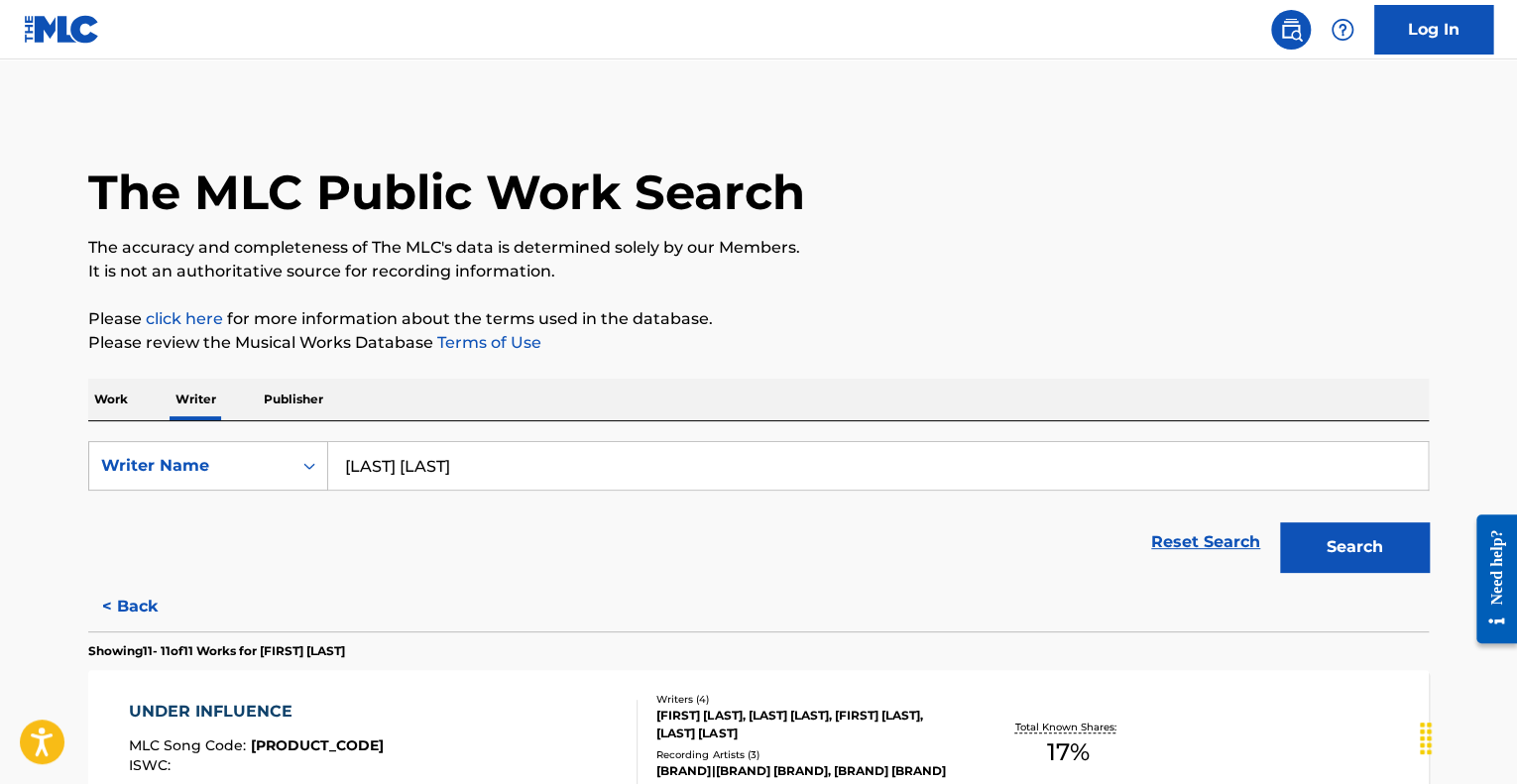 drag, startPoint x: 476, startPoint y: 465, endPoint x: 308, endPoint y: 434, distance: 170.83618 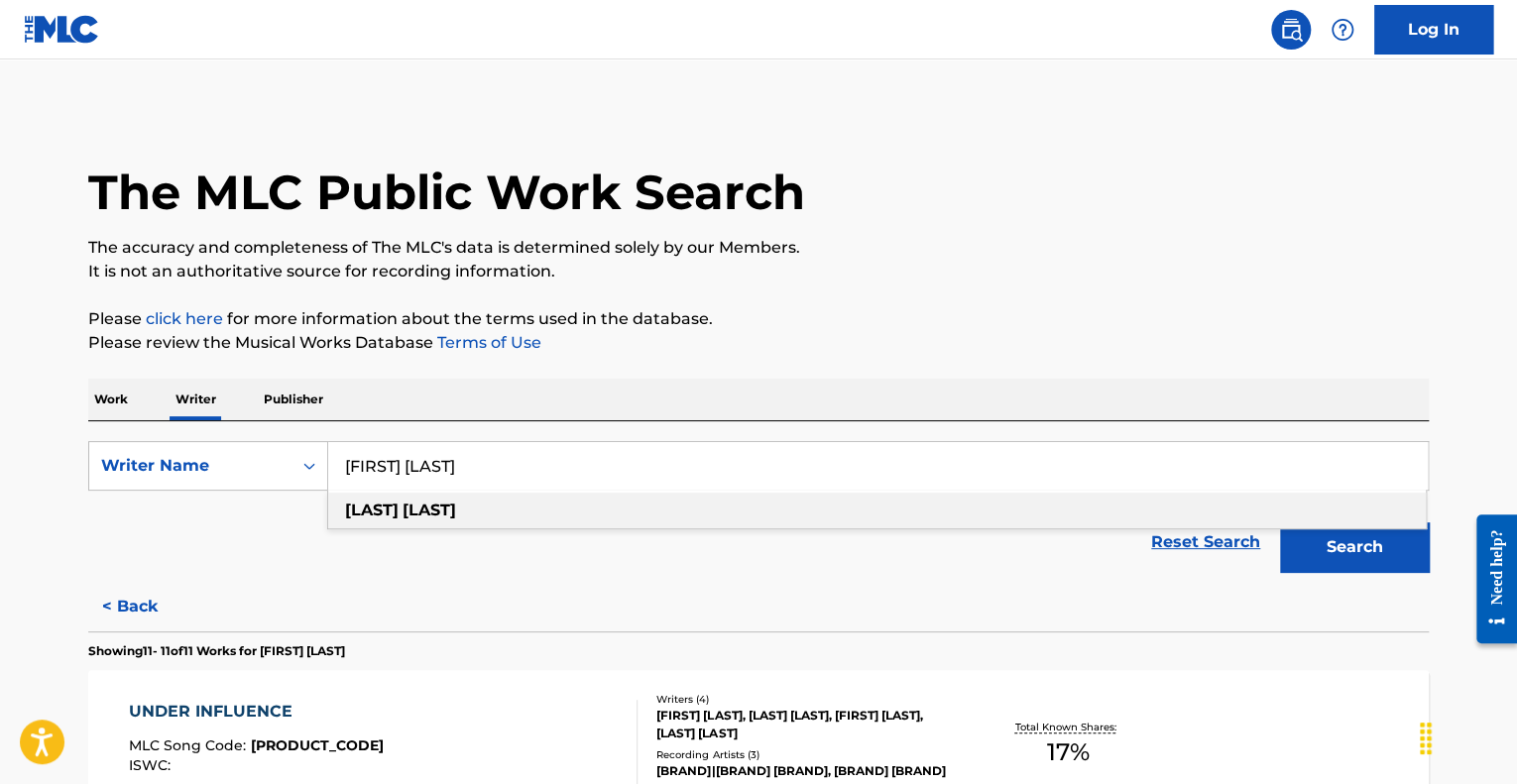 type on "[FIRST] [LAST]" 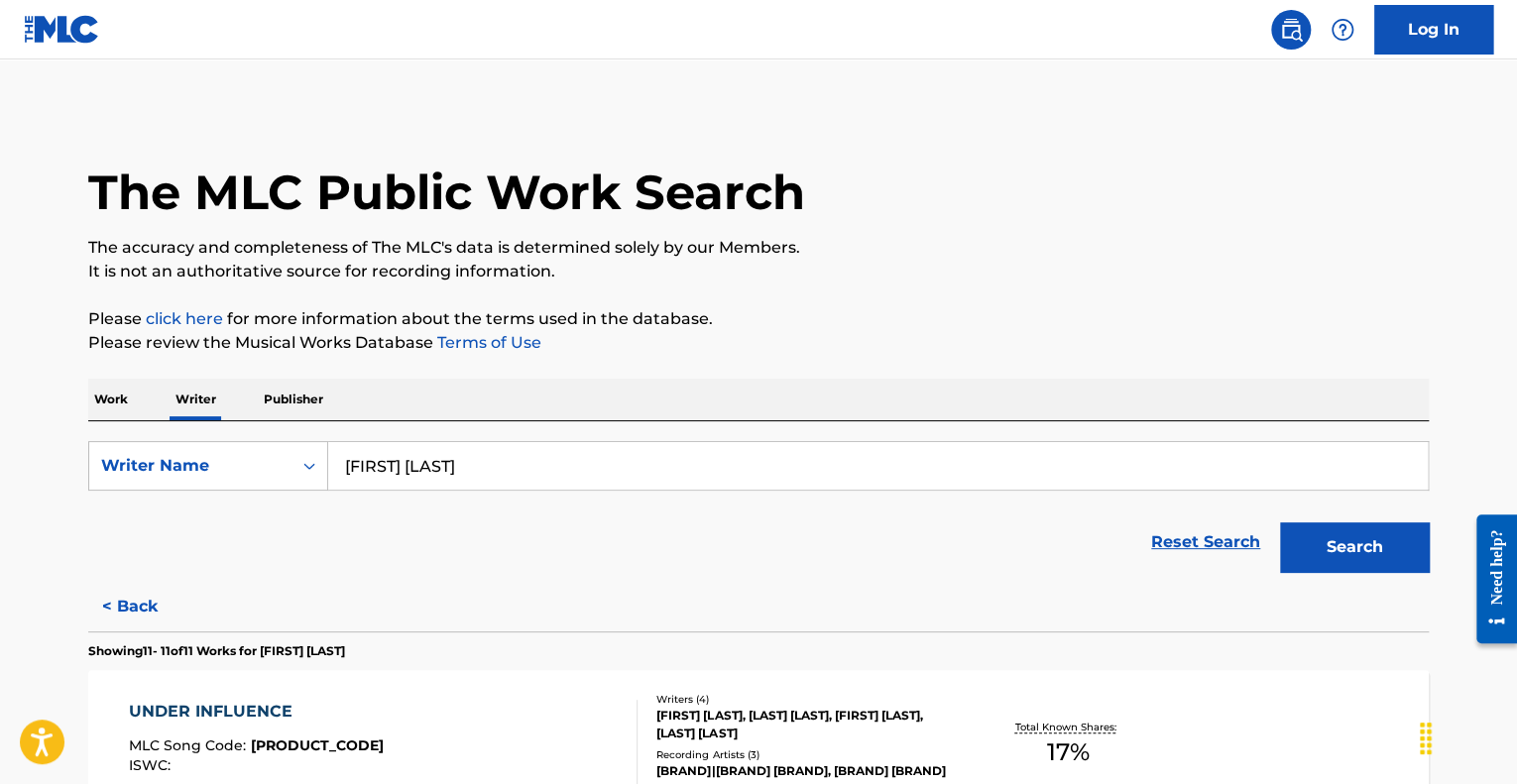 click on "Search" at bounding box center [1354, 547] 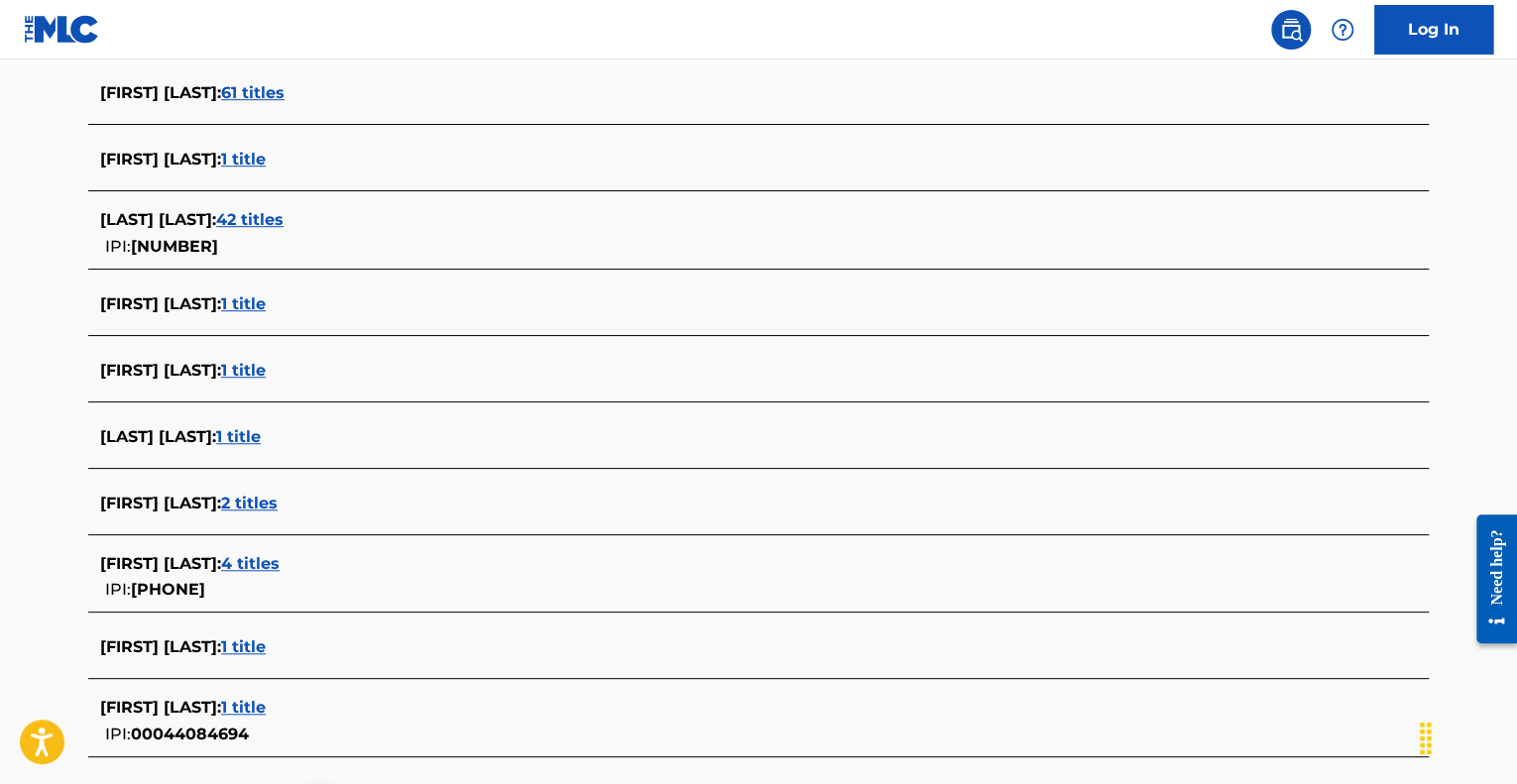 scroll, scrollTop: 670, scrollLeft: 0, axis: vertical 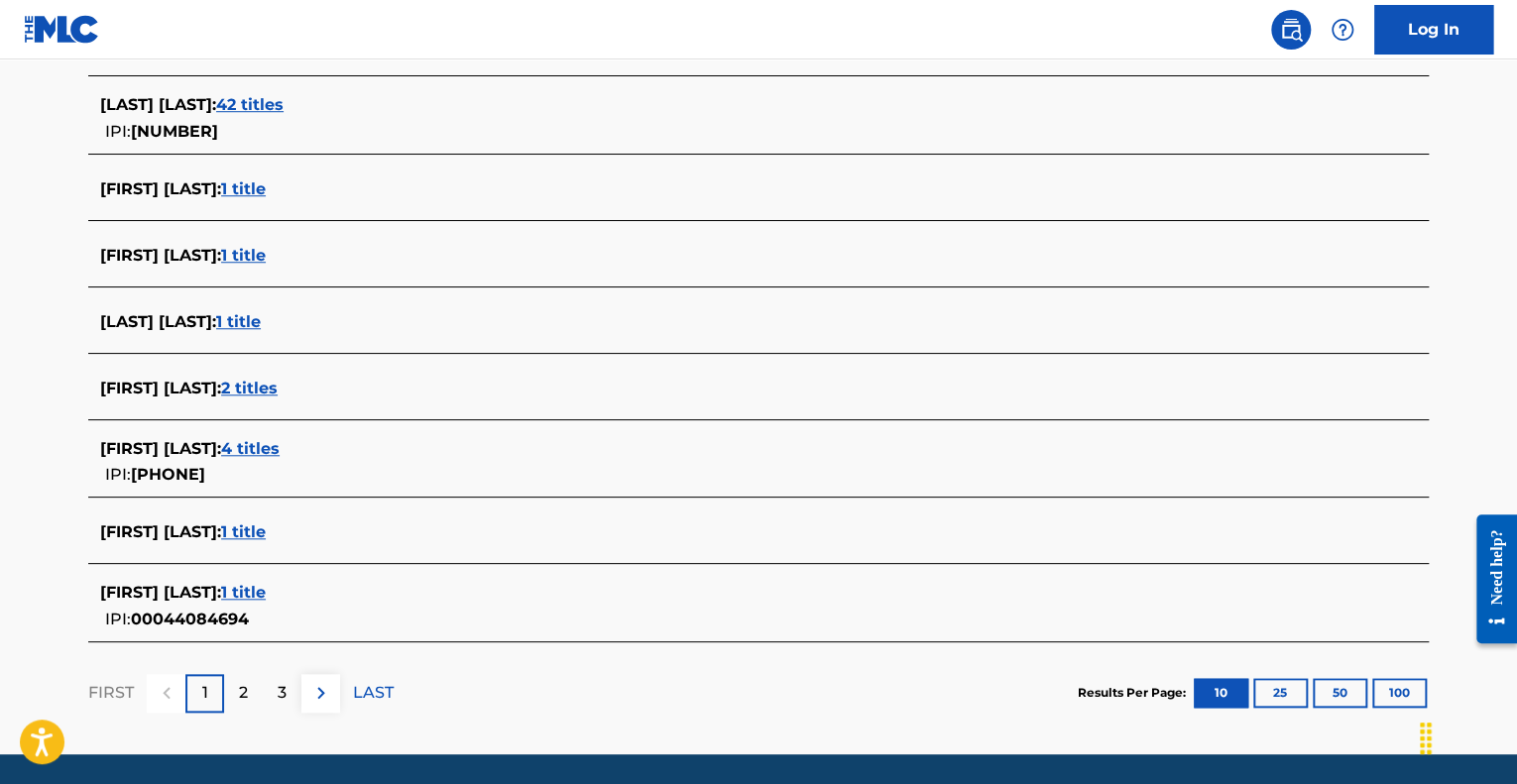 click on "4 titles" at bounding box center [250, 448] 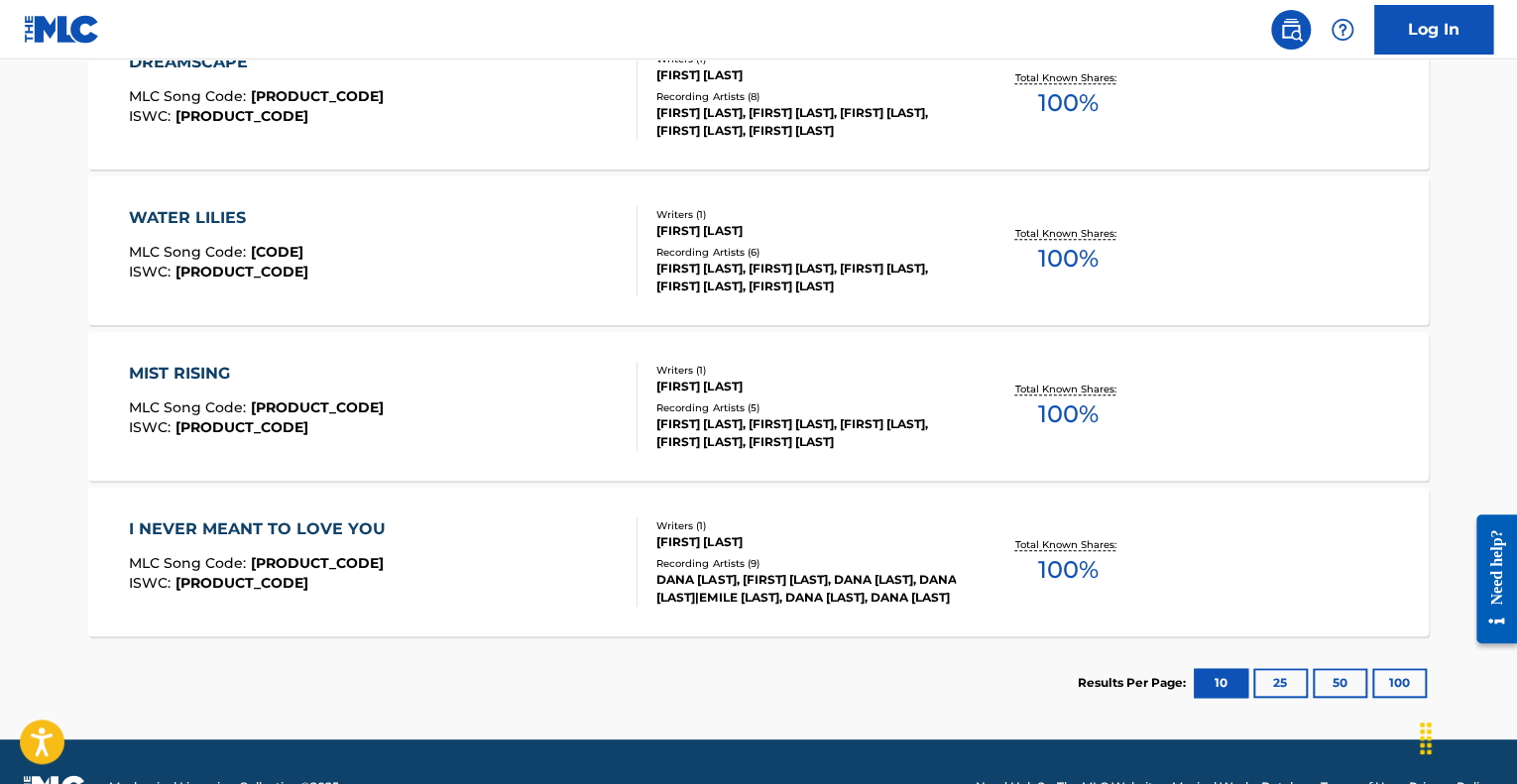 scroll, scrollTop: 646, scrollLeft: 0, axis: vertical 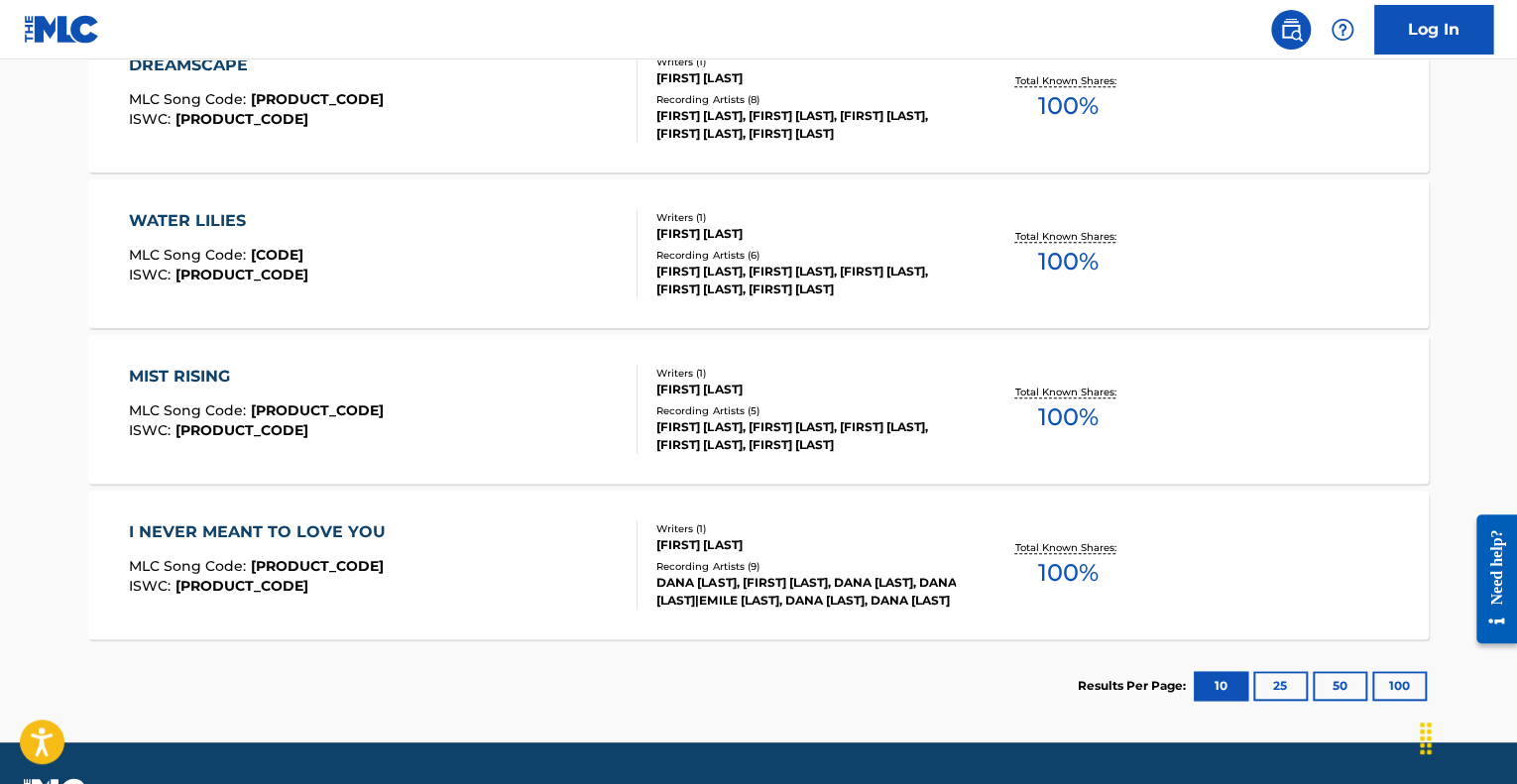 click on "I NEVER MEANT TO LOVE YOU" at bounding box center [262, 532] 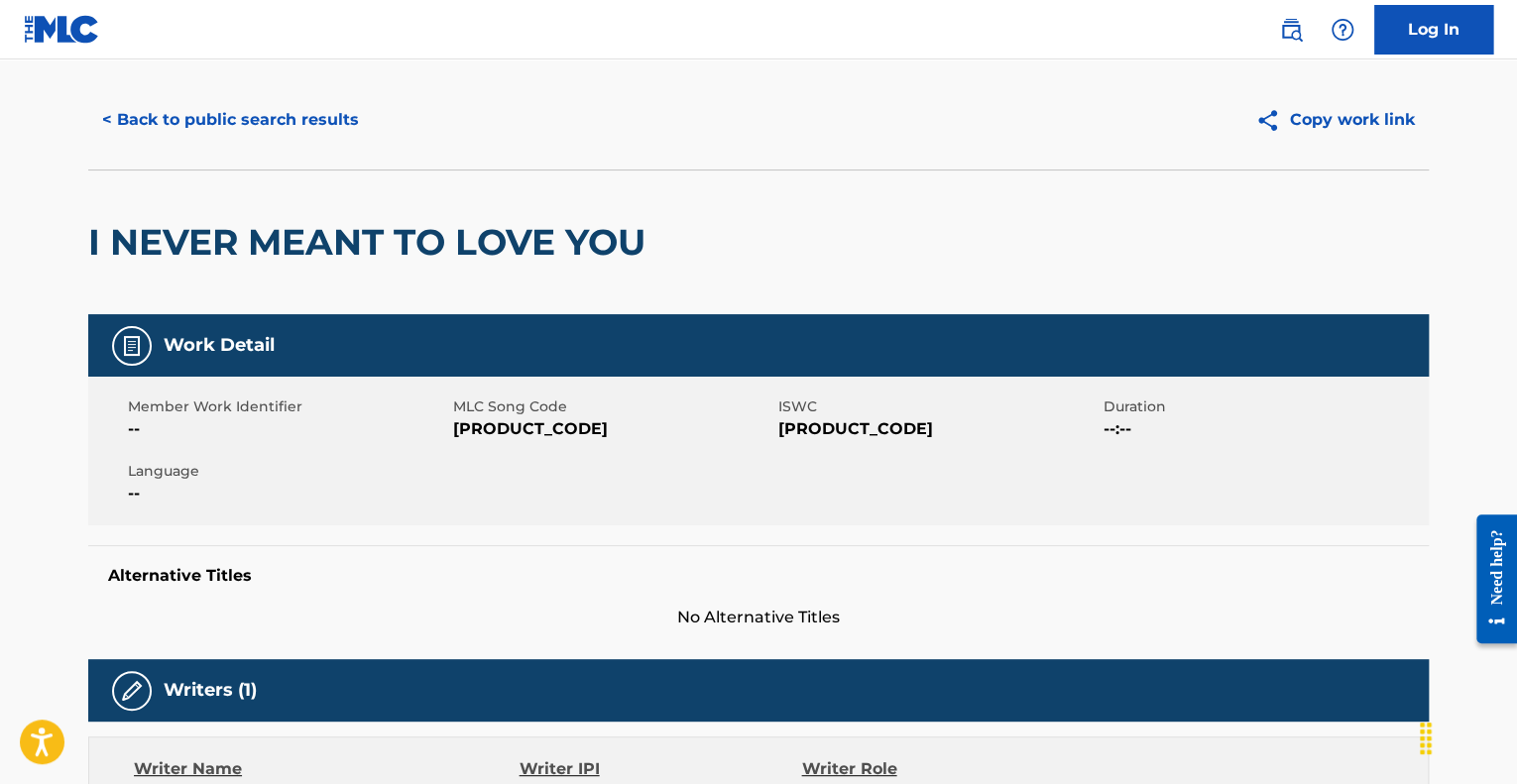 scroll, scrollTop: 31, scrollLeft: 0, axis: vertical 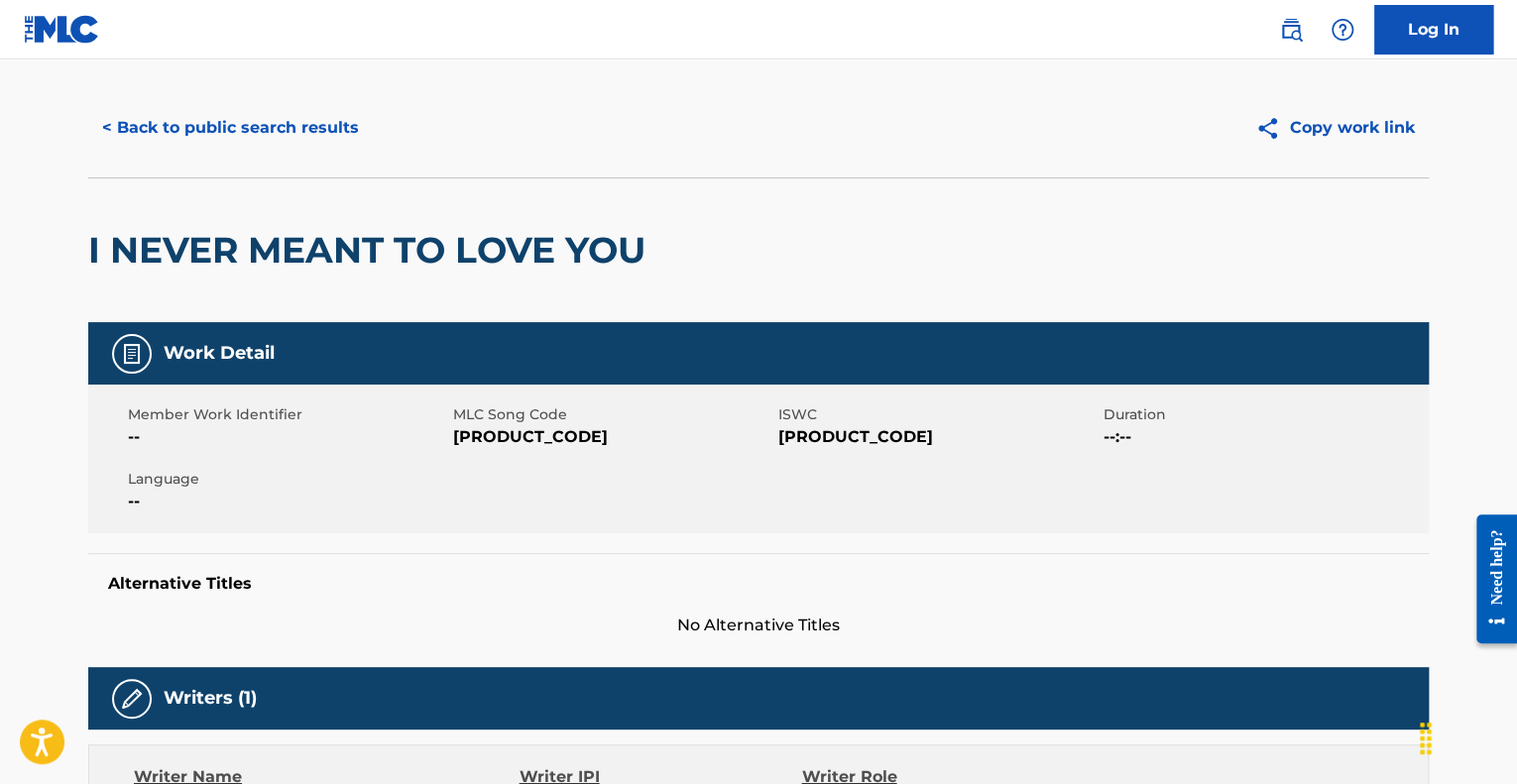 click on "< Back to public search results" at bounding box center (230, 128) 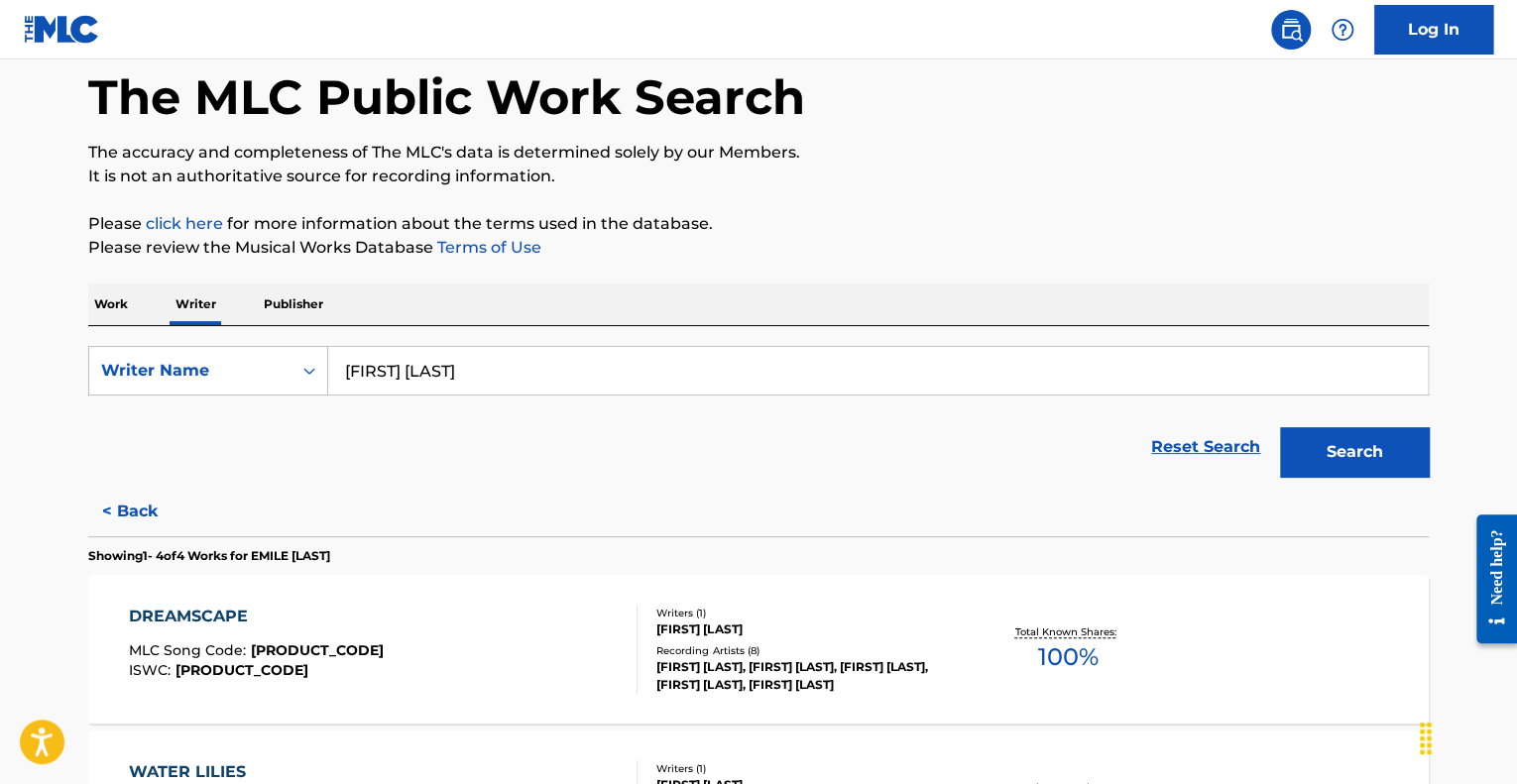 scroll, scrollTop: 0, scrollLeft: 0, axis: both 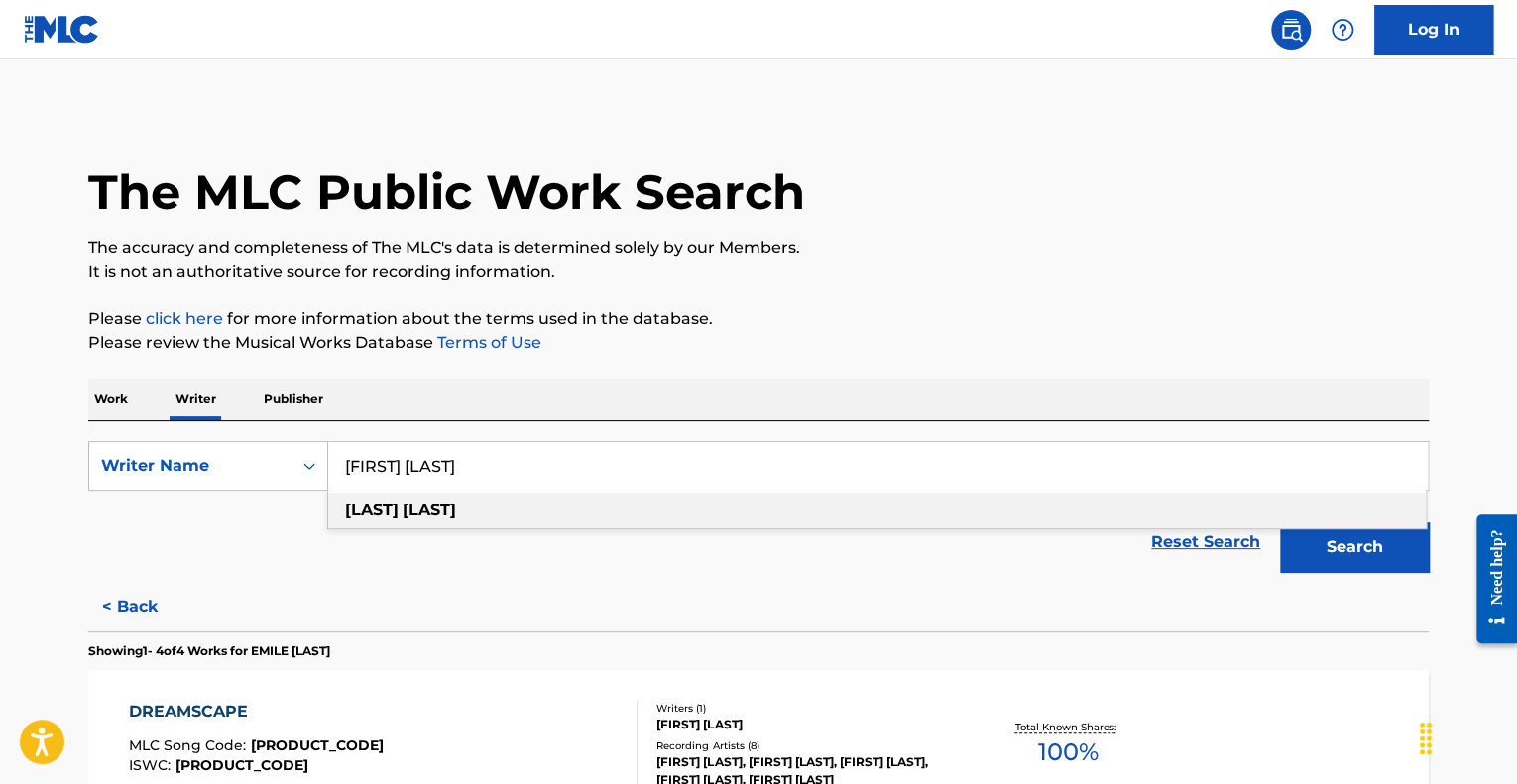 click on "[FIRST] [LAST]" at bounding box center (877, 466) 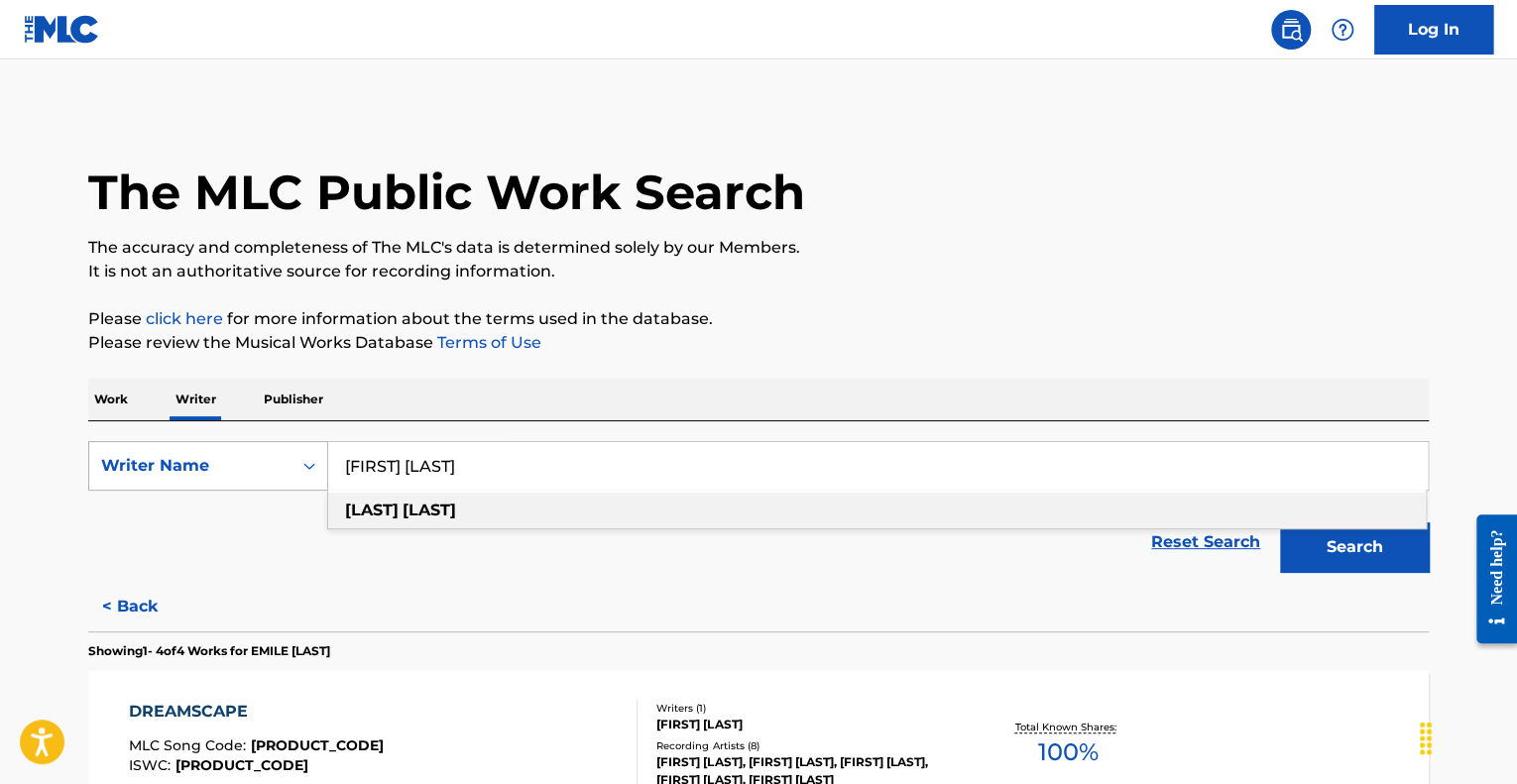 drag, startPoint x: 474, startPoint y: 455, endPoint x: 292, endPoint y: 461, distance: 182.09887 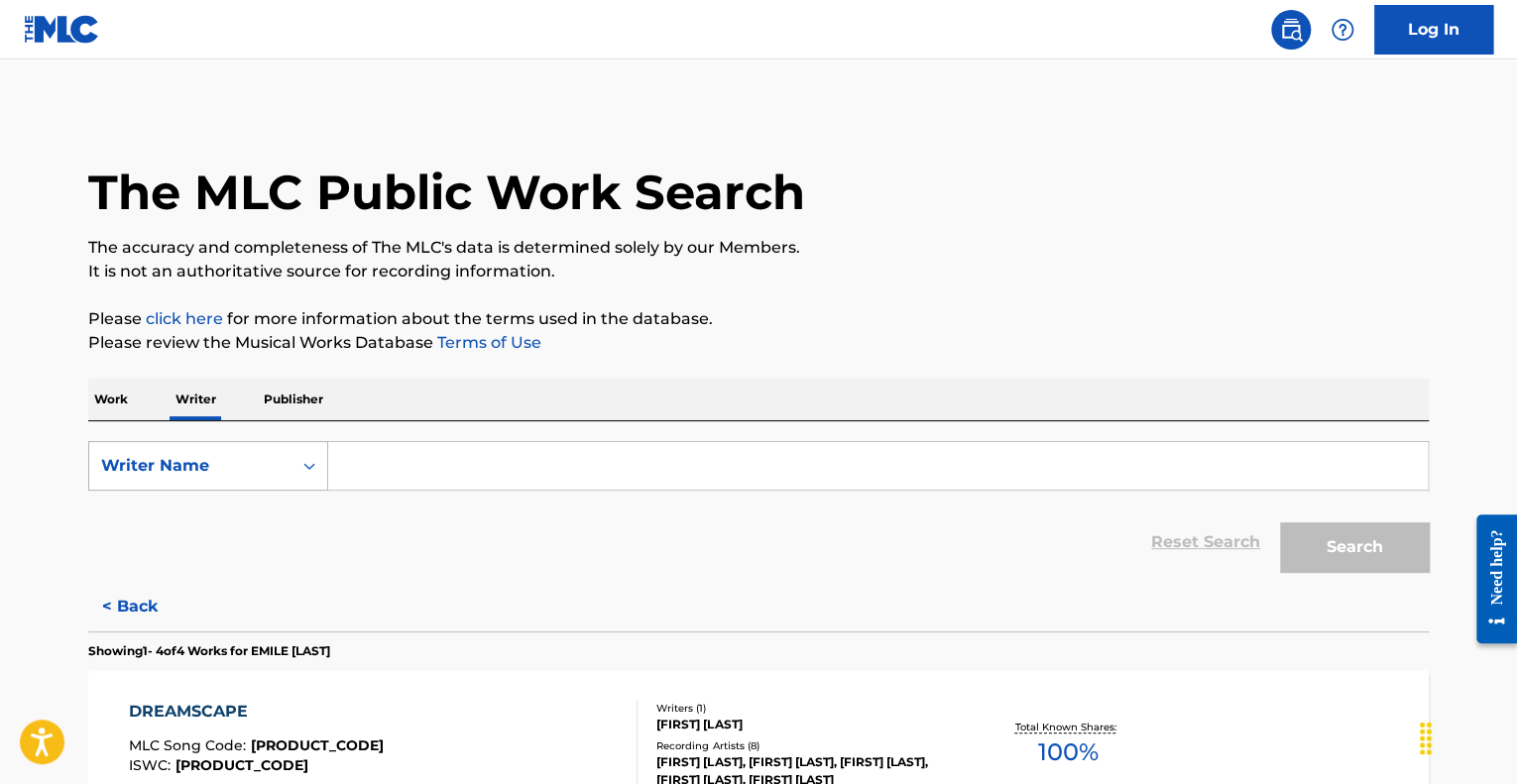 paste on "[FIRST] [LAST]" 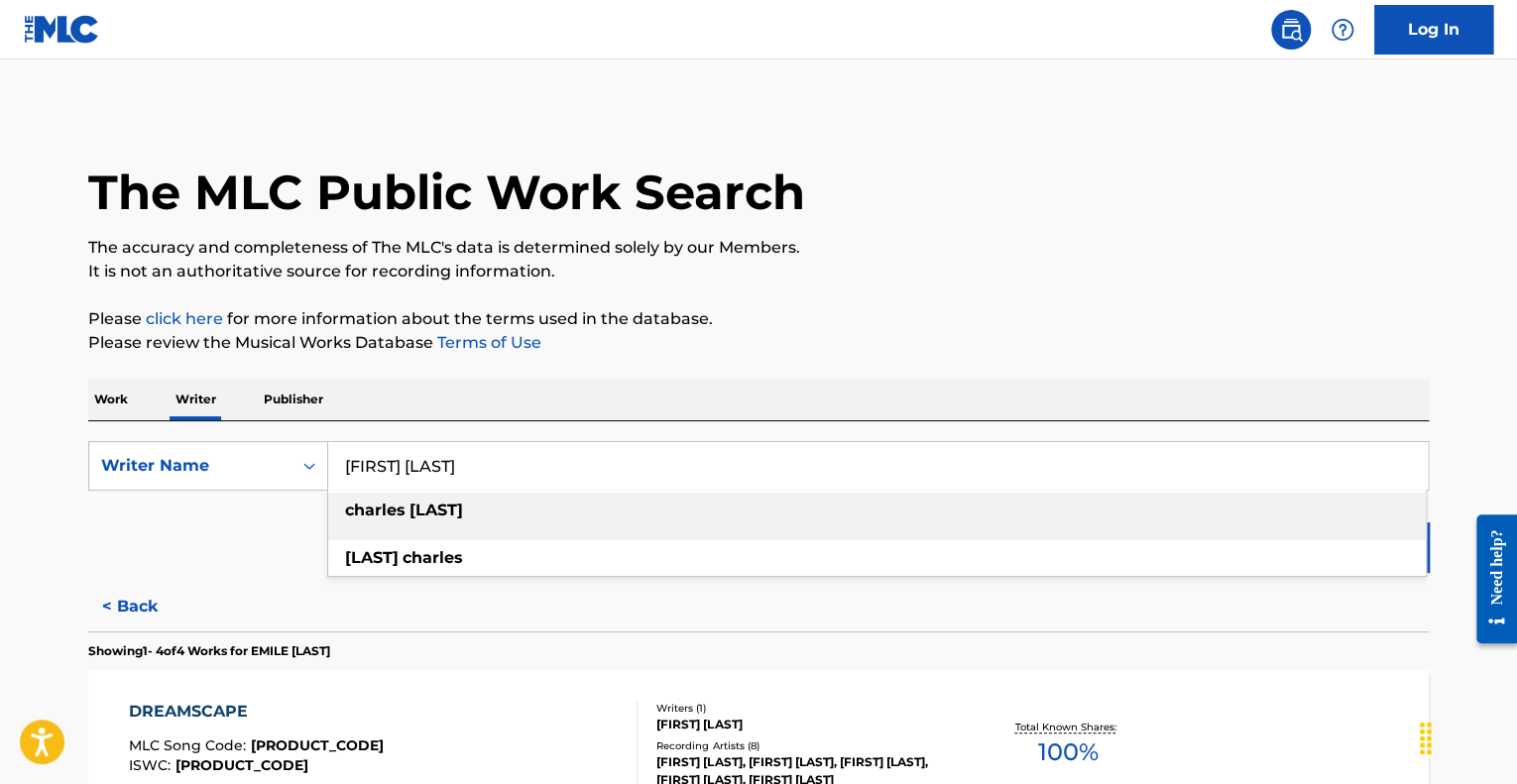 click on "[FIRST]   [LAST]" at bounding box center (876, 510) 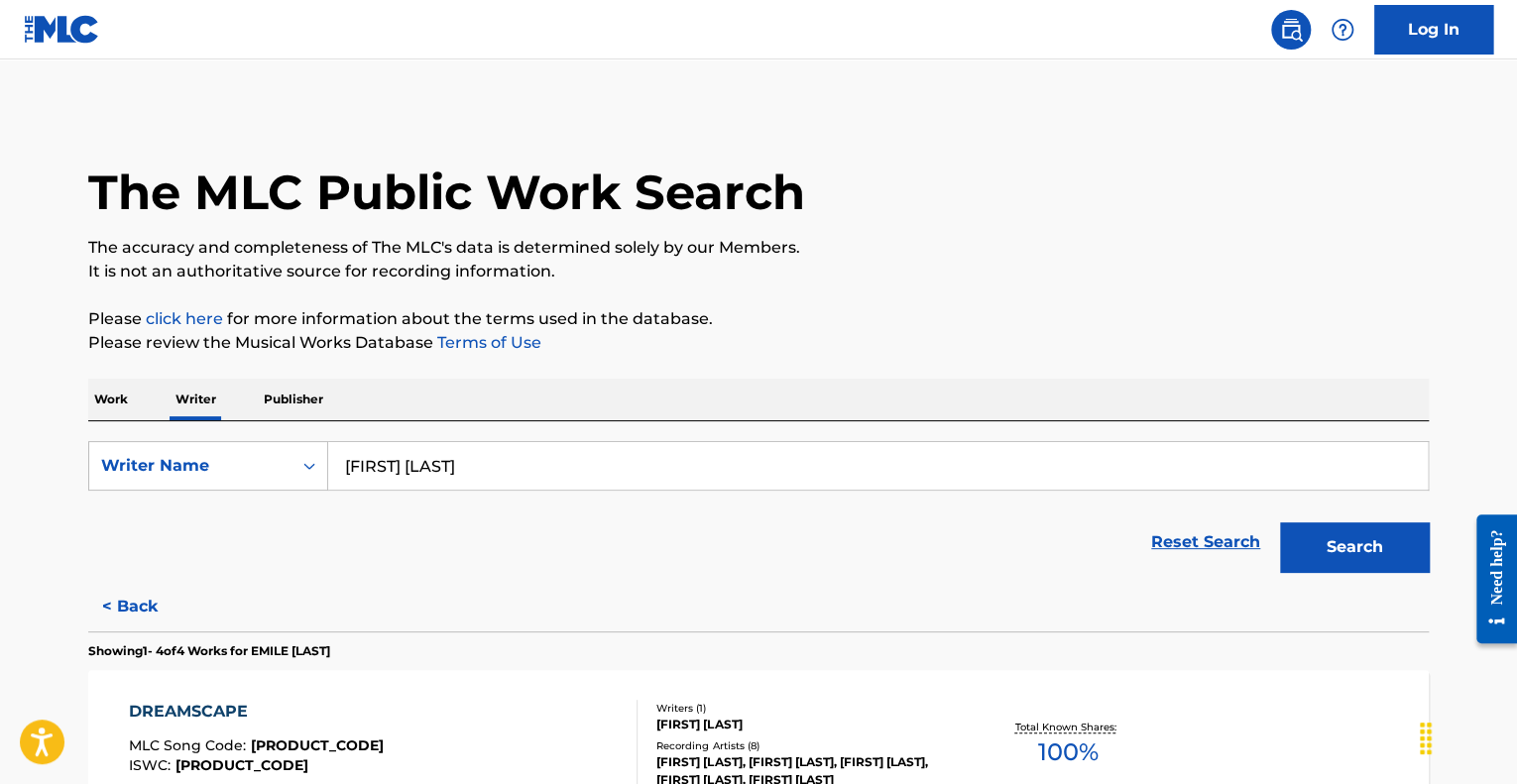 click on "Search" at bounding box center (1354, 547) 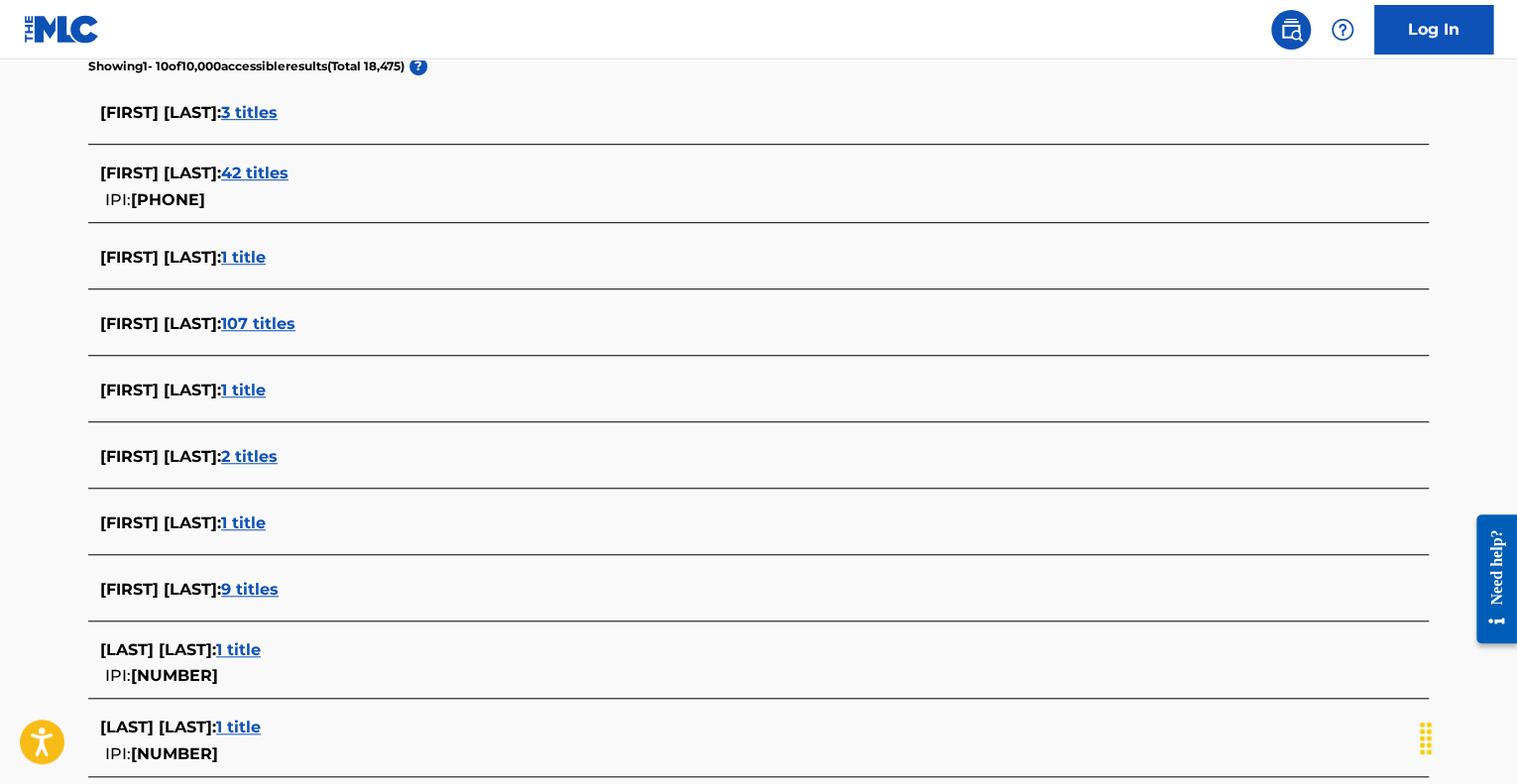 scroll, scrollTop: 535, scrollLeft: 0, axis: vertical 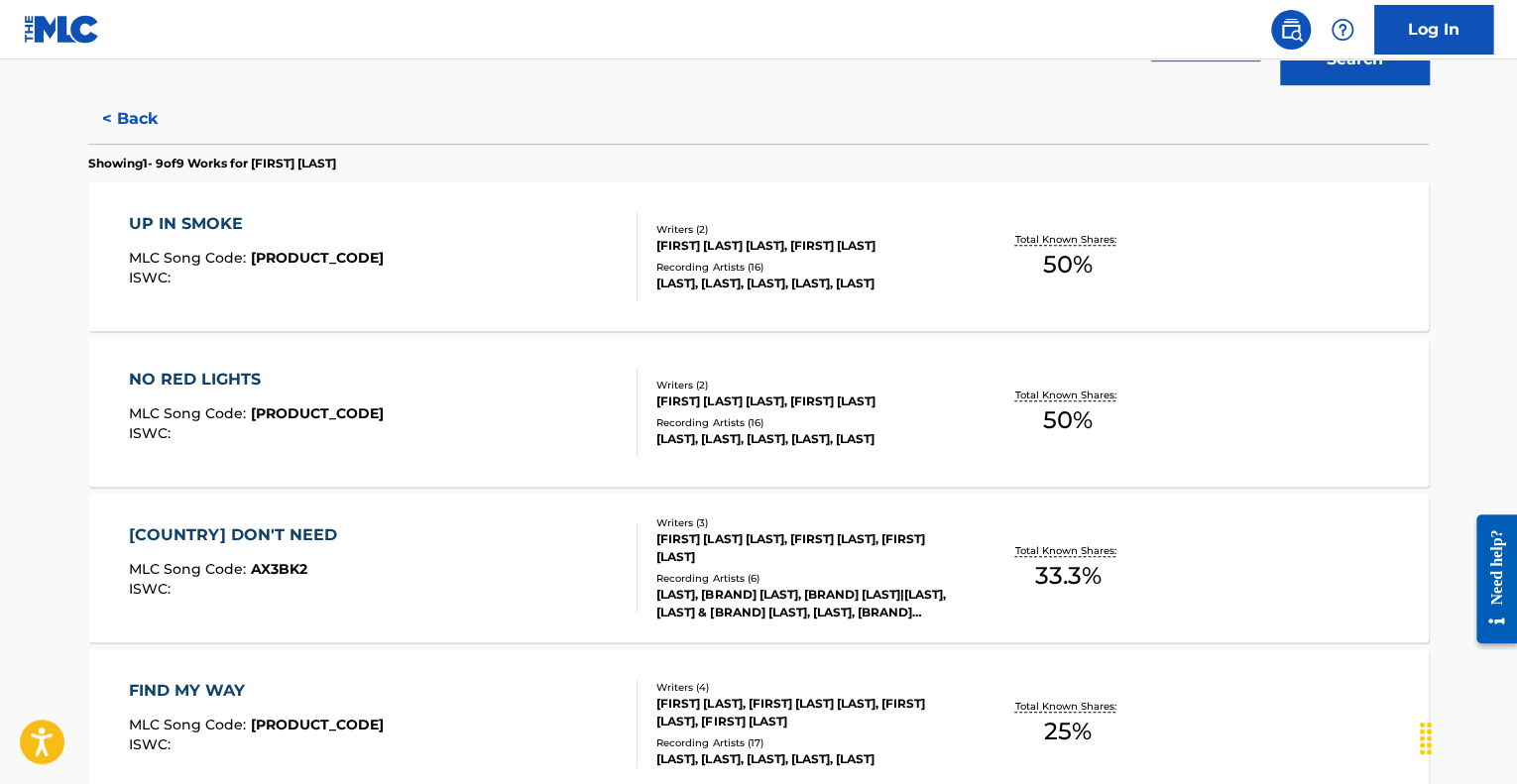 click on "UP IN SMOKE MLC Song Code : UW7VZ6 ISWC :" at bounding box center (384, 257) 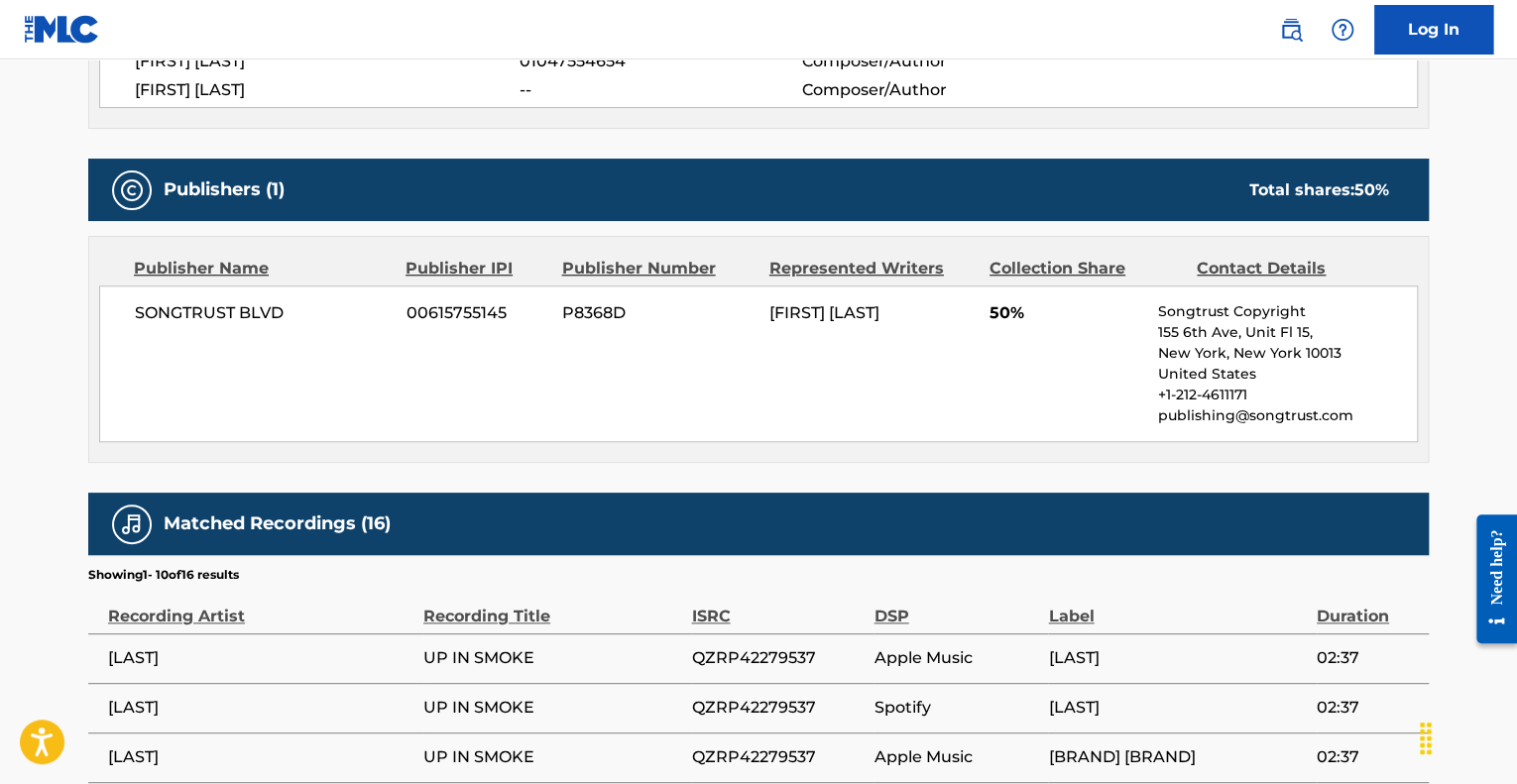 scroll, scrollTop: 741, scrollLeft: 0, axis: vertical 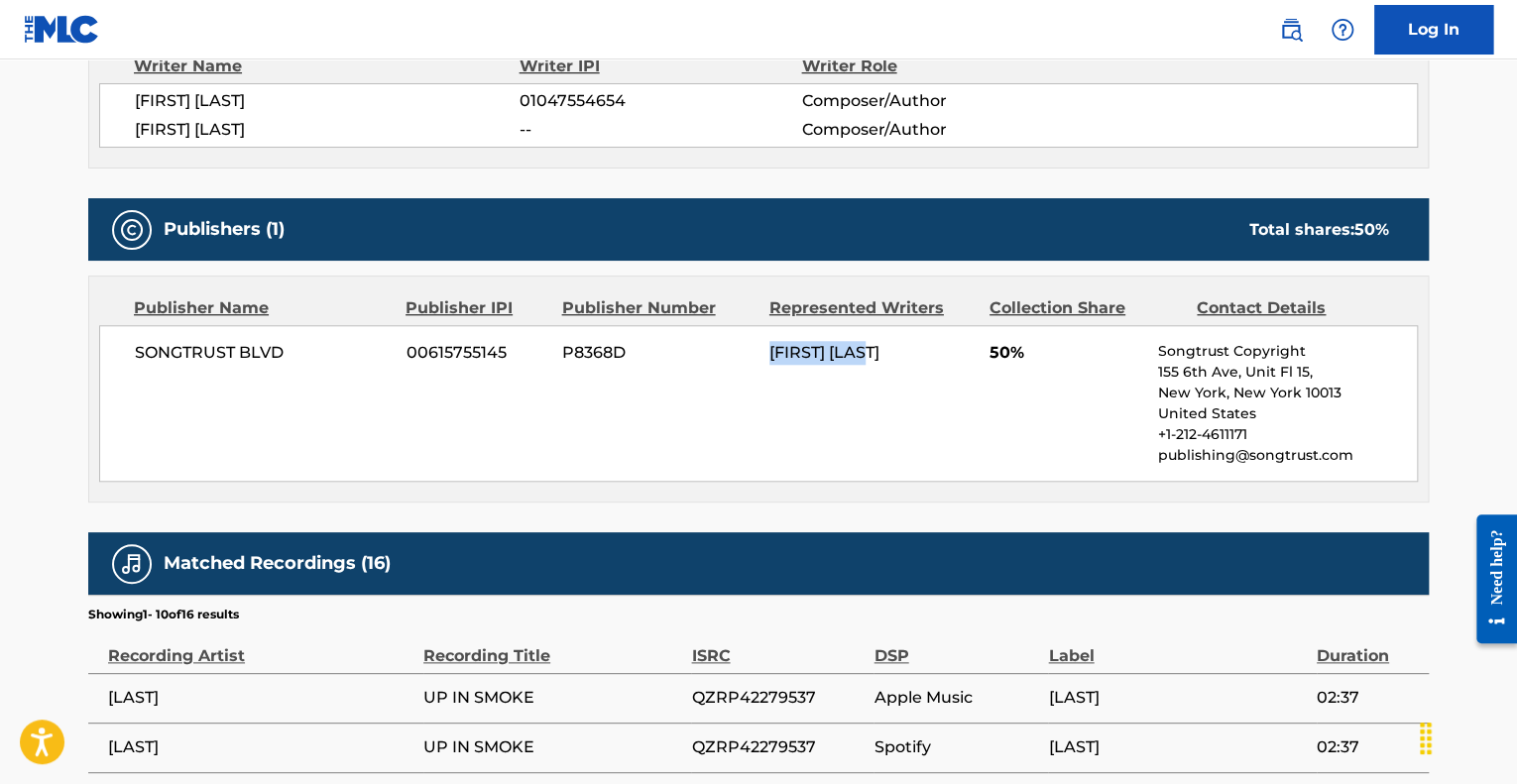 drag, startPoint x: 773, startPoint y: 349, endPoint x: 901, endPoint y: 350, distance: 128.00391 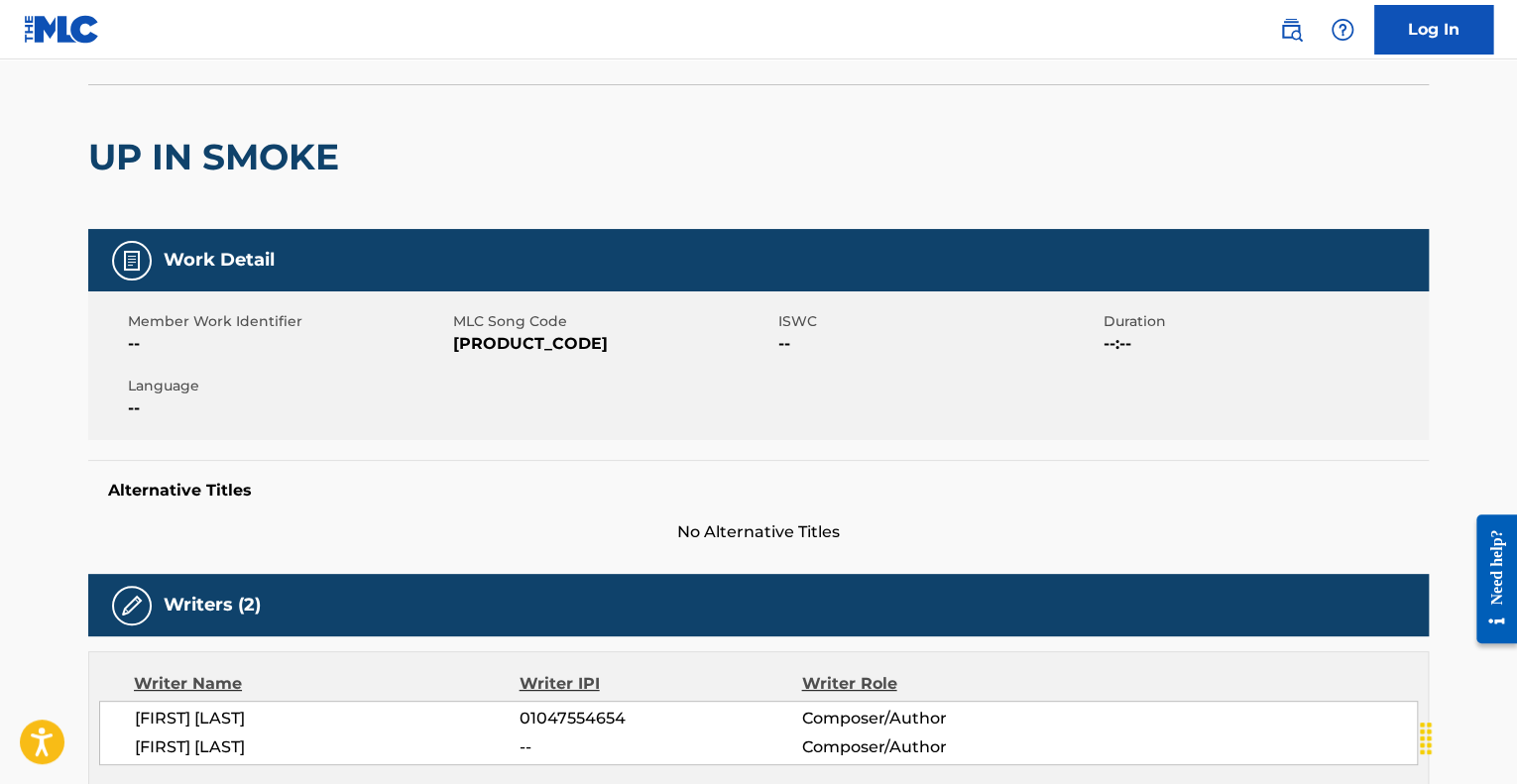 scroll, scrollTop: 26, scrollLeft: 0, axis: vertical 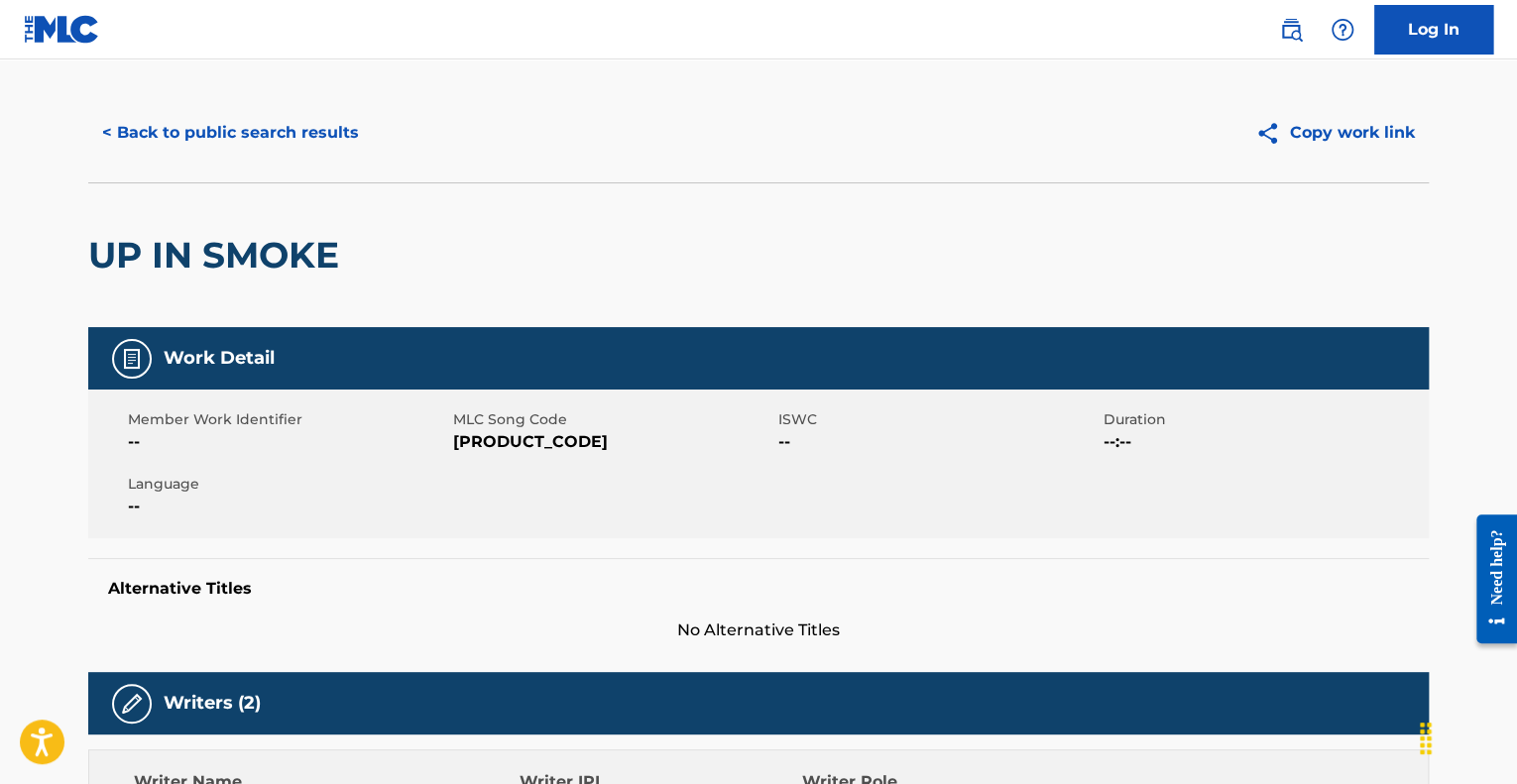 click on "< Back to public search results" at bounding box center (230, 133) 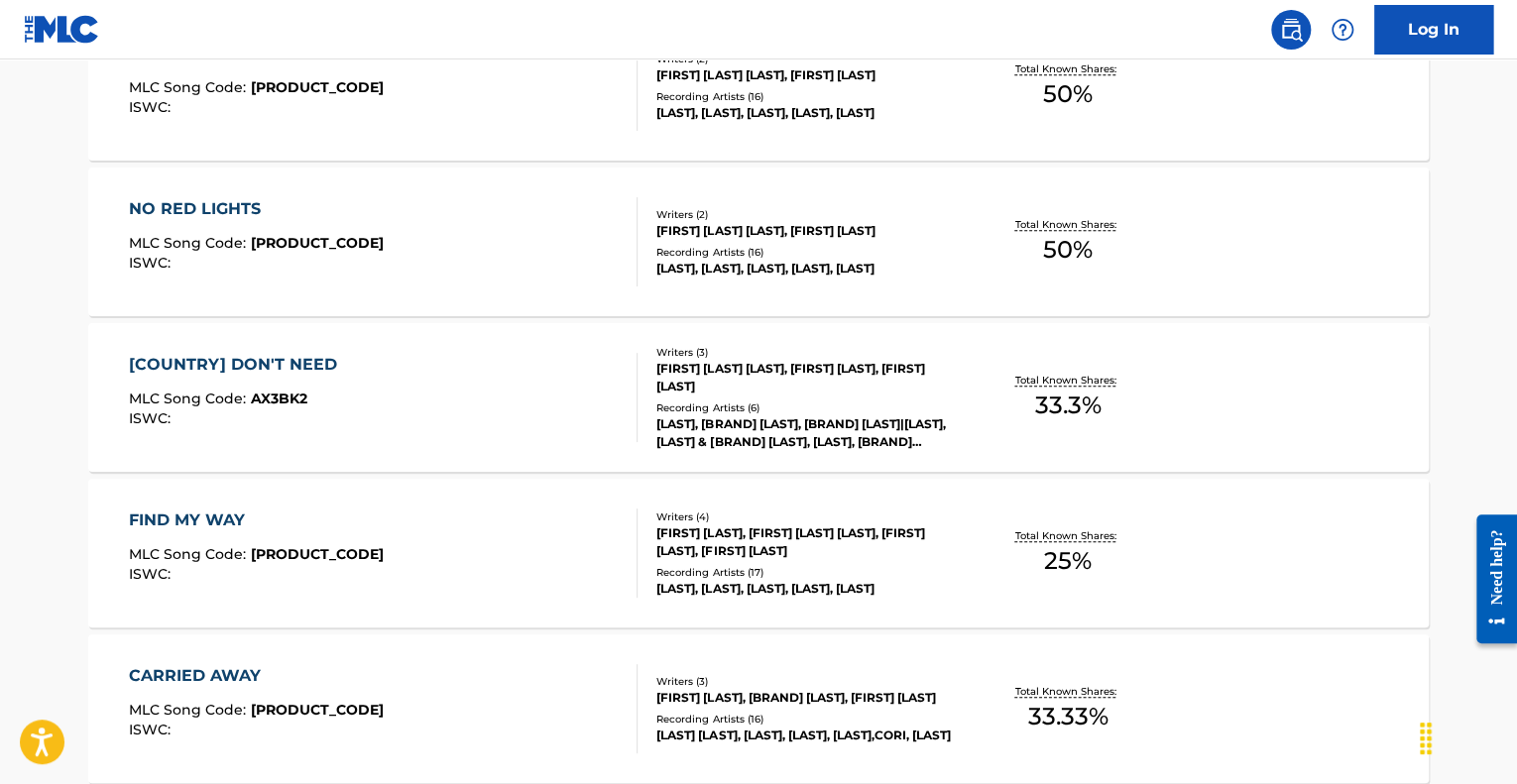 scroll, scrollTop: 660, scrollLeft: 0, axis: vertical 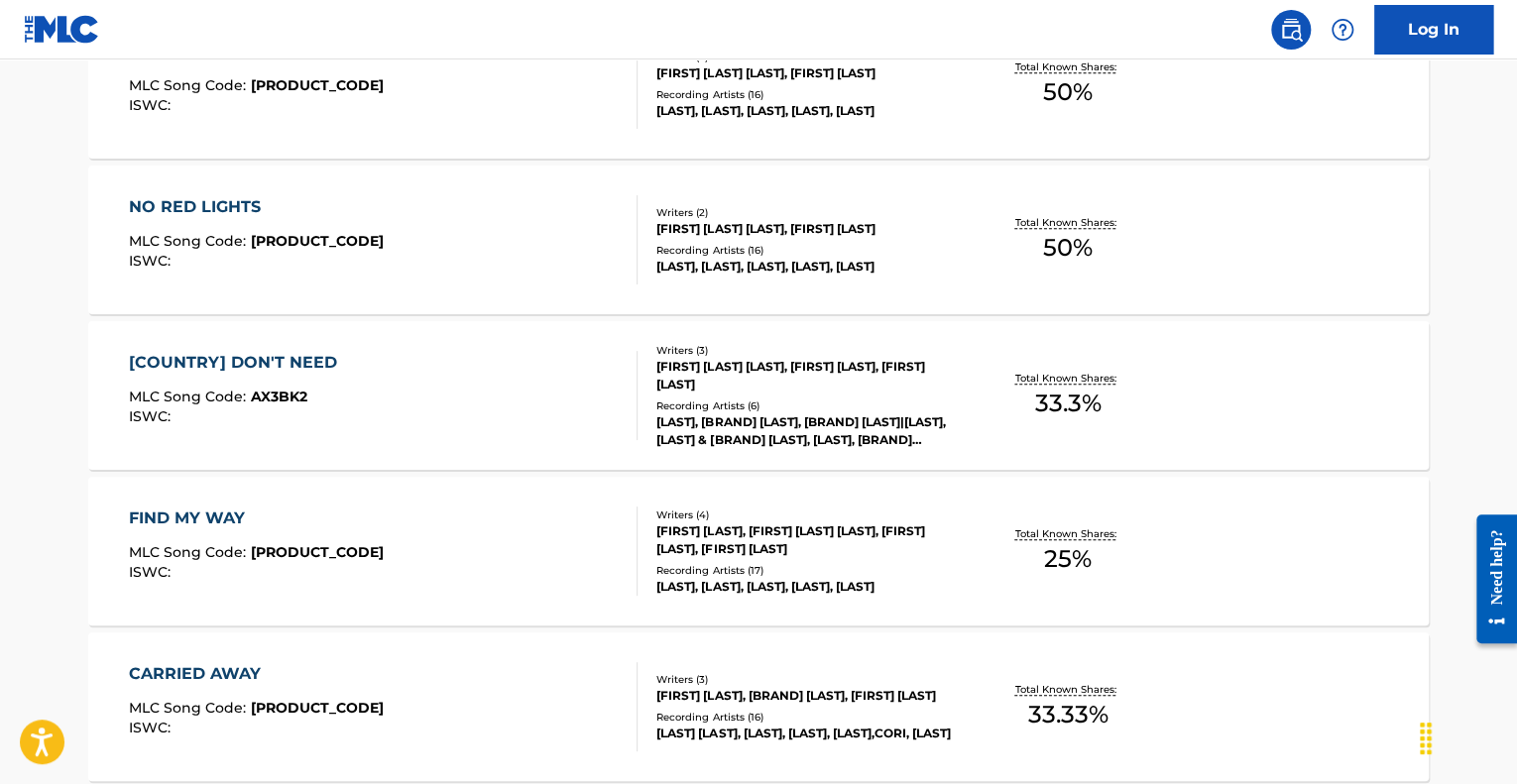 click on "FIND MY WAY MLC Song Code : FH900A ISWC :" at bounding box center (384, 551) 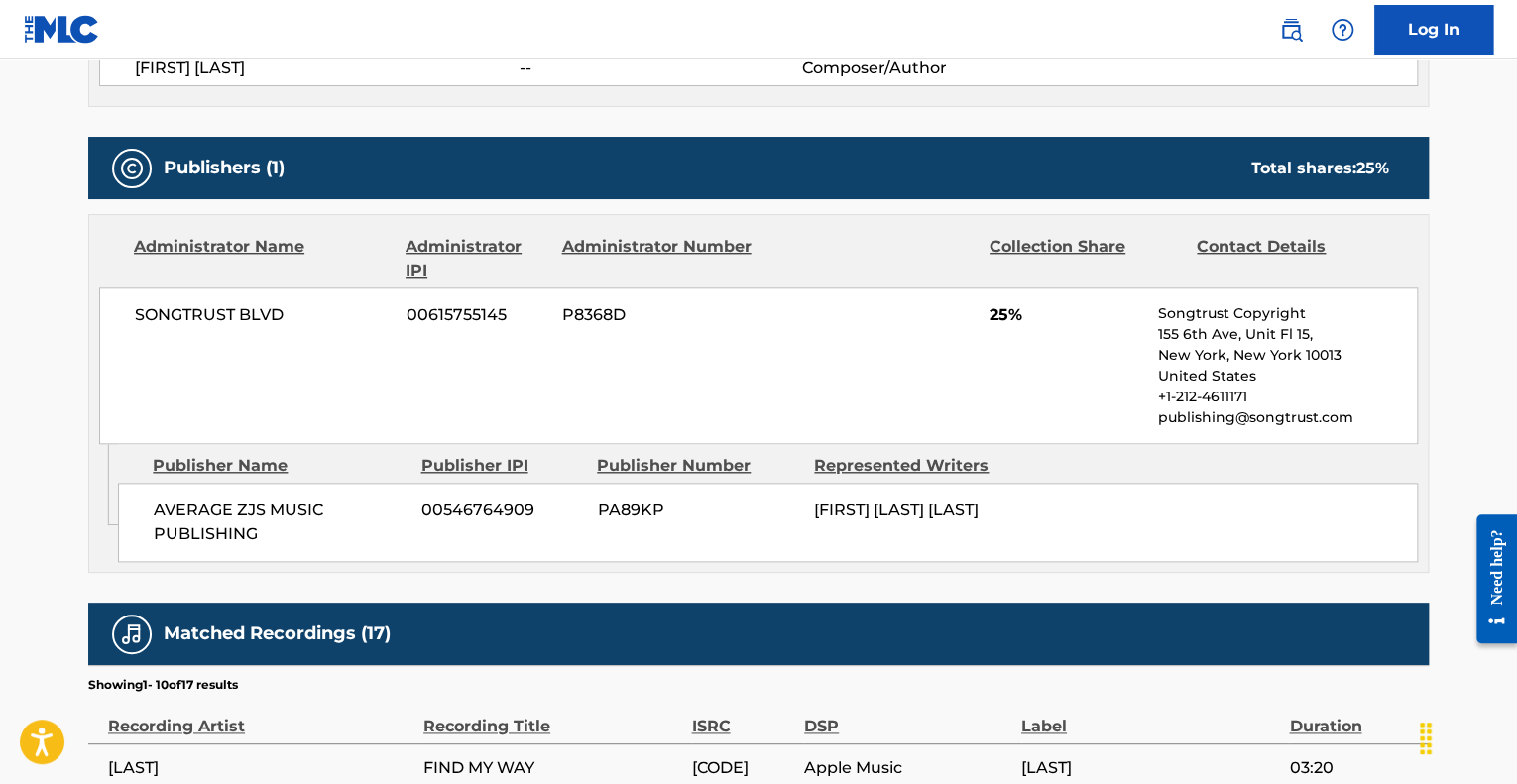 scroll, scrollTop: 859, scrollLeft: 0, axis: vertical 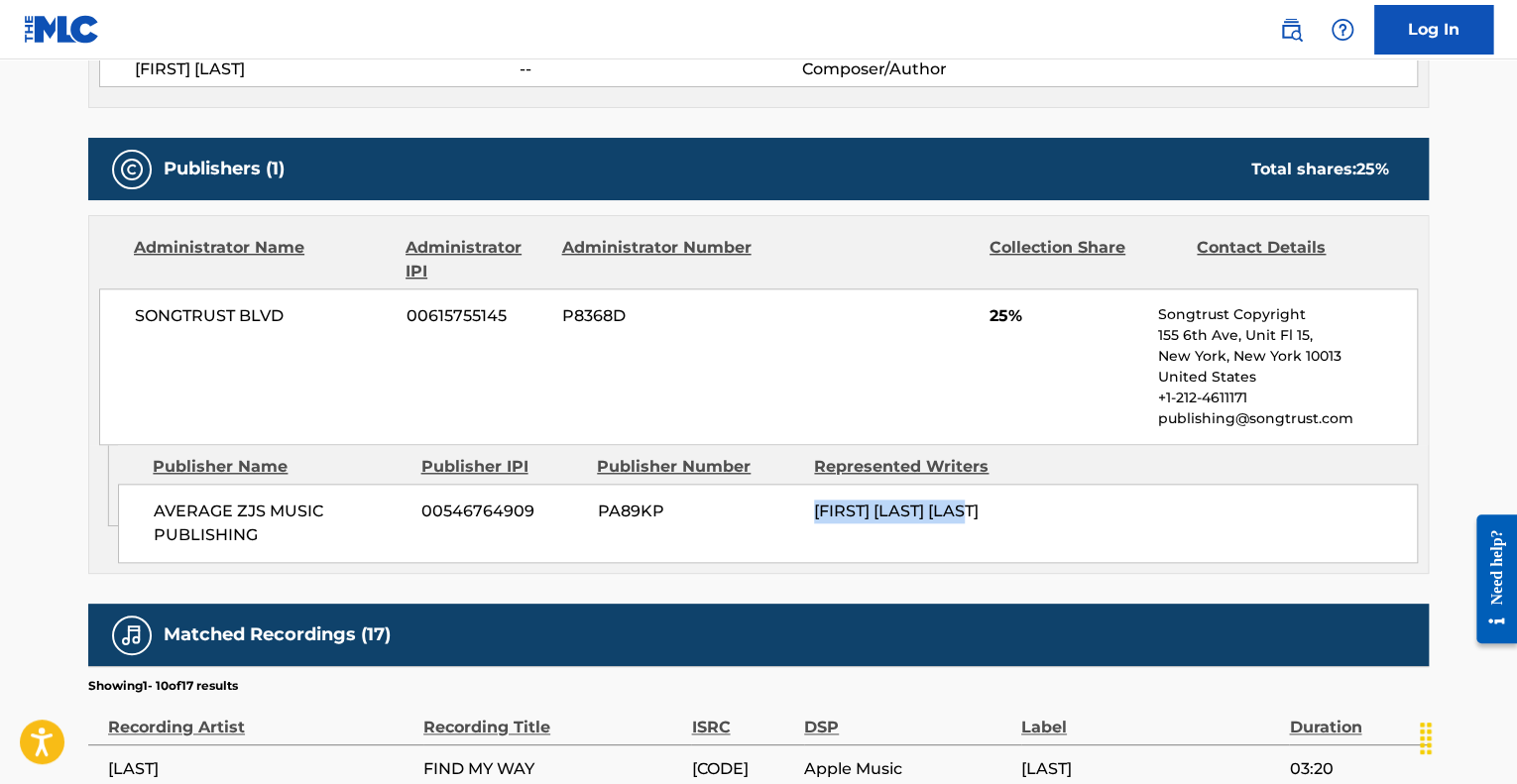 drag, startPoint x: 813, startPoint y: 504, endPoint x: 1009, endPoint y: 526, distance: 197.23083 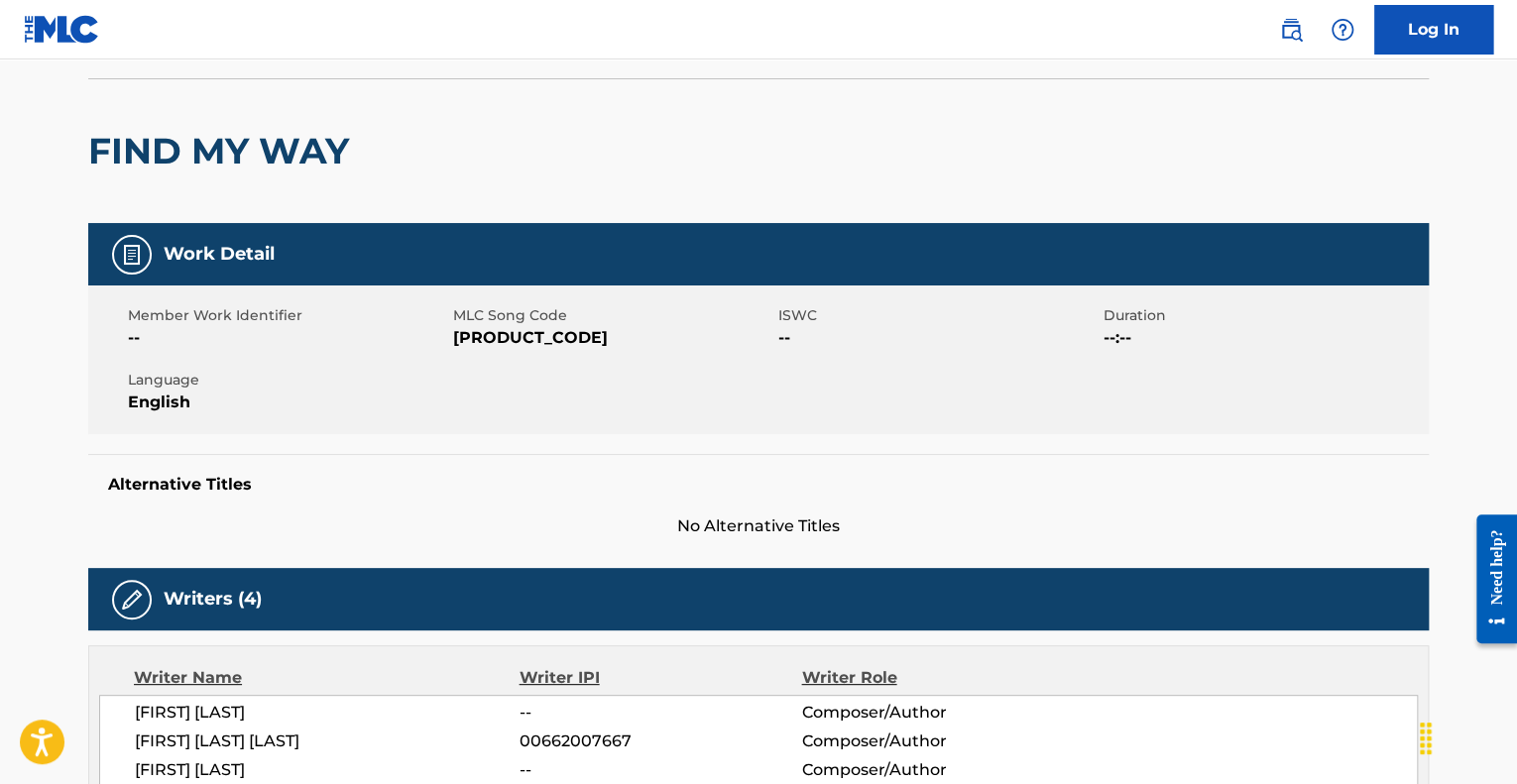 scroll, scrollTop: 0, scrollLeft: 0, axis: both 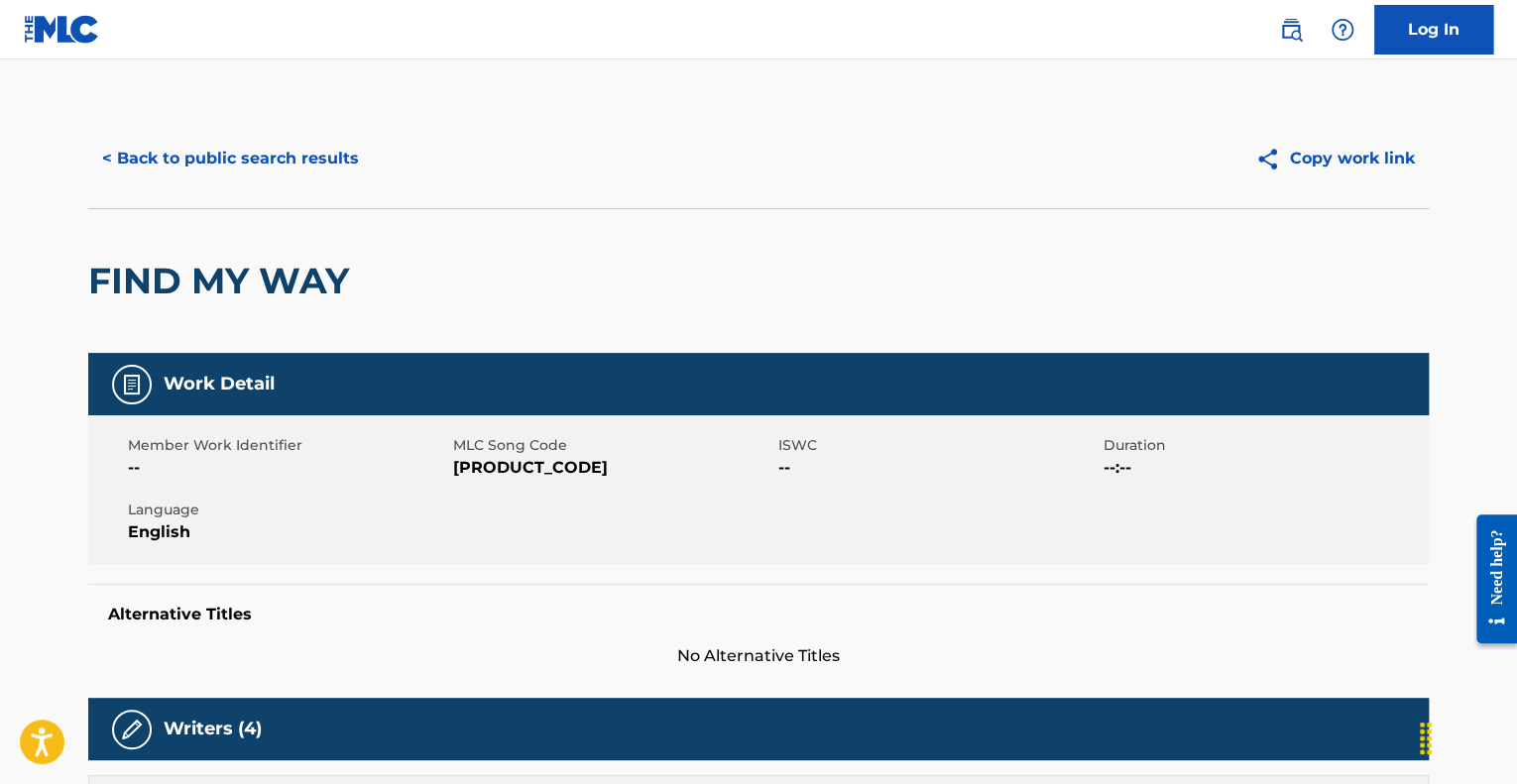 click on "< Back to public search results" at bounding box center [230, 159] 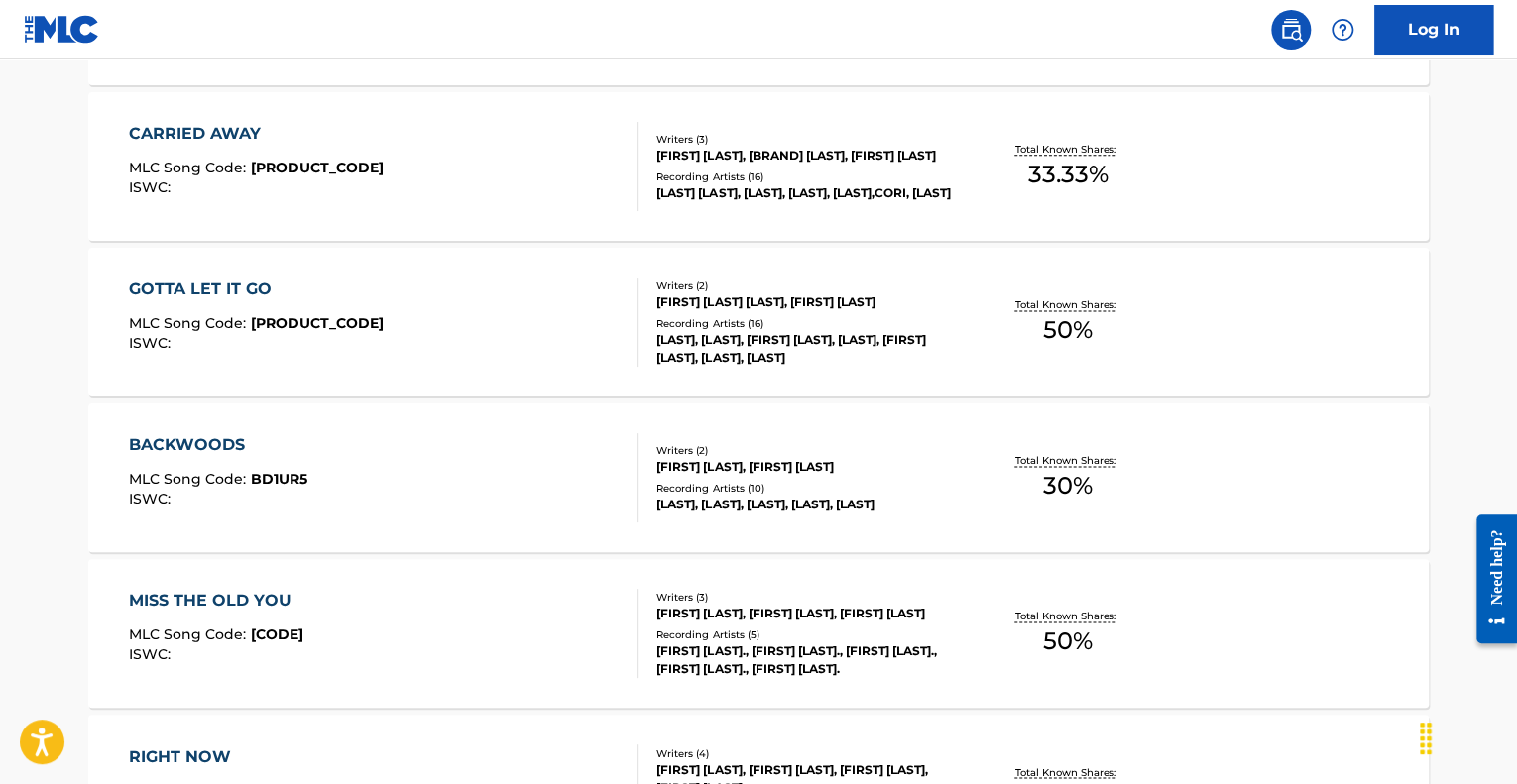 scroll, scrollTop: 1201, scrollLeft: 0, axis: vertical 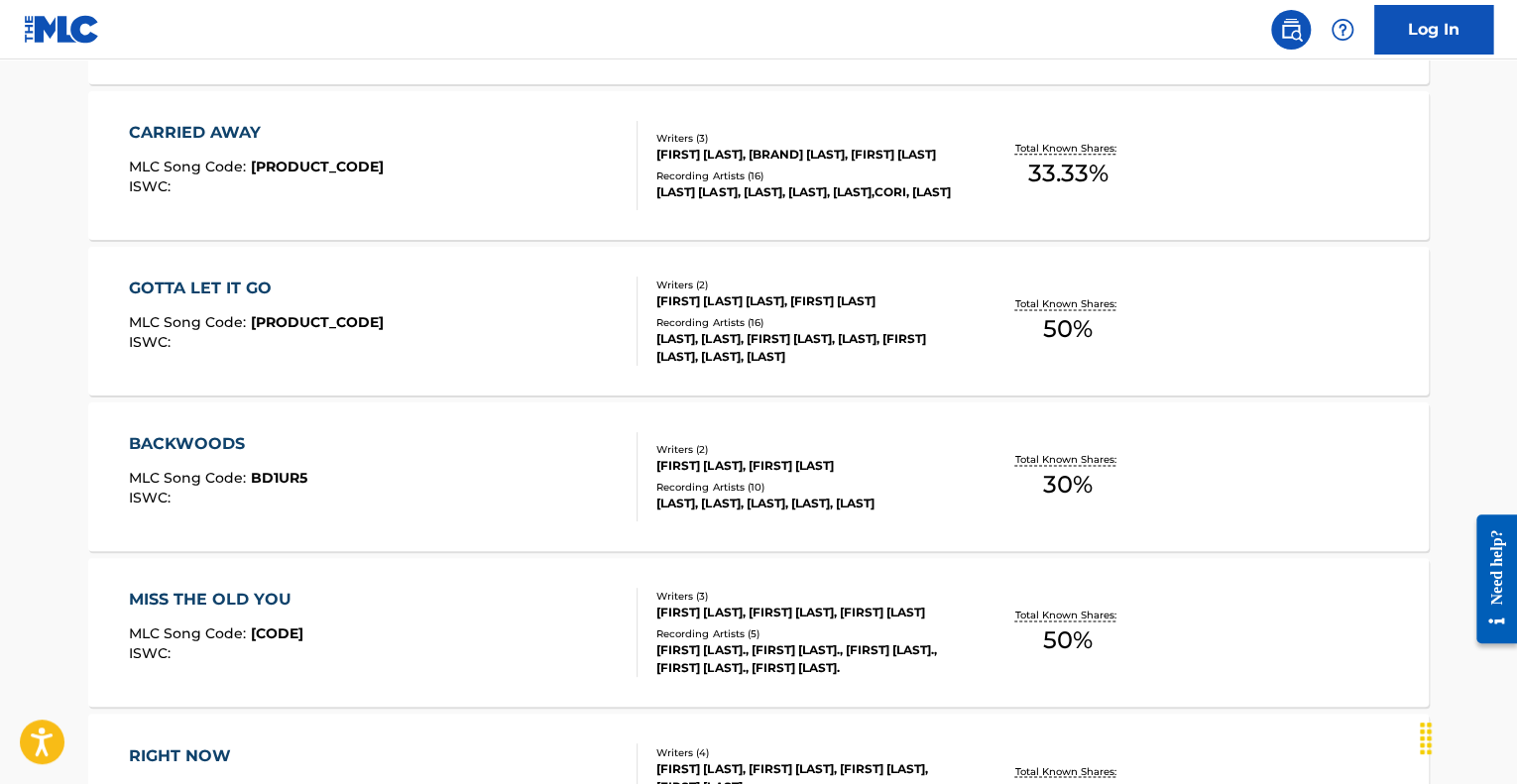 click on "BACKWOODS MLC Song Code : BD1UR5 ISWC :" at bounding box center (384, 477) 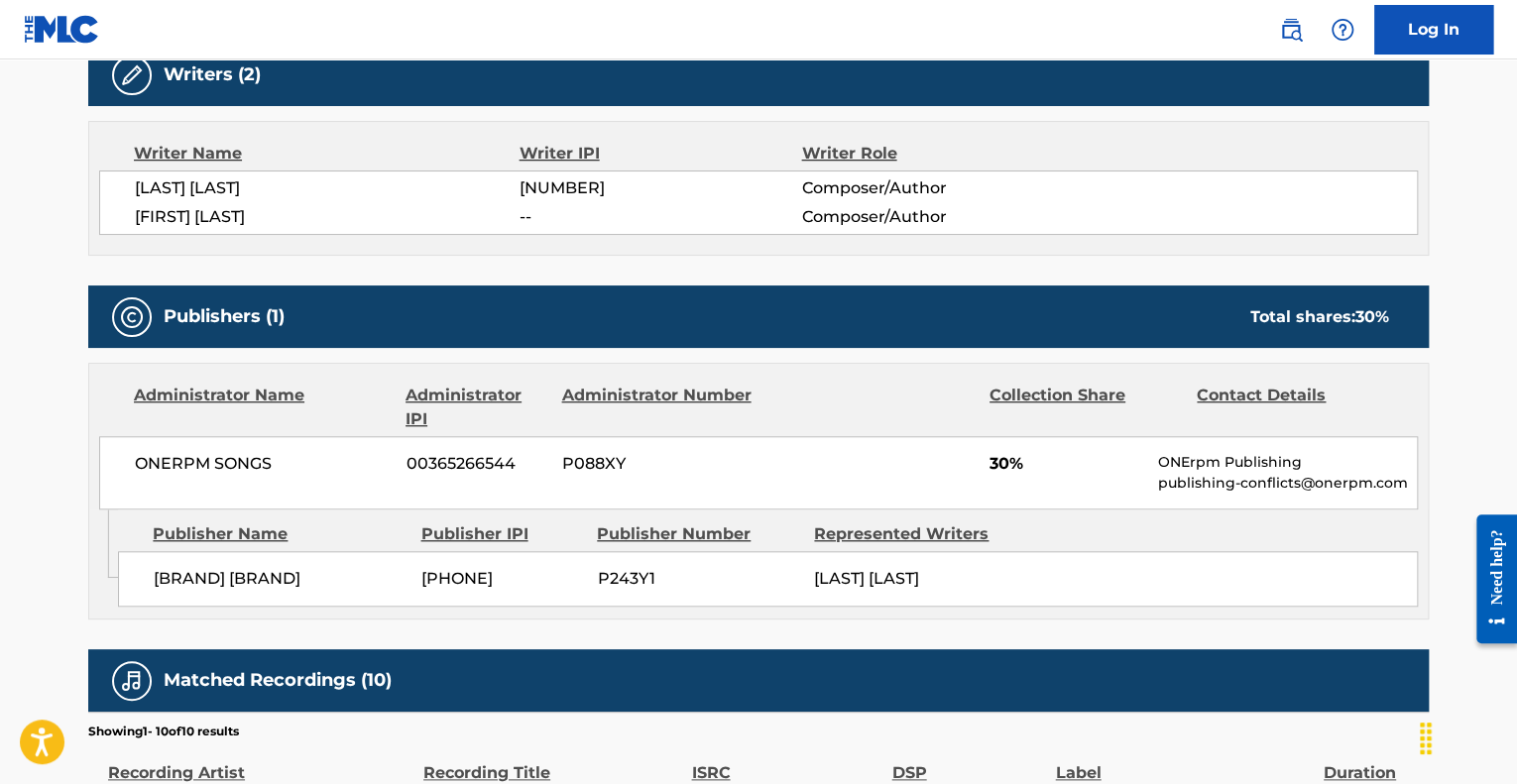 scroll, scrollTop: 690, scrollLeft: 0, axis: vertical 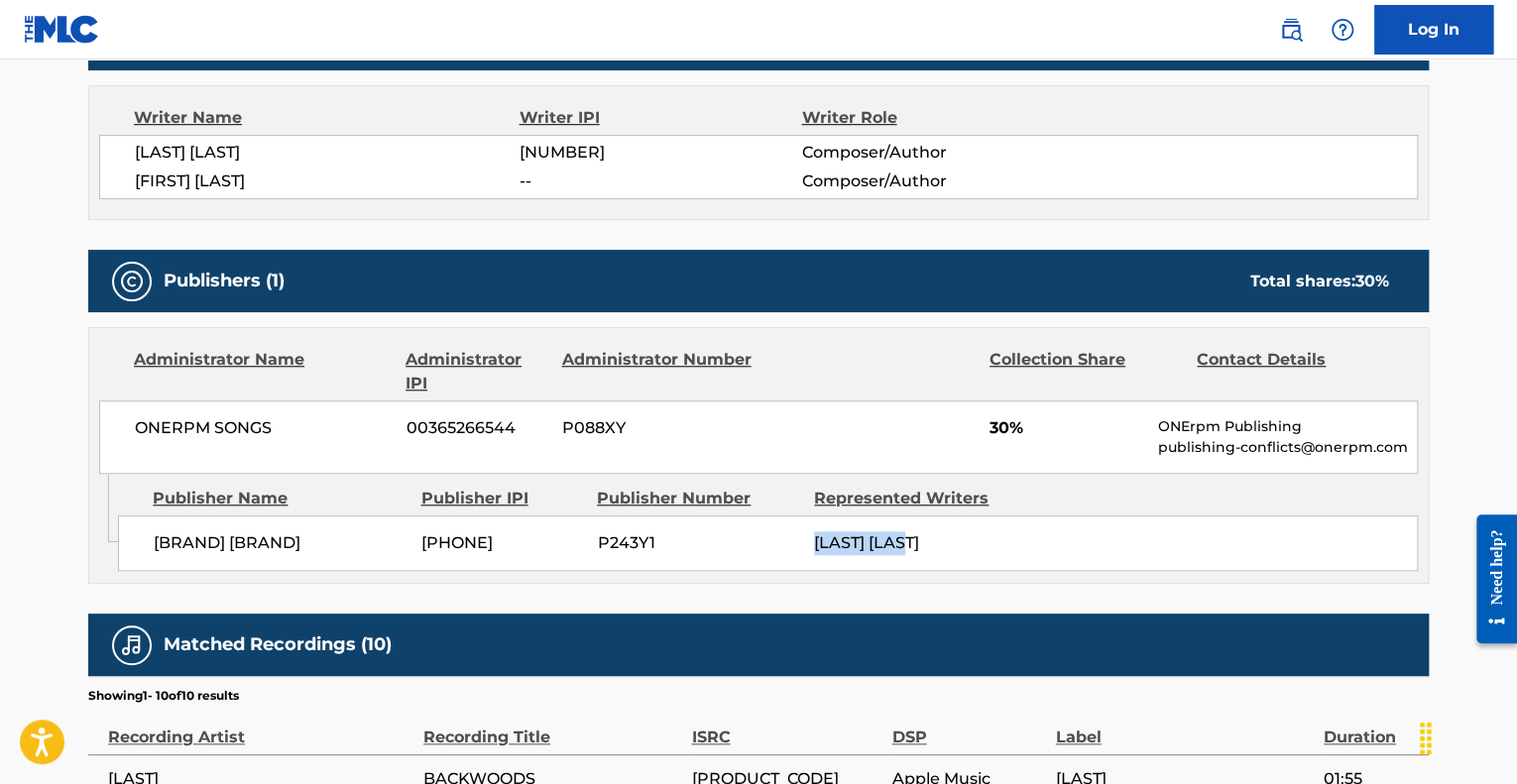 drag, startPoint x: 809, startPoint y: 544, endPoint x: 932, endPoint y: 561, distance: 124.1692 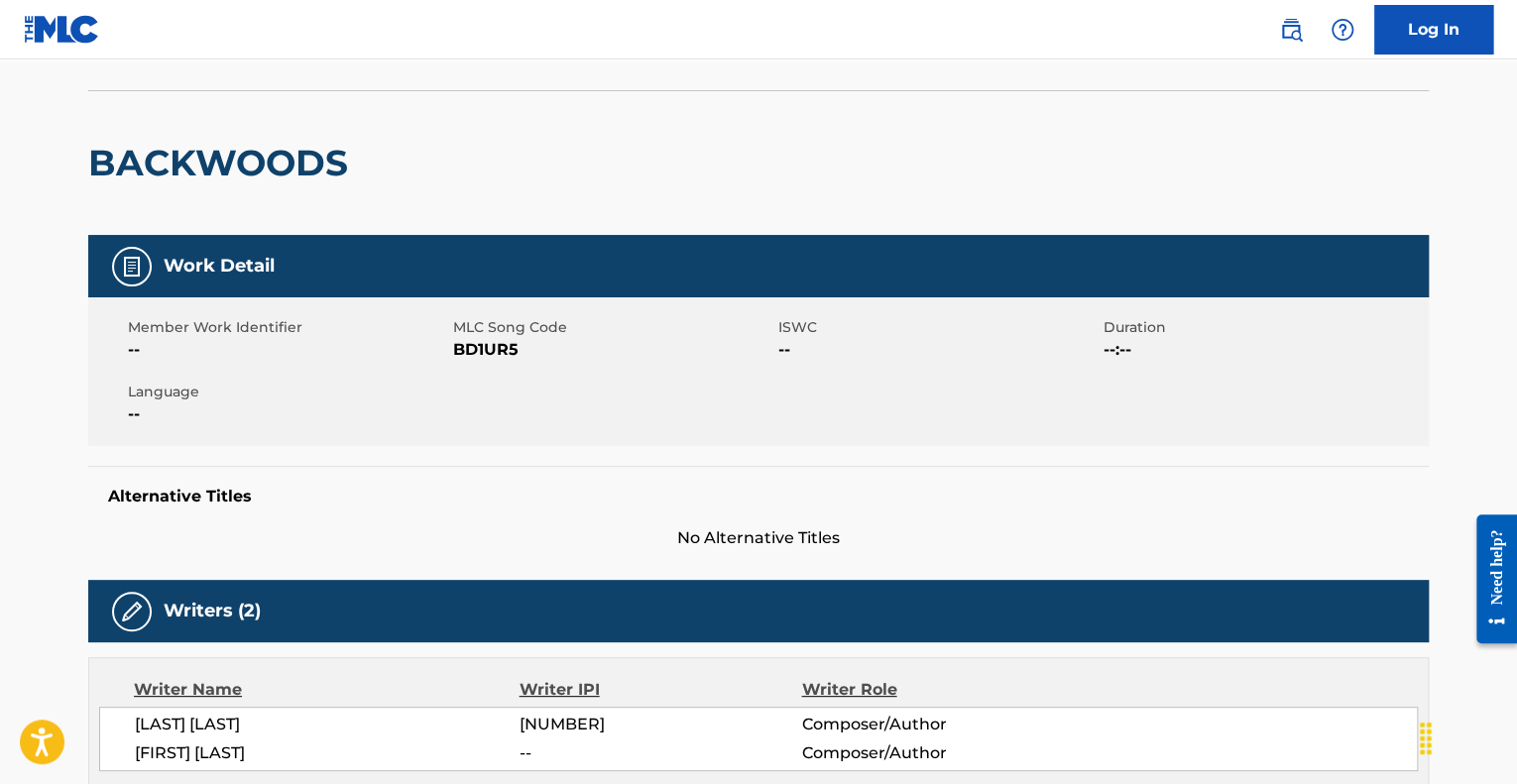 scroll, scrollTop: 91, scrollLeft: 0, axis: vertical 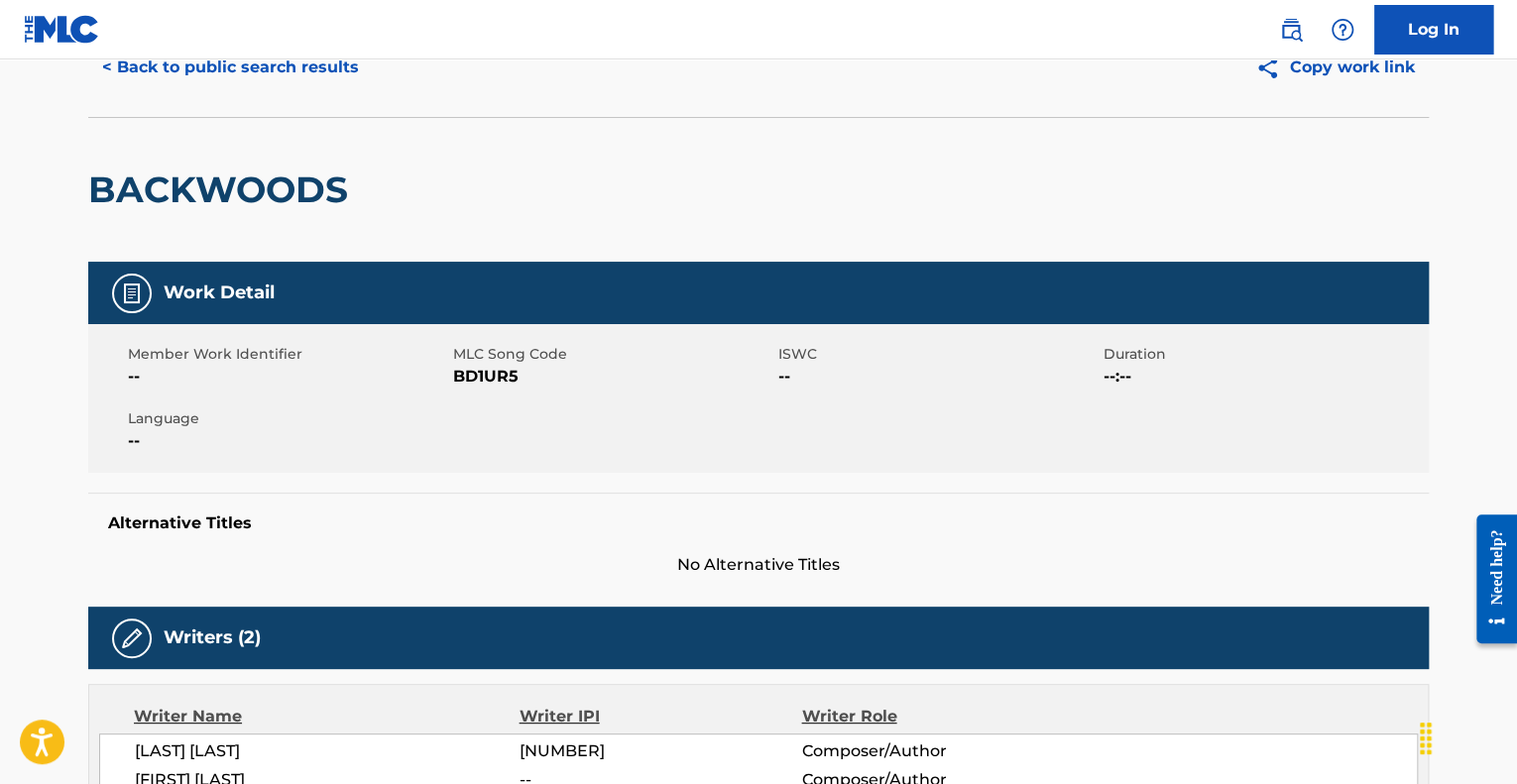 click on "< Back to public search results" at bounding box center [230, 67] 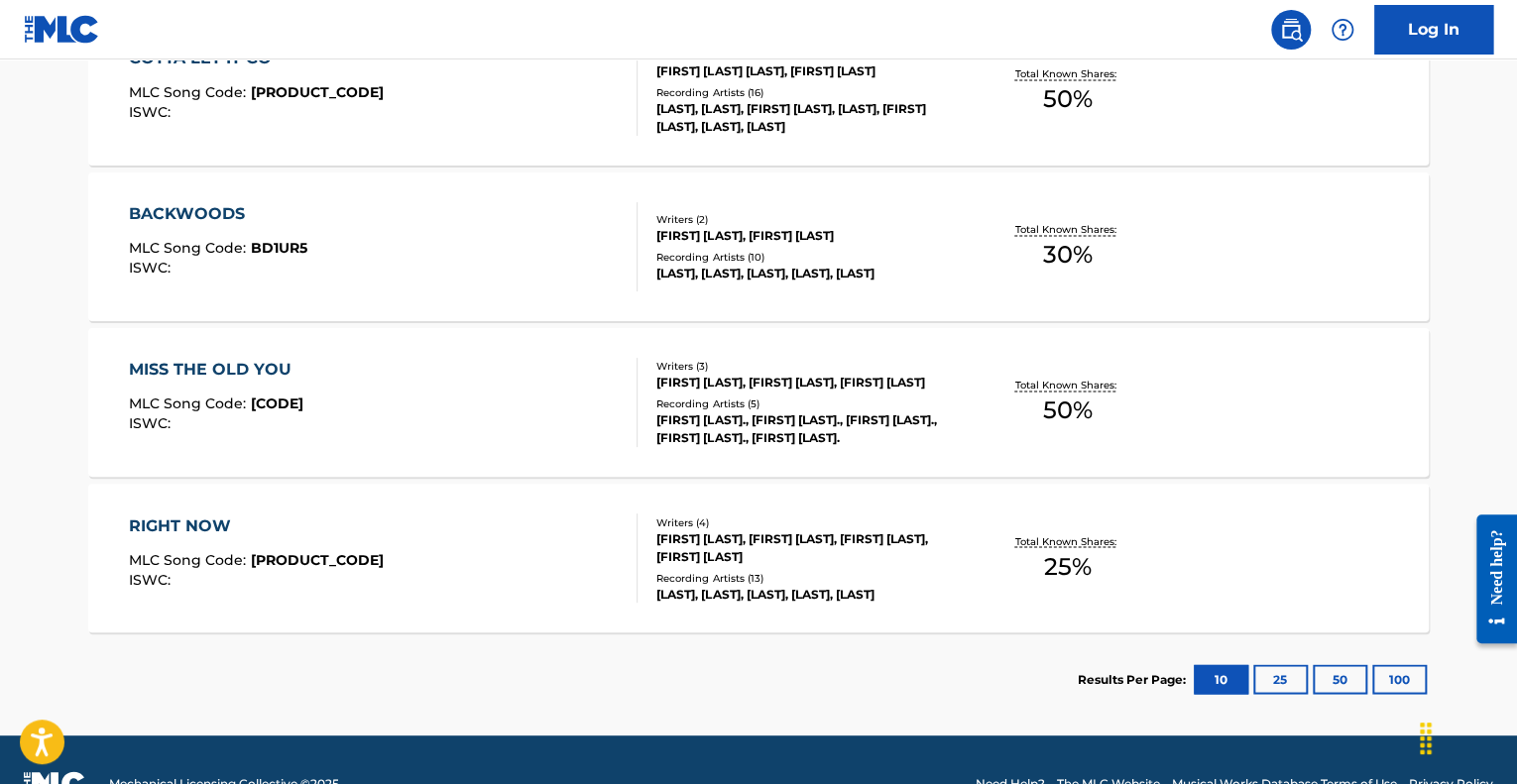 scroll, scrollTop: 1430, scrollLeft: 0, axis: vertical 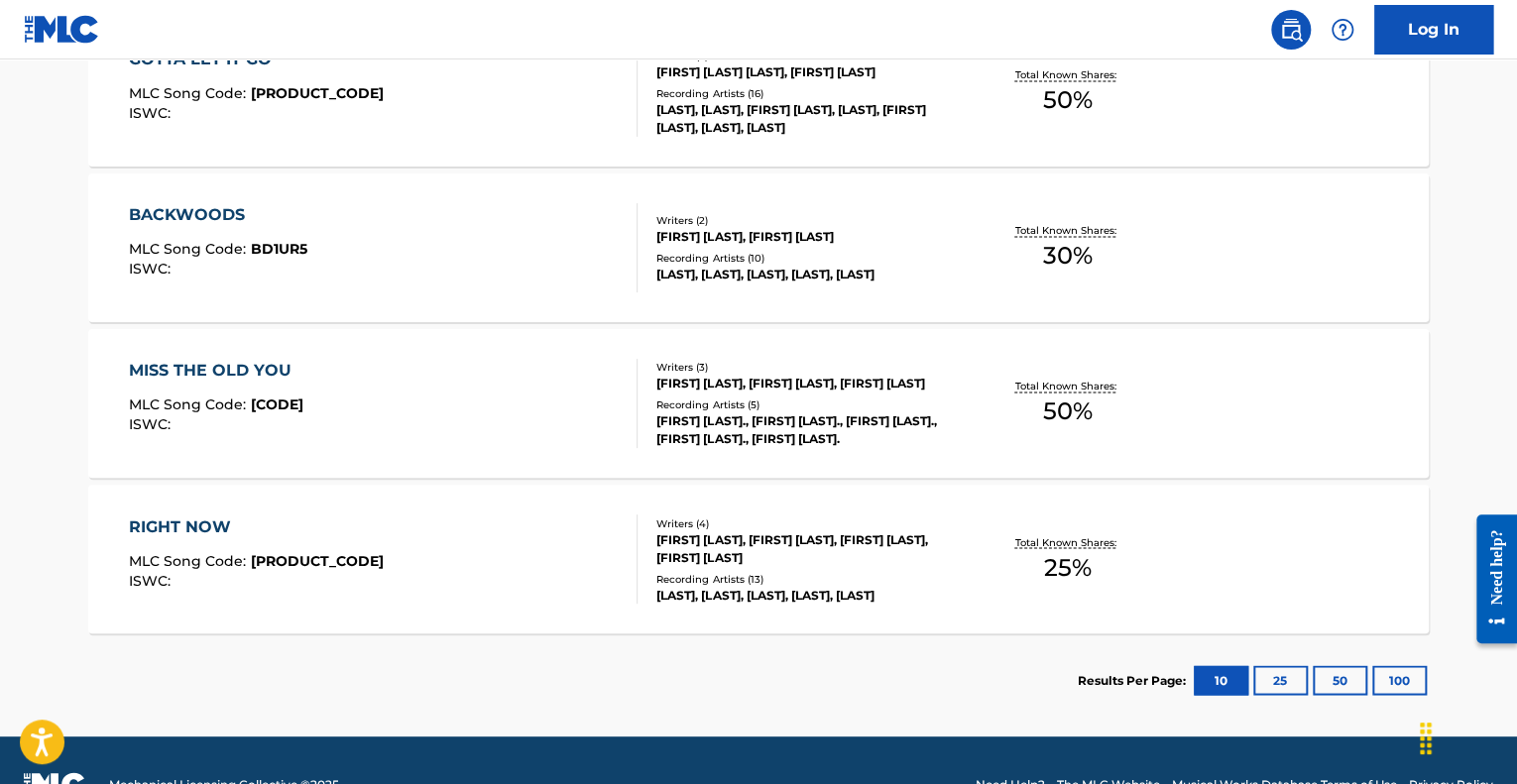 click on "MISS THE OLD YOU MLC Song Code : MW0XEF ISWC :" at bounding box center (384, 403) 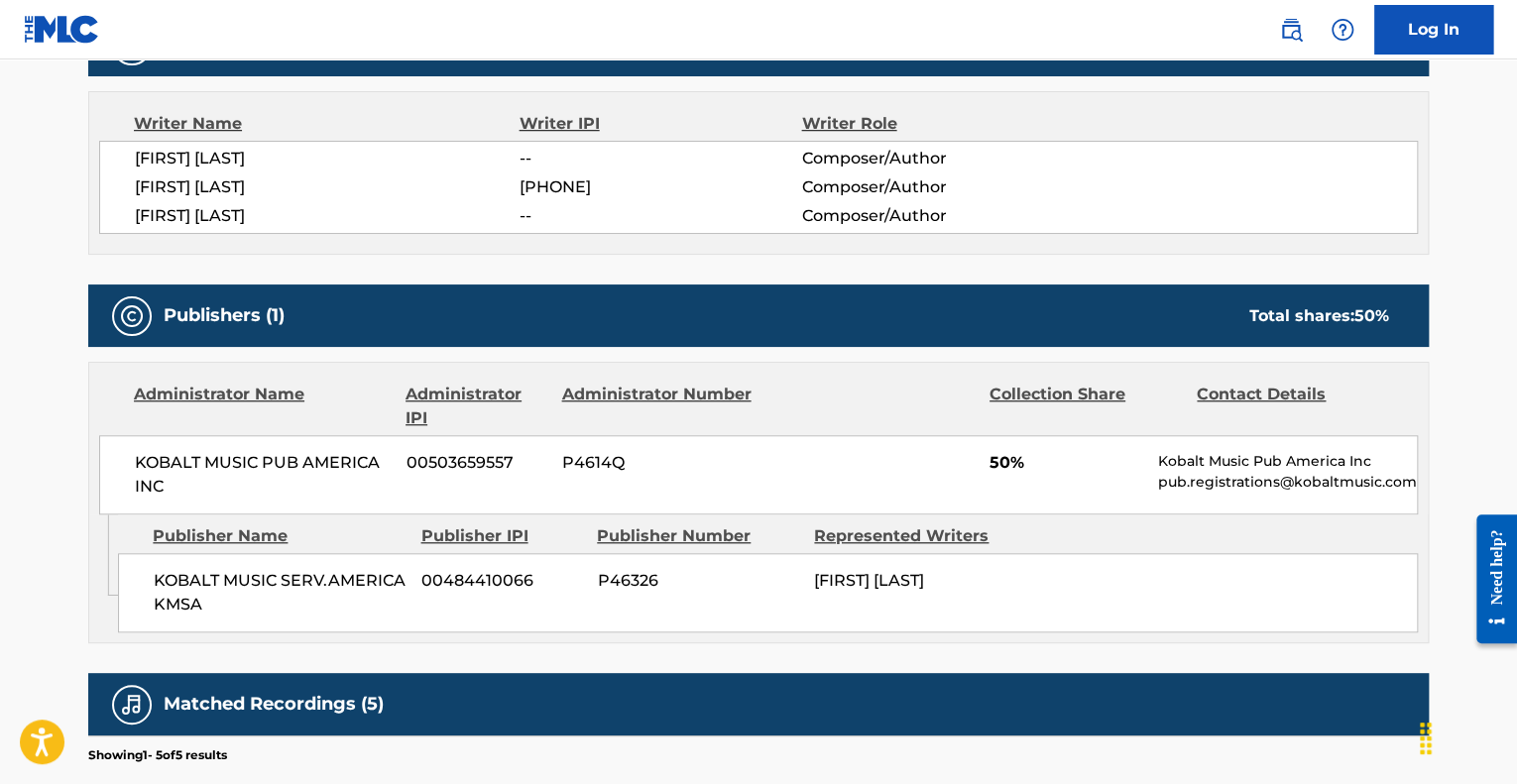 scroll, scrollTop: 694, scrollLeft: 0, axis: vertical 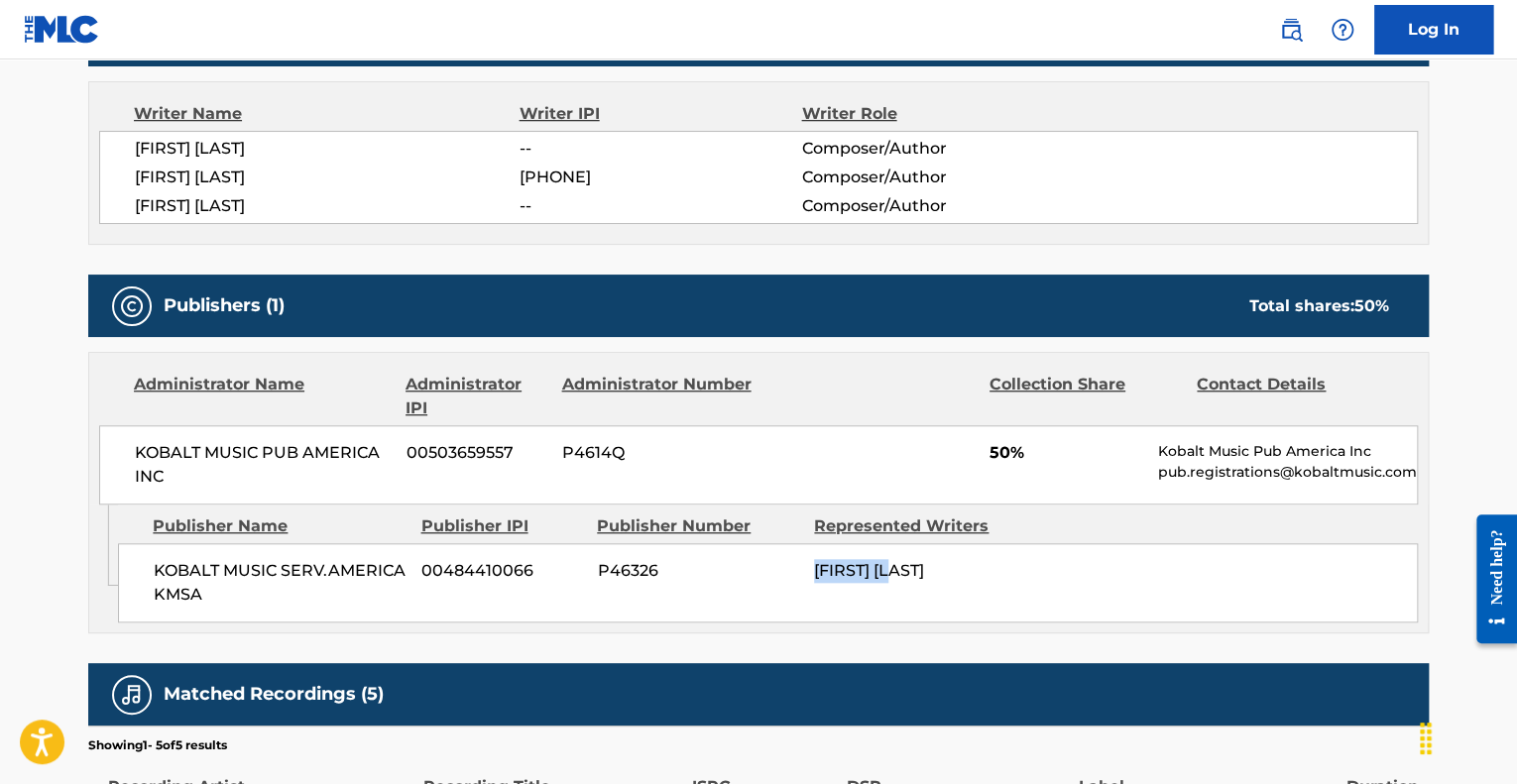 drag, startPoint x: 937, startPoint y: 564, endPoint x: 810, endPoint y: 558, distance: 127.14165 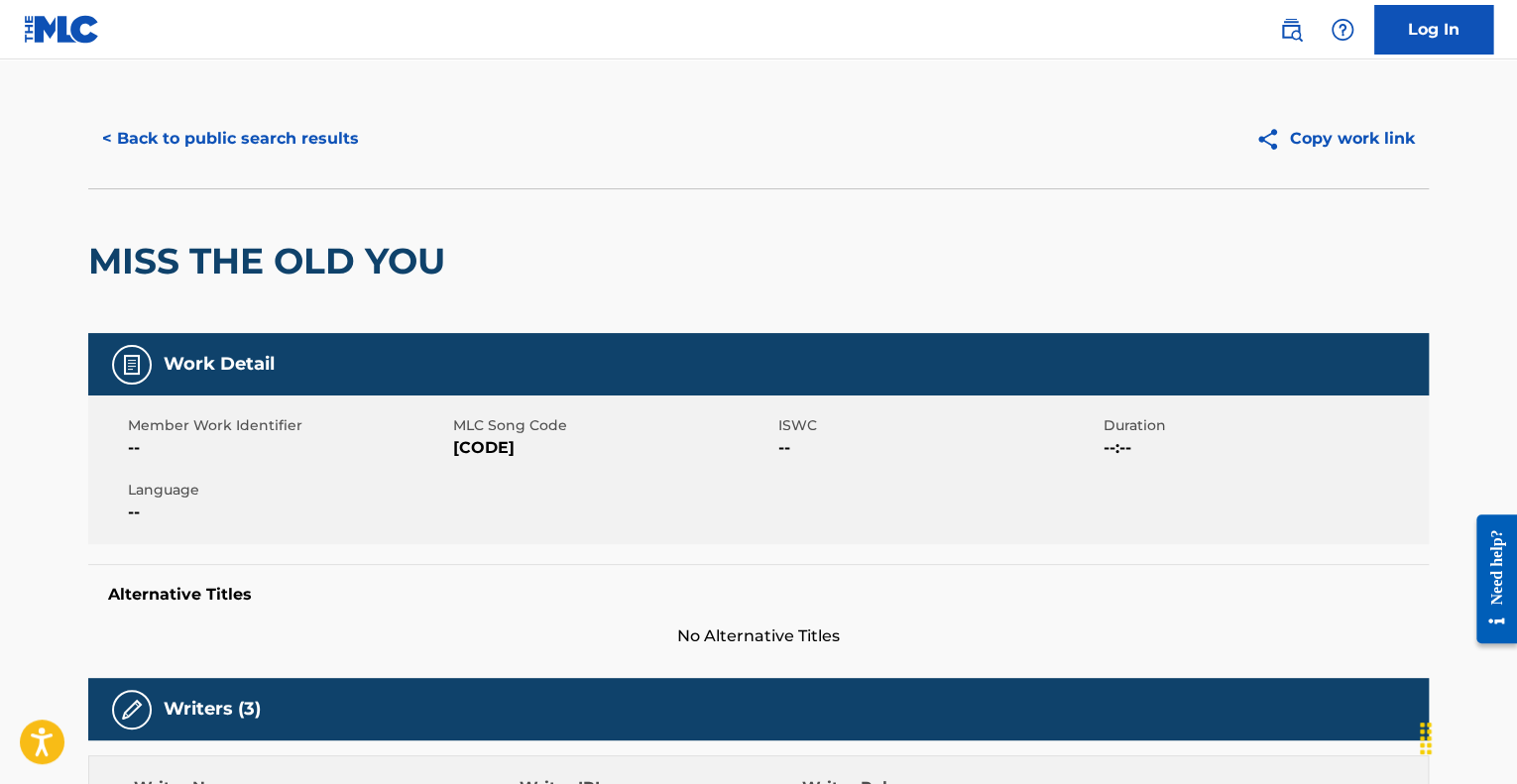 scroll, scrollTop: 0, scrollLeft: 0, axis: both 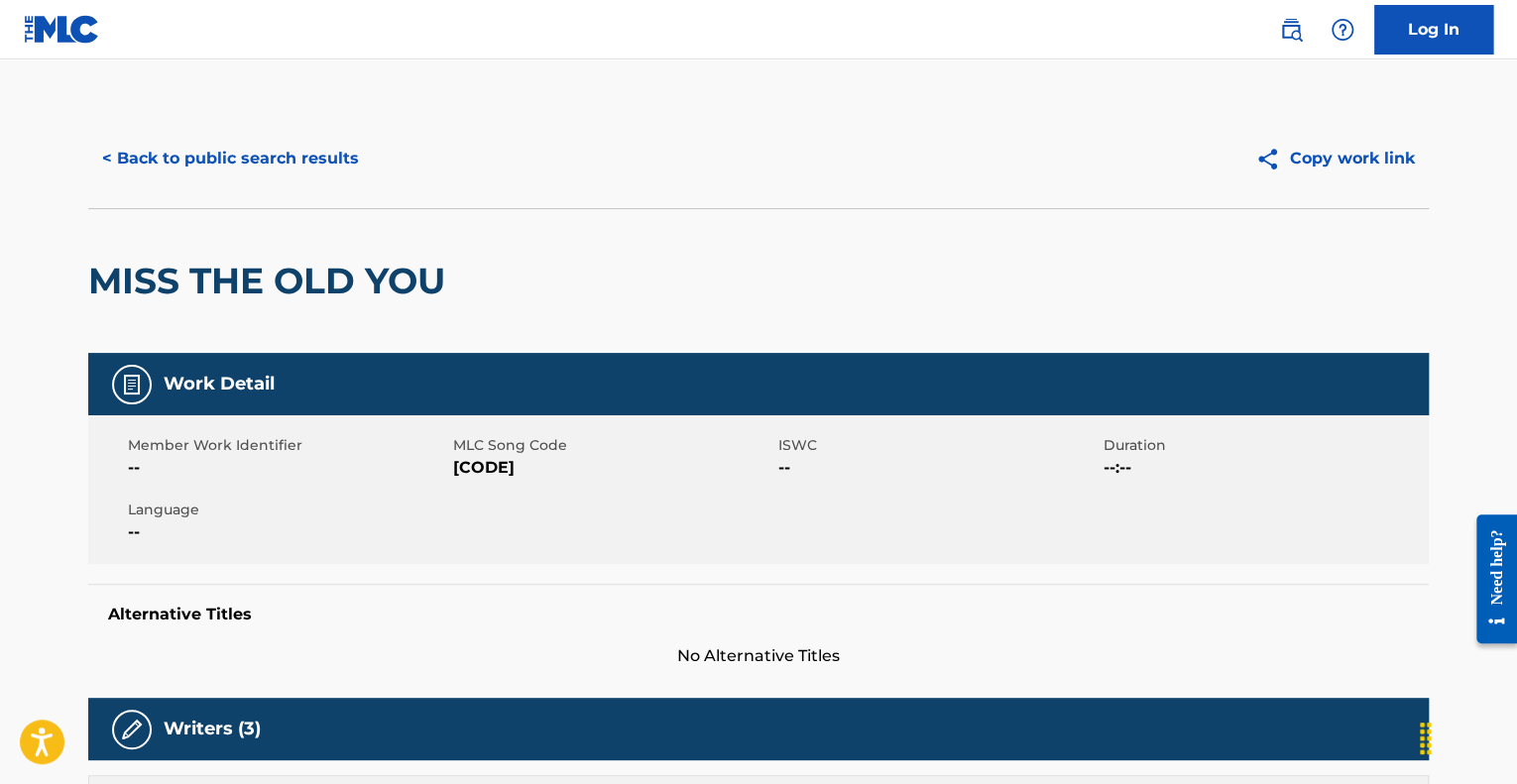 click on "< Back to public search results" at bounding box center (230, 159) 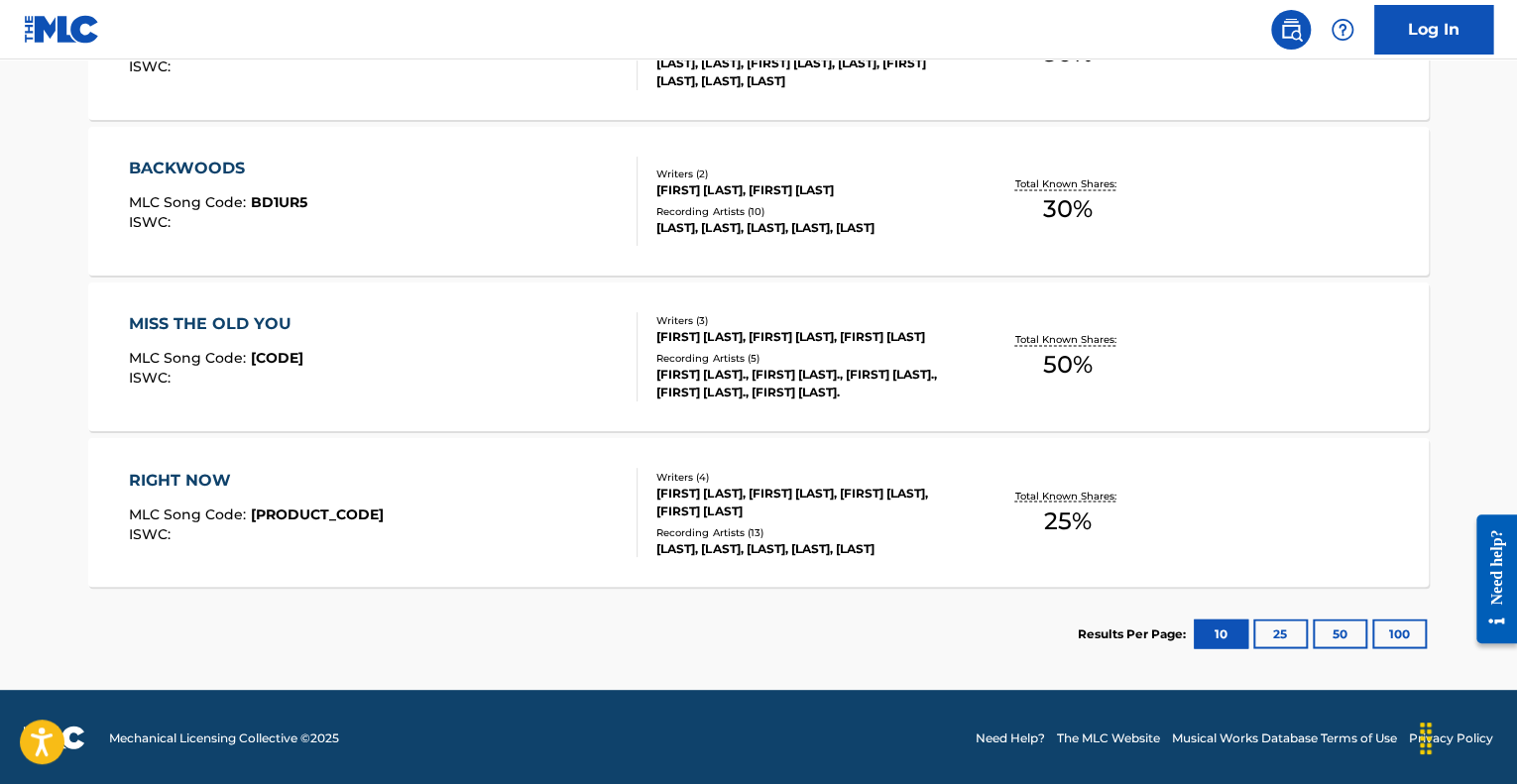 scroll, scrollTop: 1476, scrollLeft: 0, axis: vertical 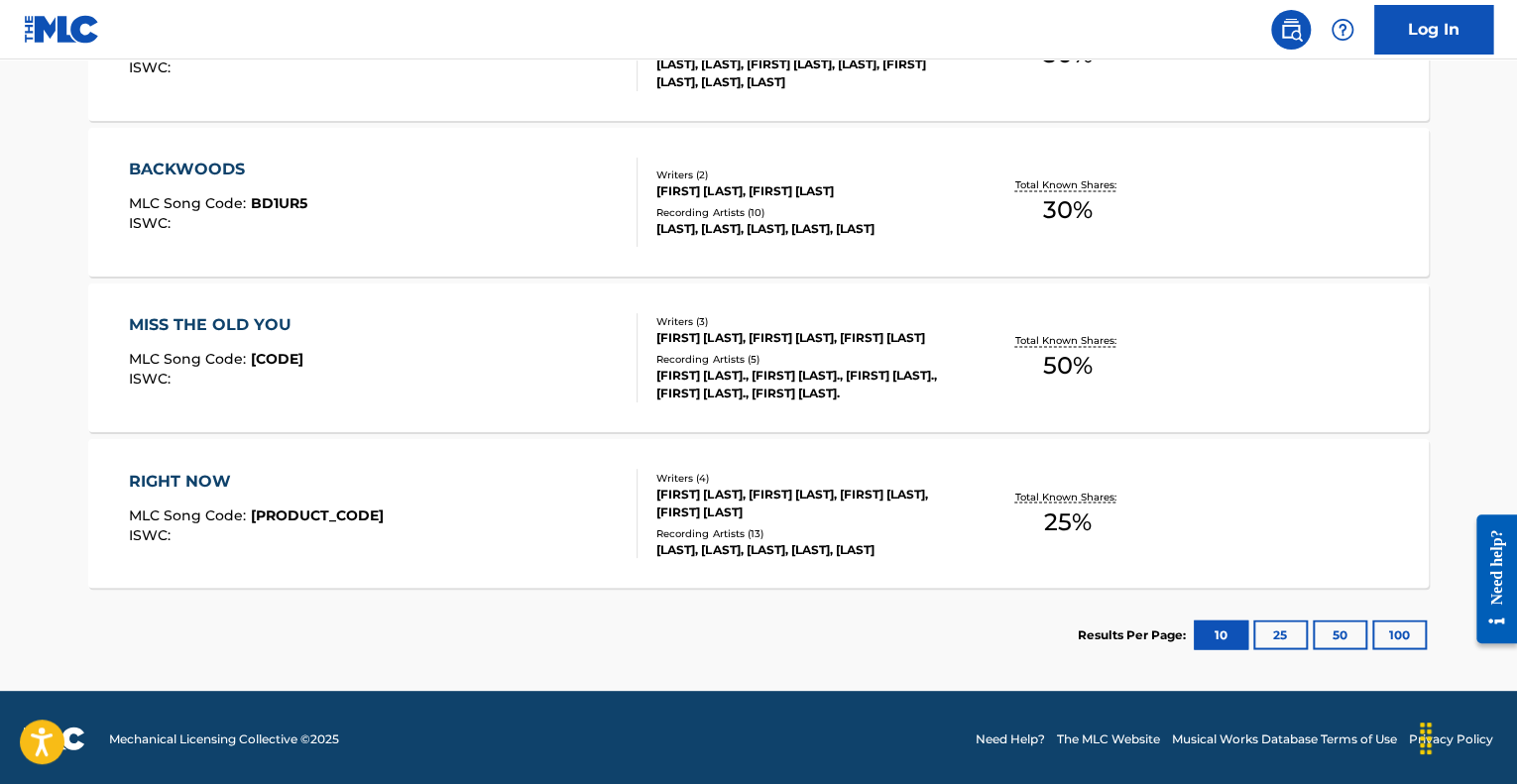 click on "RIGHT NOW MLC Song Code : RO7VQG ISWC :" at bounding box center (384, 513) 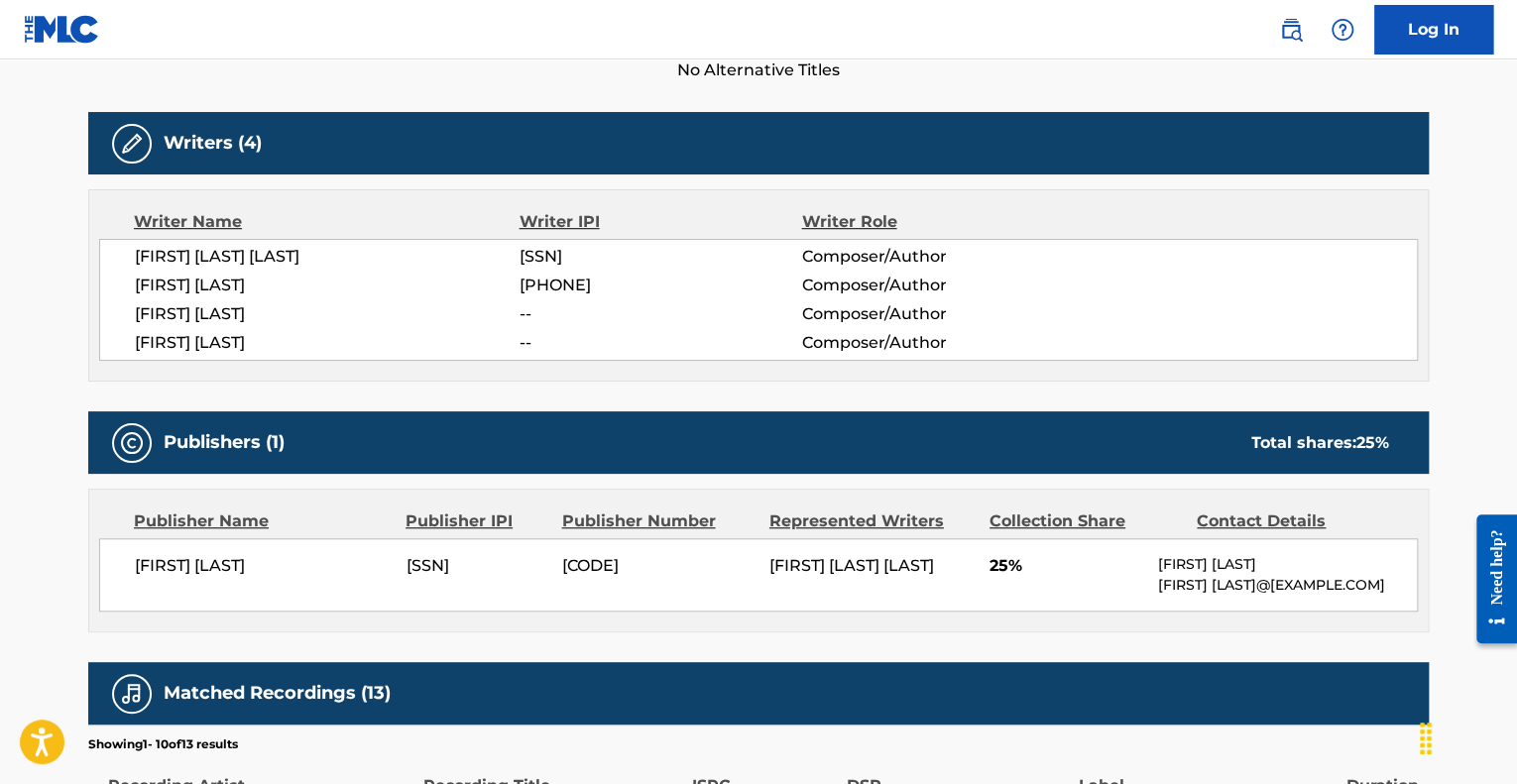 scroll, scrollTop: 0, scrollLeft: 0, axis: both 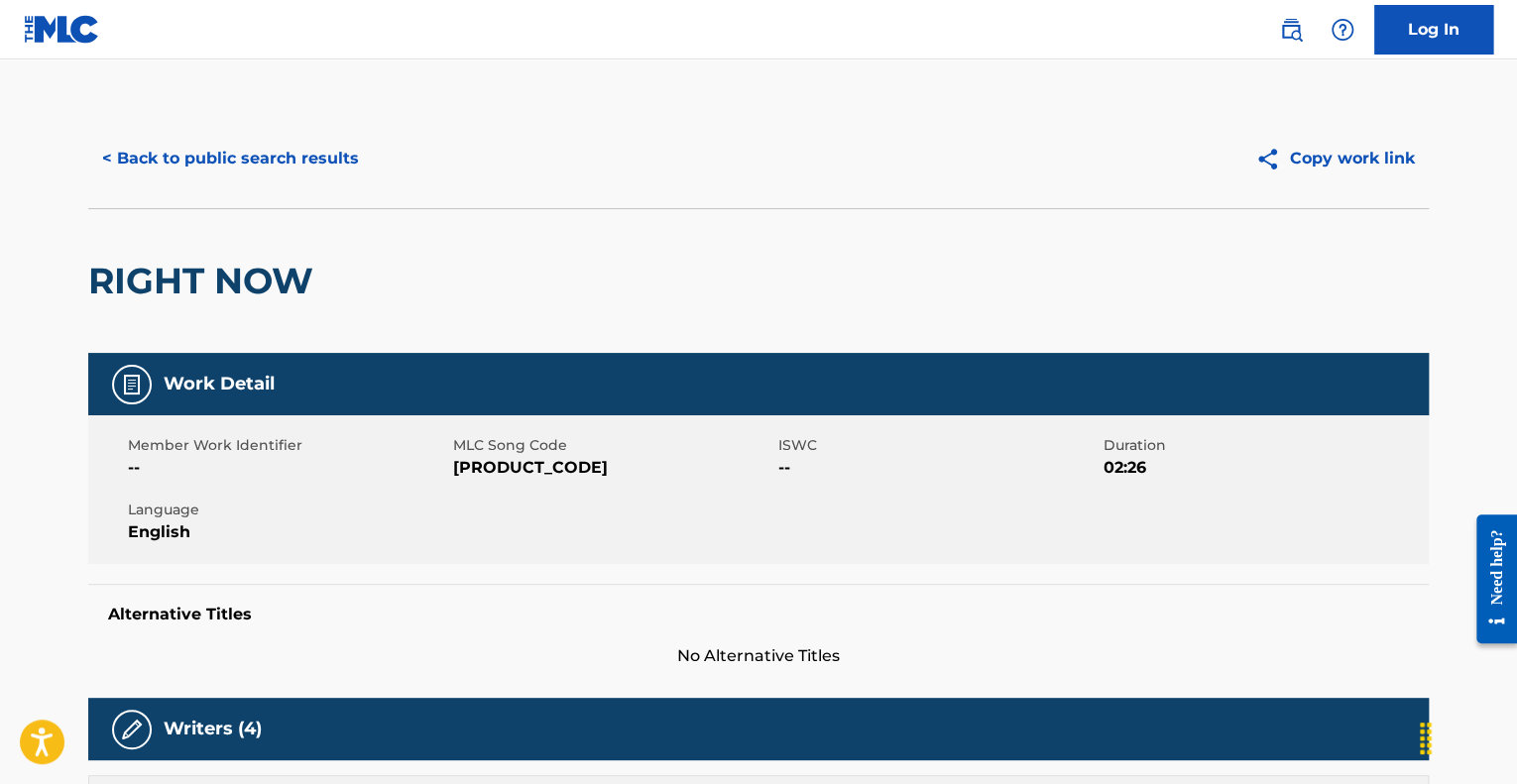 click on "< Back to public search results" at bounding box center (230, 159) 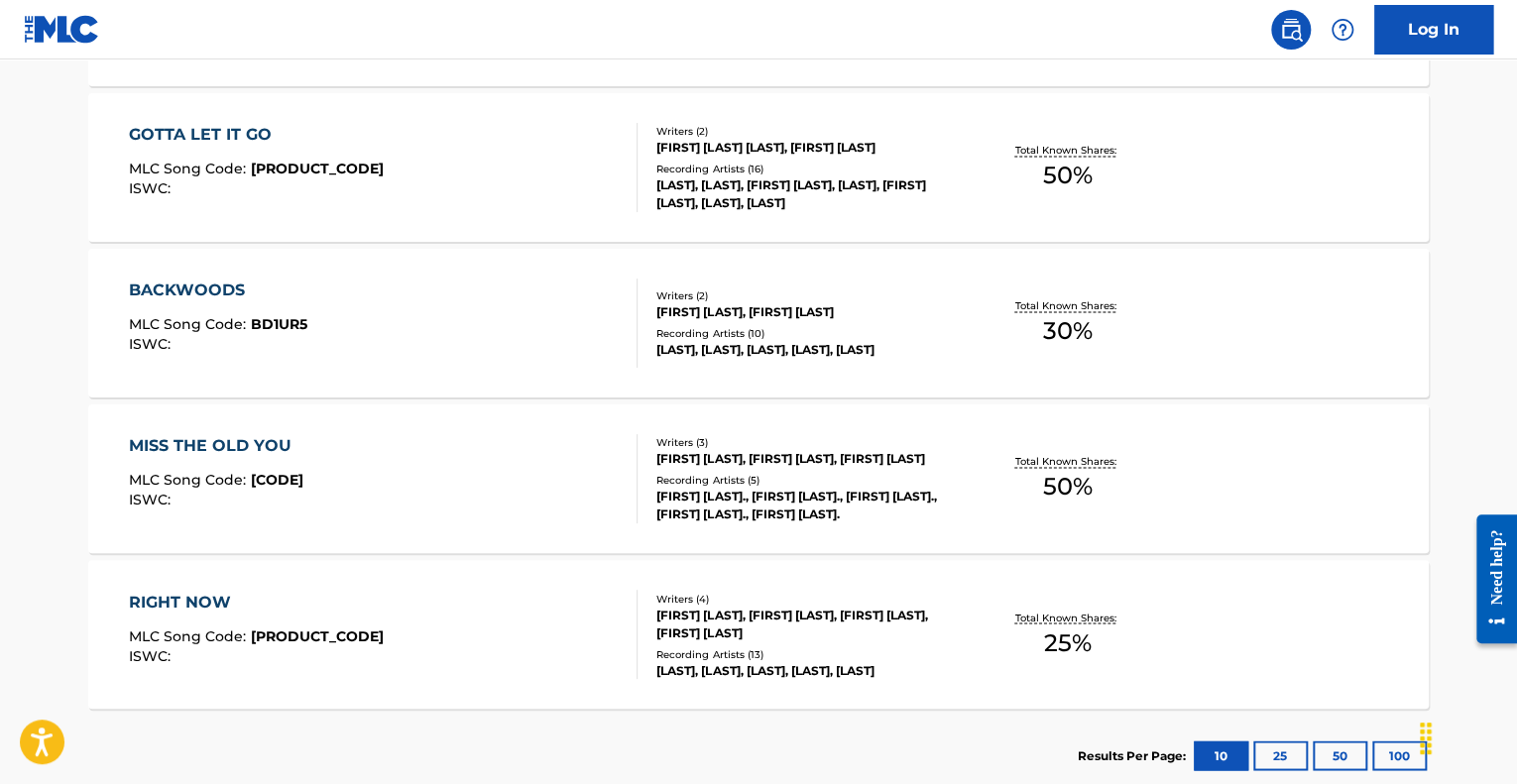 scroll, scrollTop: 1358, scrollLeft: 0, axis: vertical 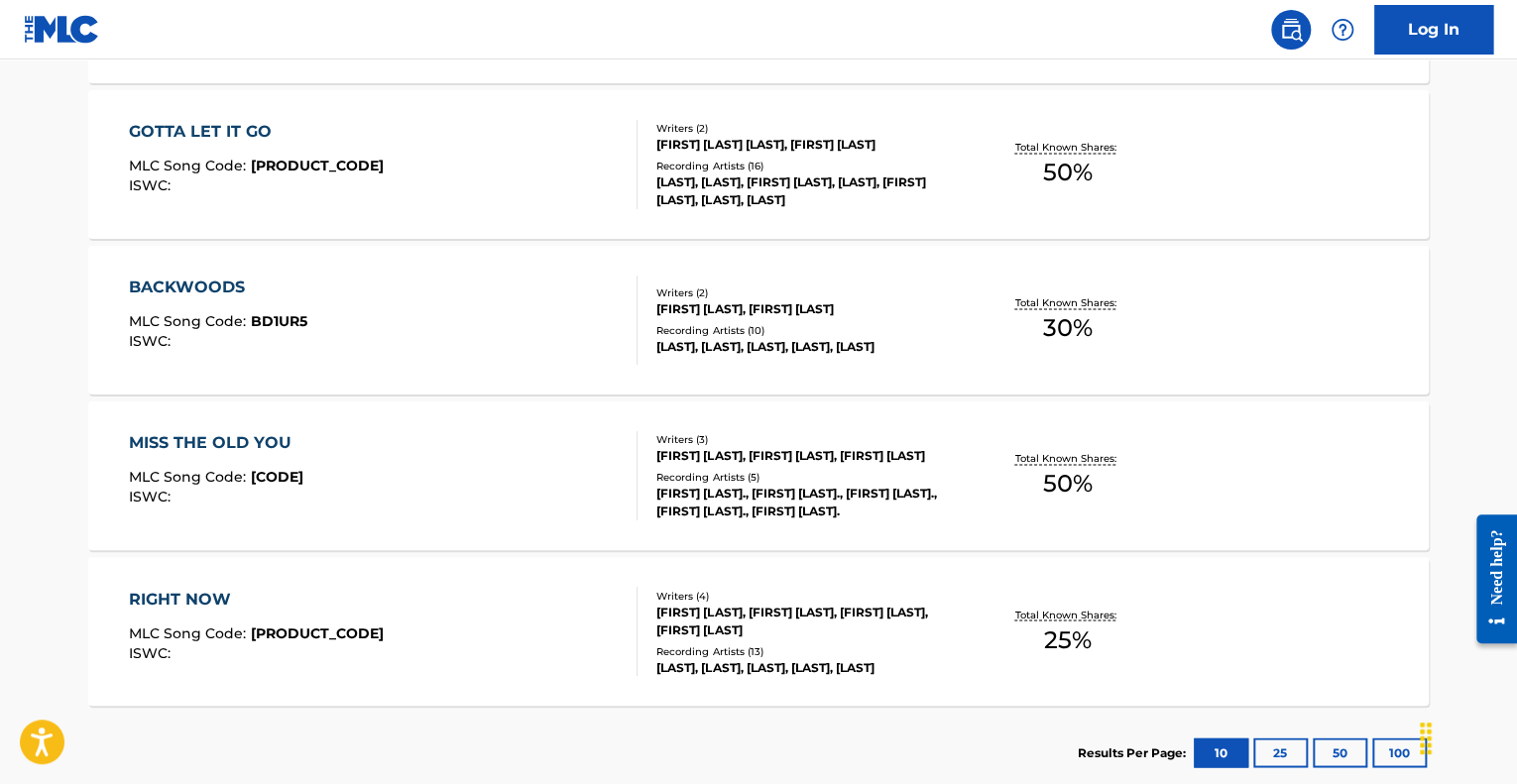 click on "MISS THE OLD YOU MLC Song Code : MW0XEF ISWC :" at bounding box center [384, 476] 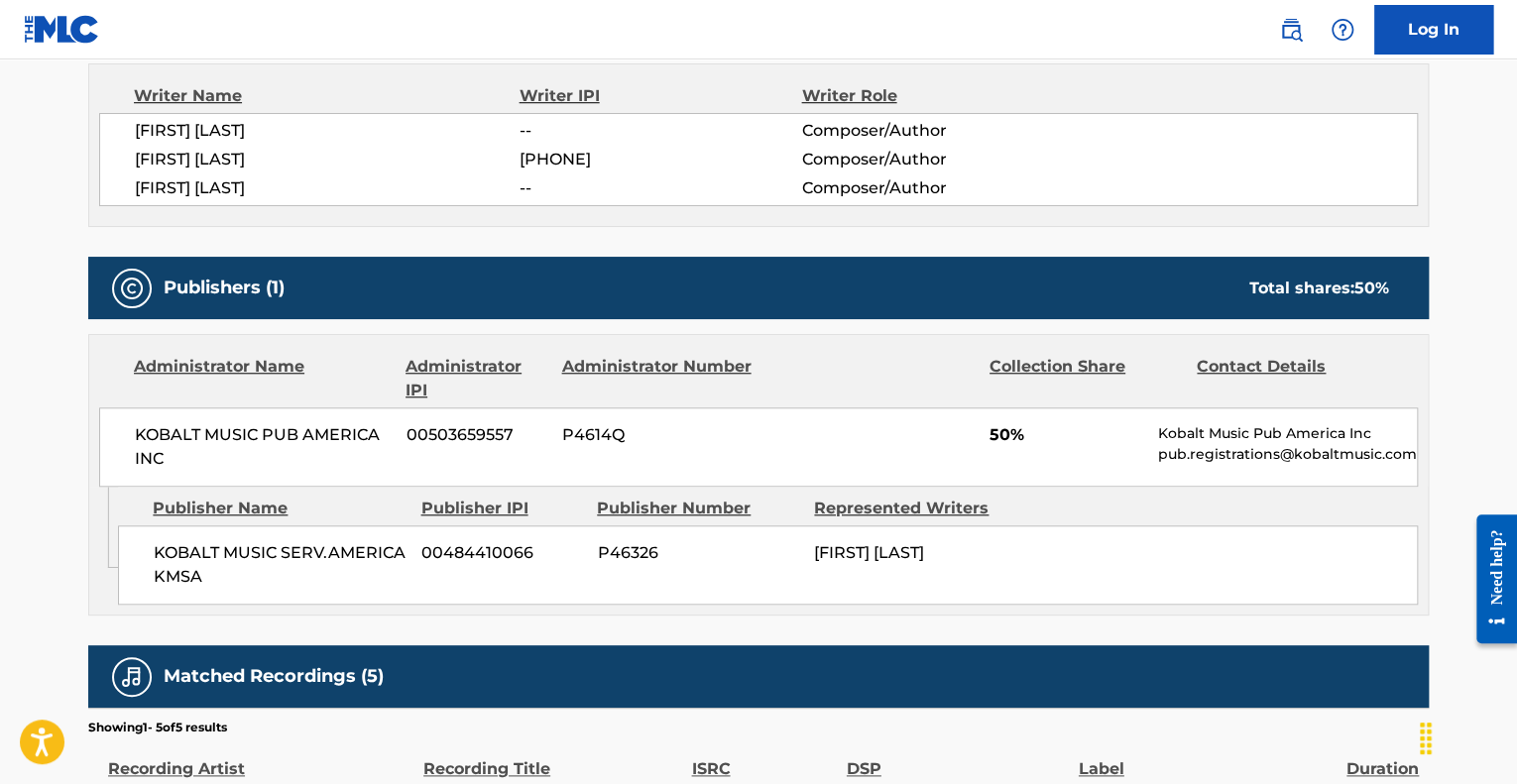 scroll, scrollTop: 0, scrollLeft: 0, axis: both 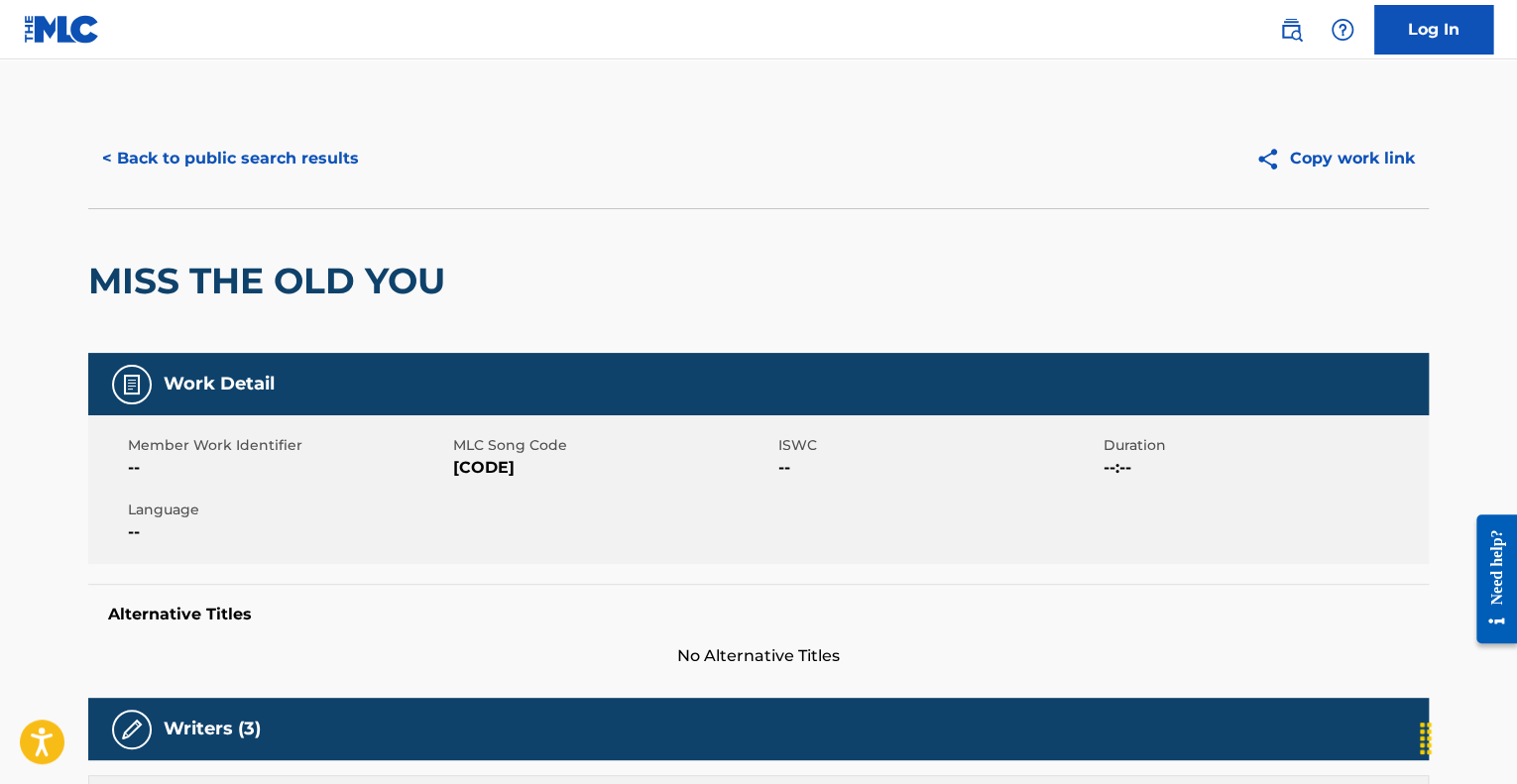 click on "< Back to public search results" at bounding box center [230, 159] 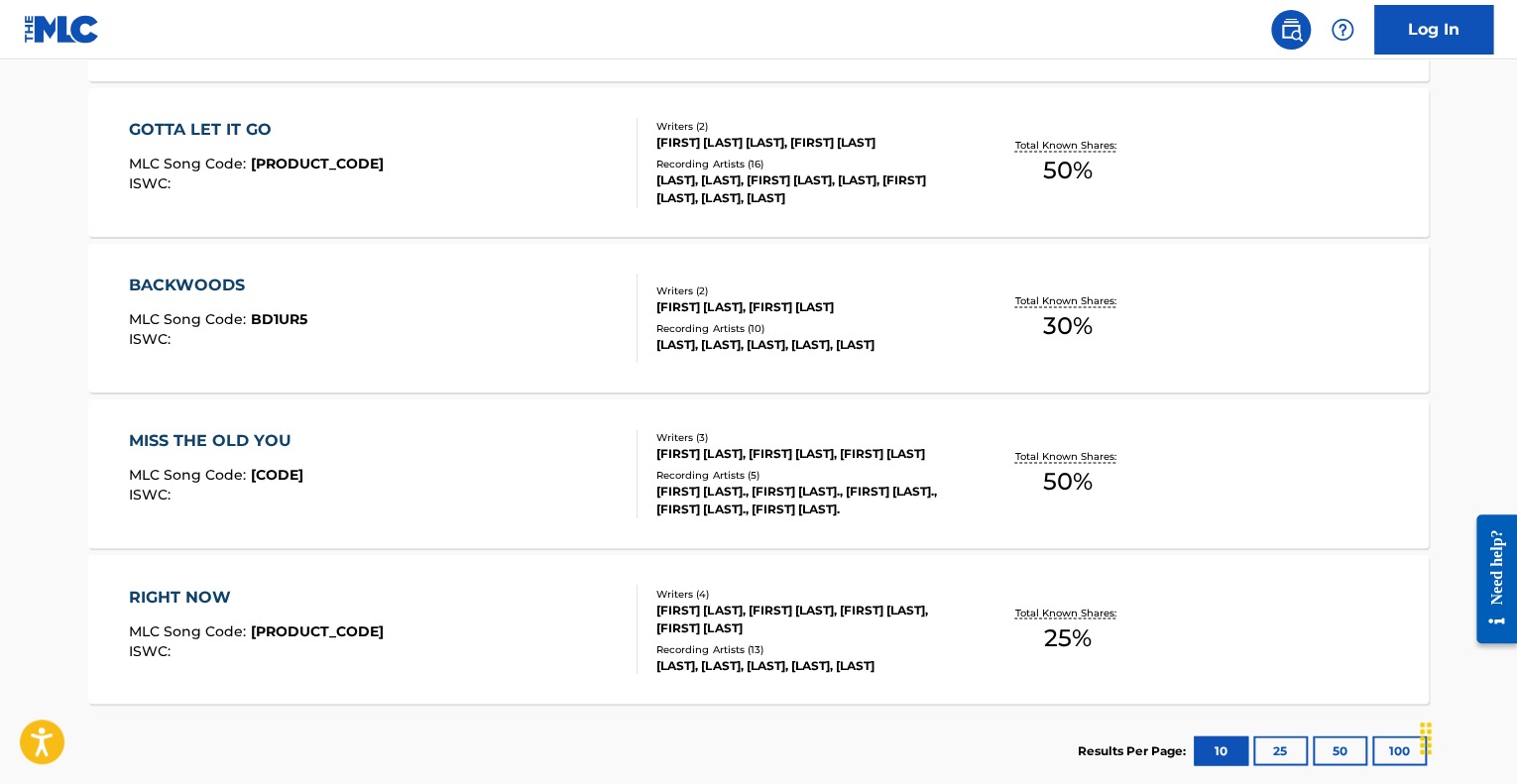 scroll, scrollTop: 1477, scrollLeft: 0, axis: vertical 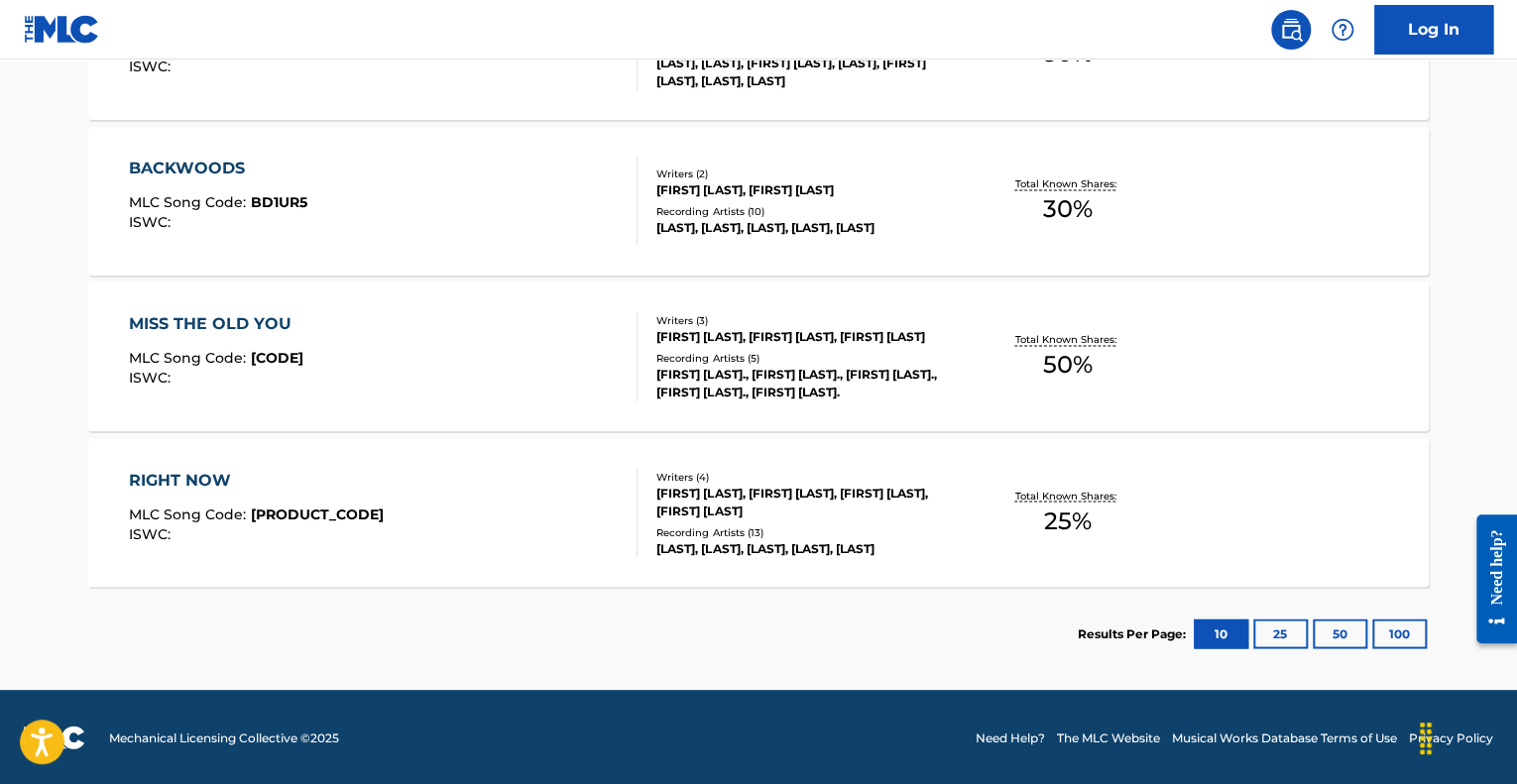 click on "25" at bounding box center (1280, 633) 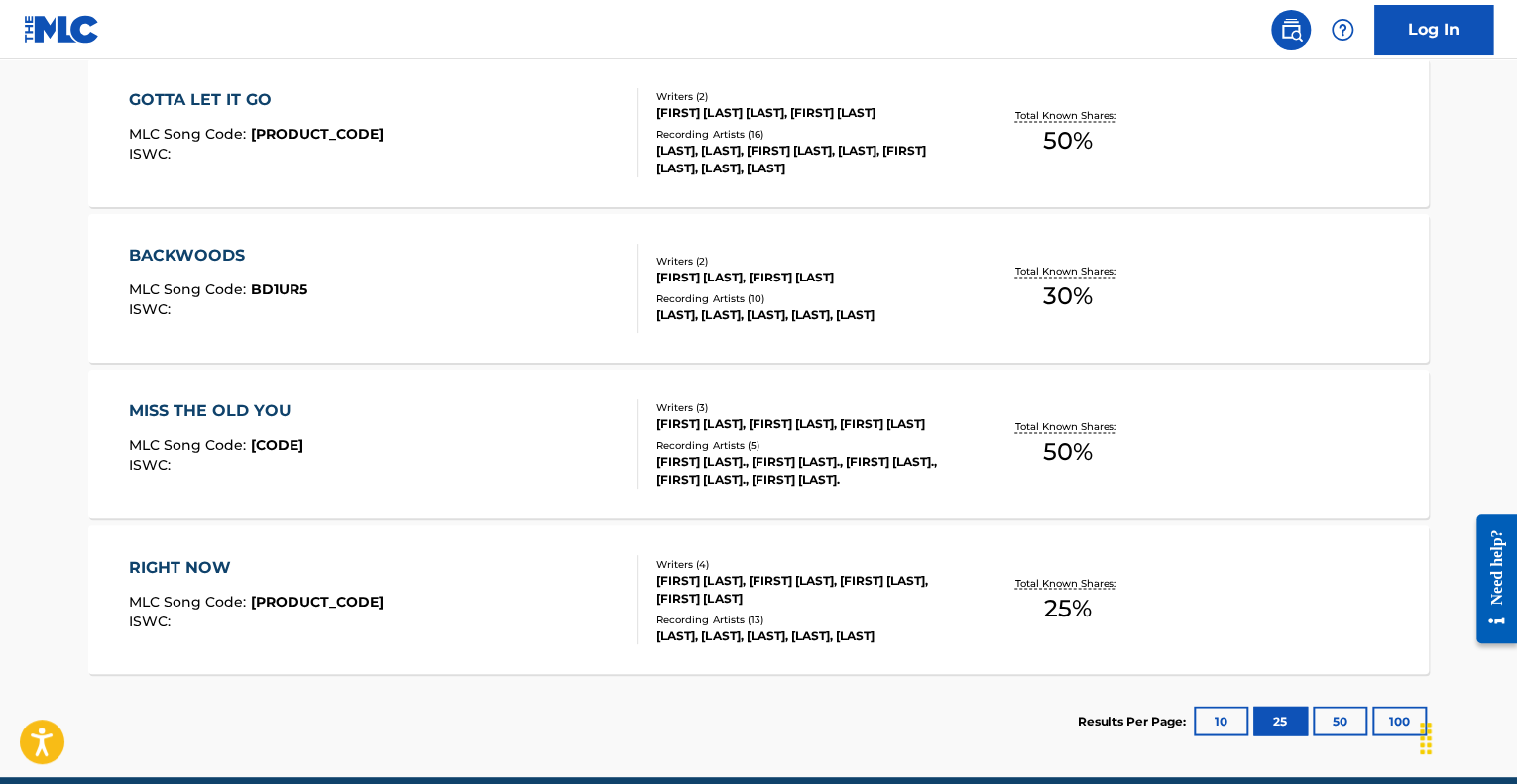 scroll, scrollTop: 1467, scrollLeft: 0, axis: vertical 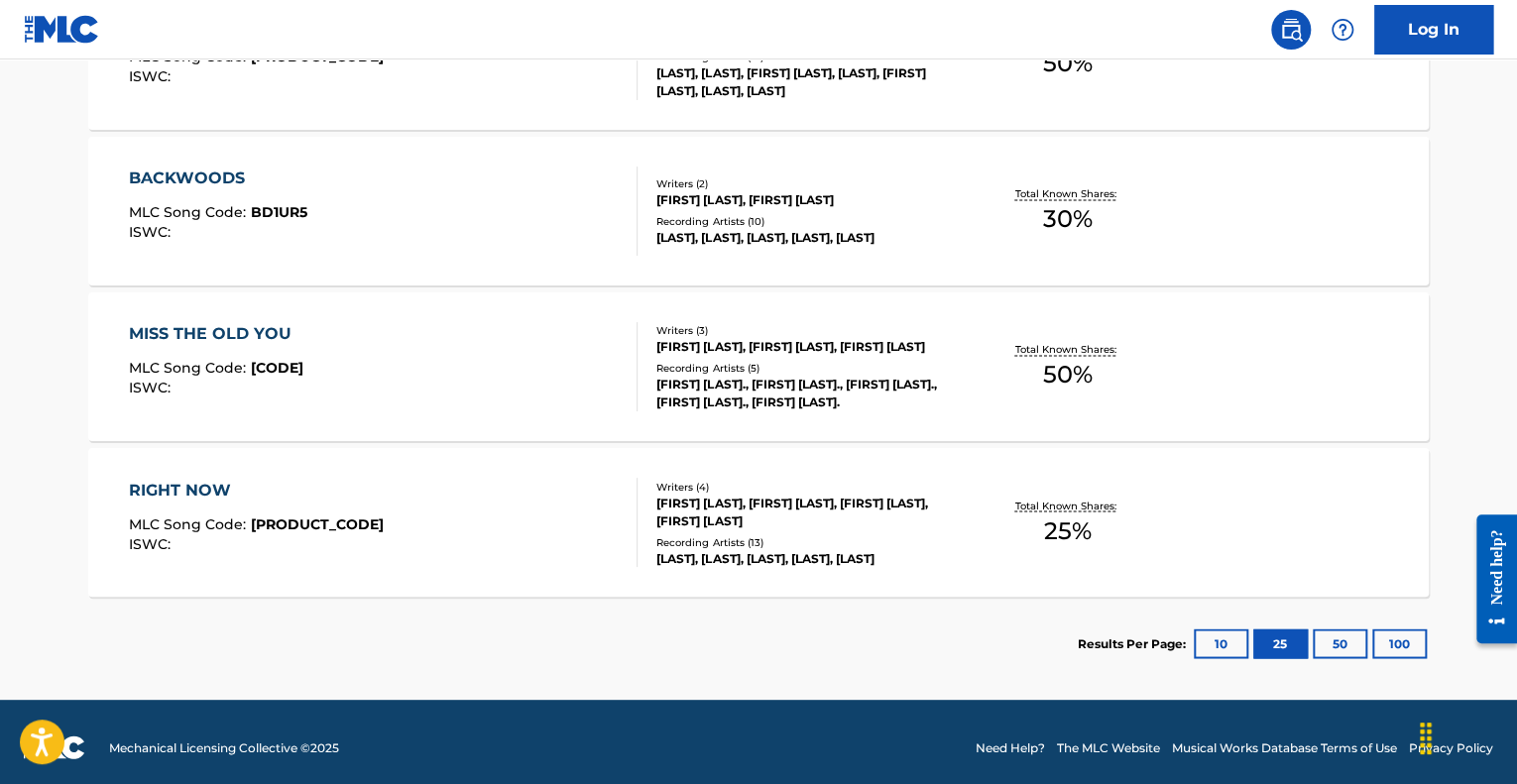 click on "RIGHT NOW MLC Song Code : RO7VQG ISWC :" at bounding box center (384, 522) 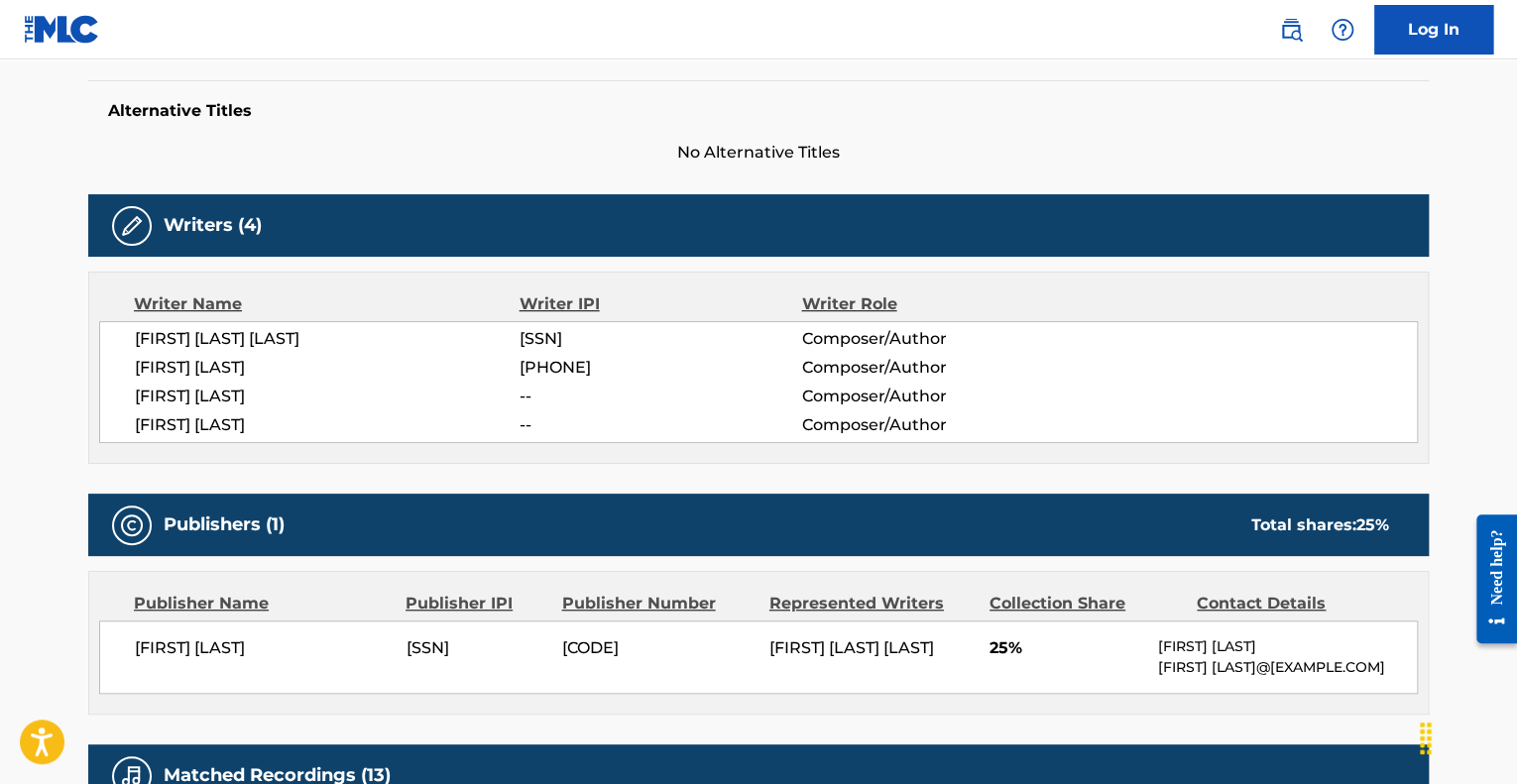 scroll, scrollTop: 0, scrollLeft: 0, axis: both 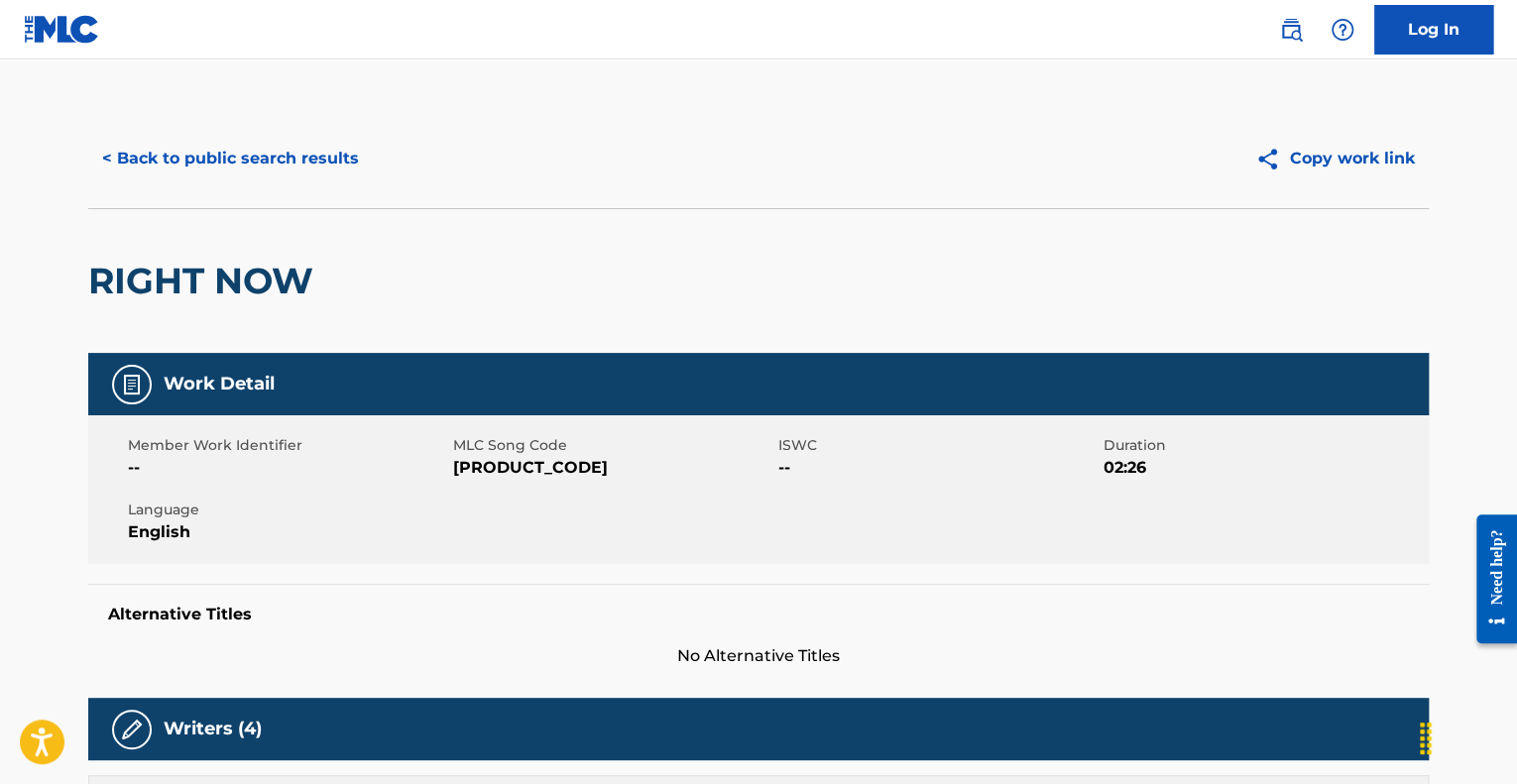 click on "< Back to public search results" at bounding box center (230, 159) 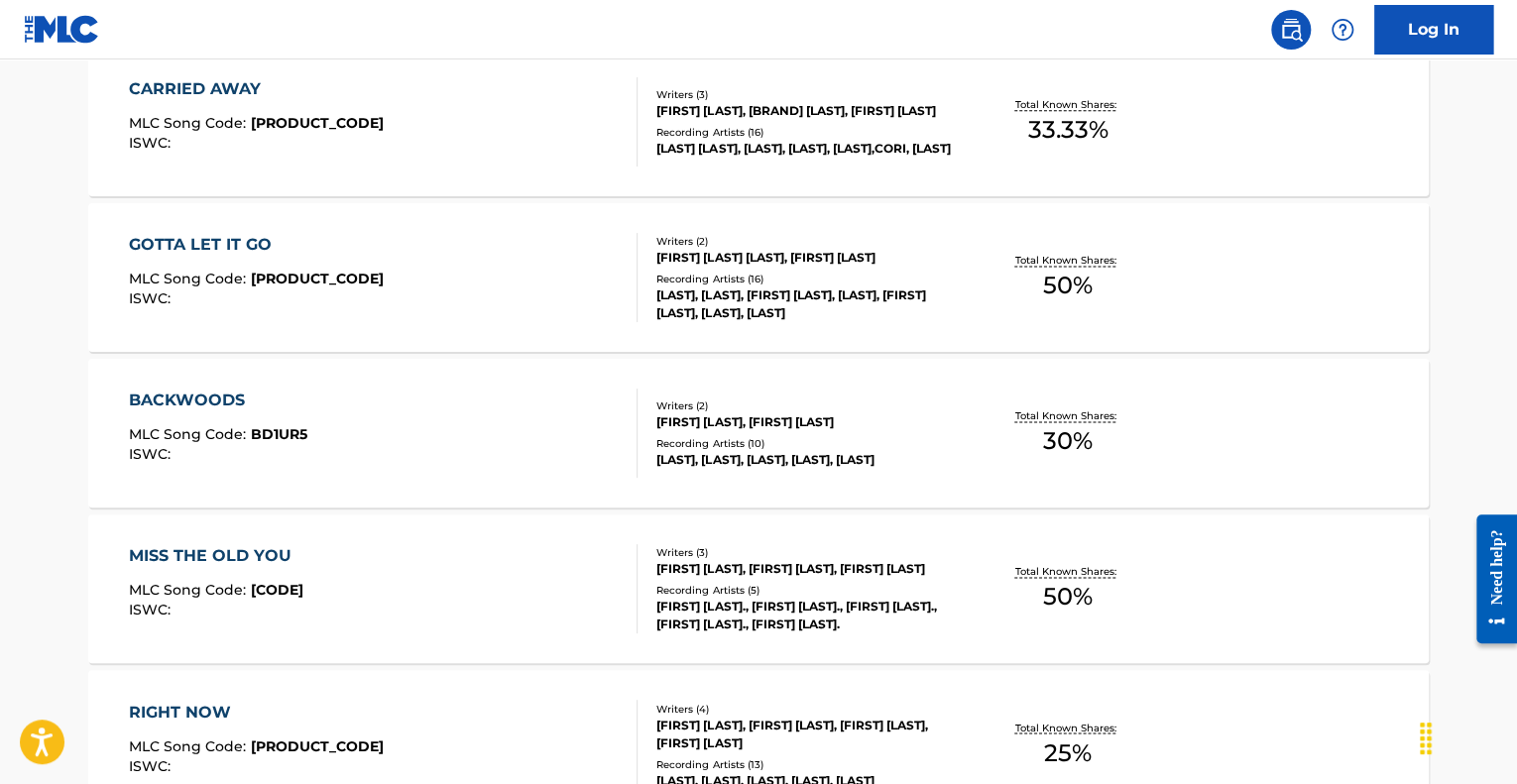scroll, scrollTop: 1477, scrollLeft: 0, axis: vertical 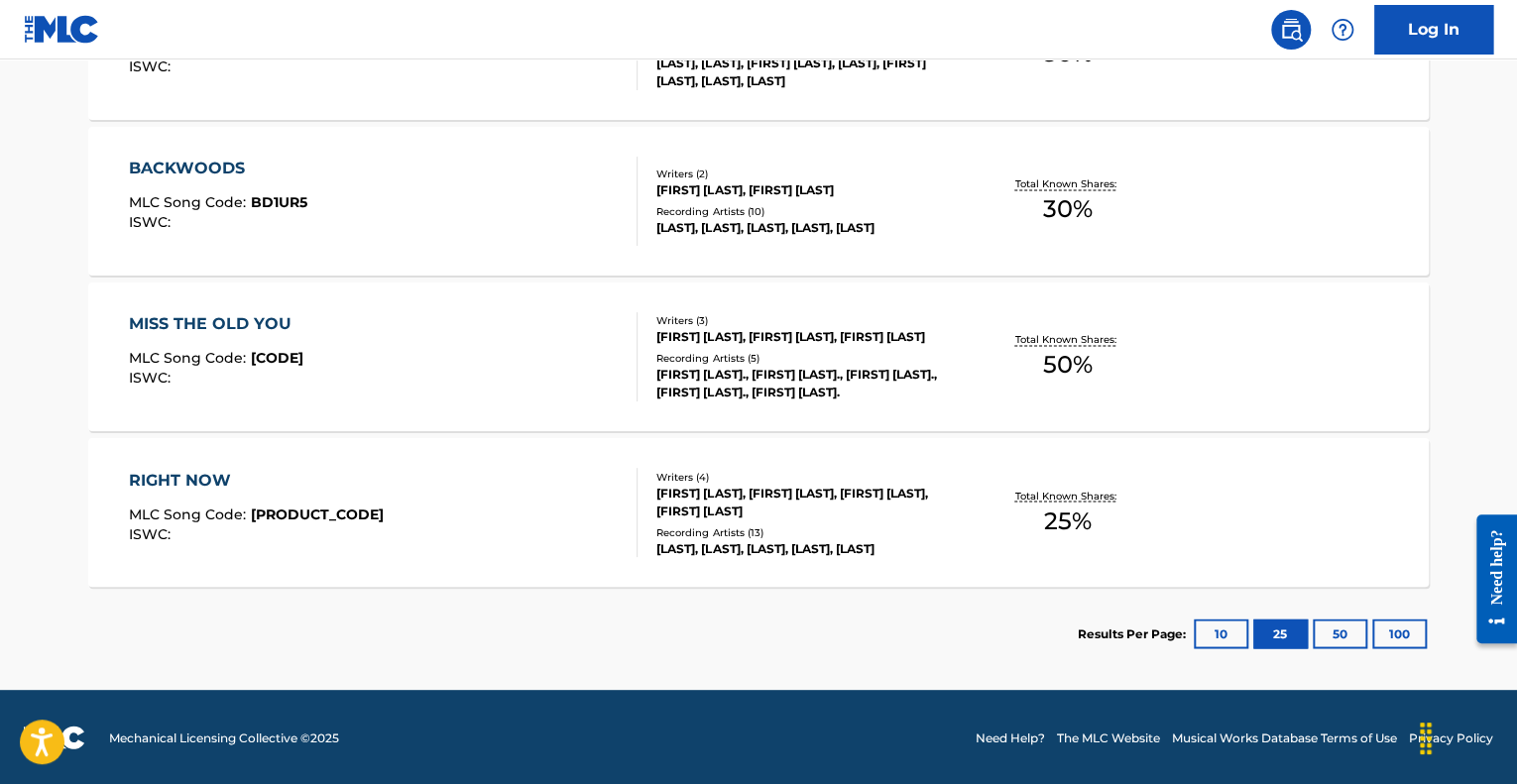 click on "50" at bounding box center [1340, 633] 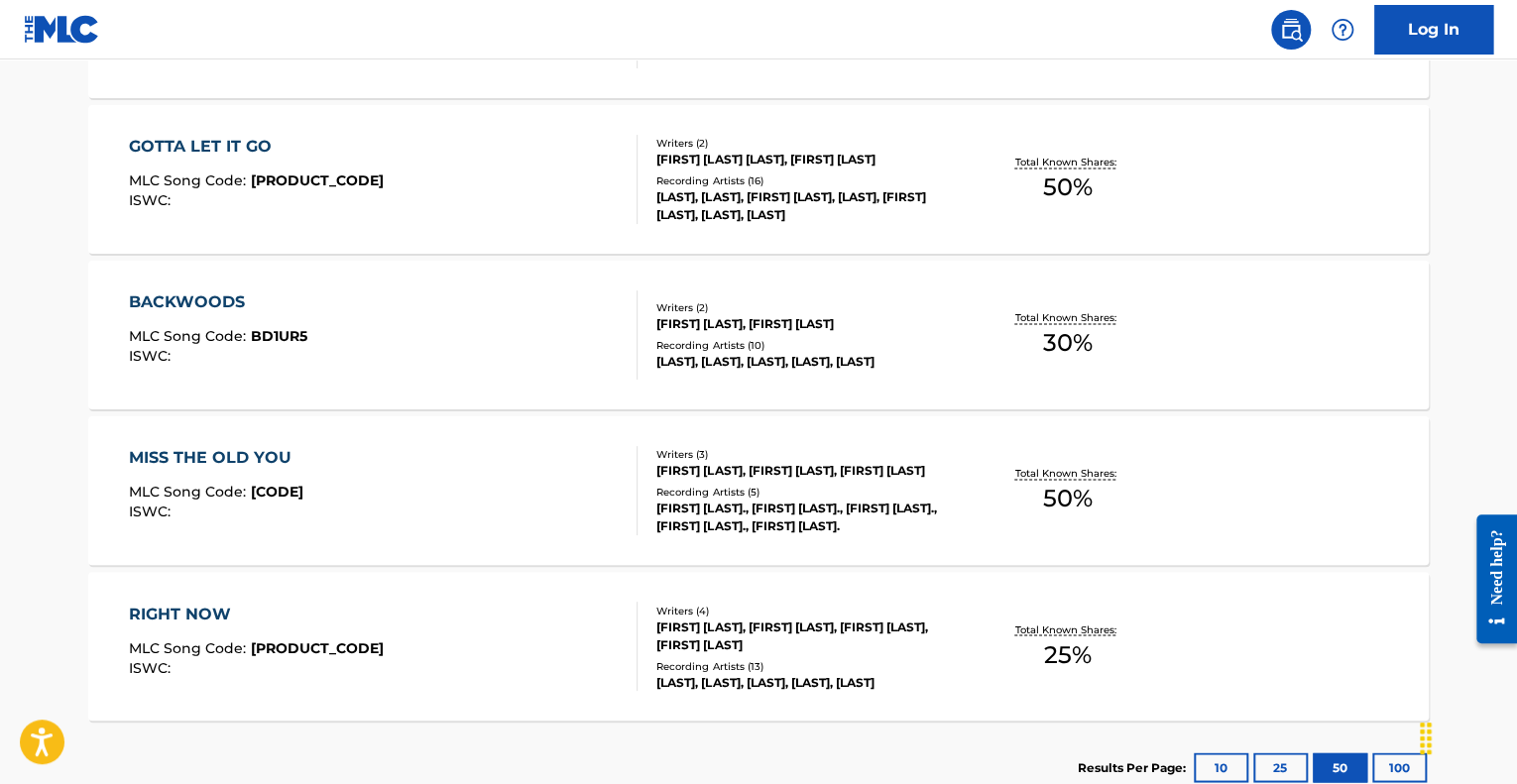 scroll, scrollTop: 1477, scrollLeft: 0, axis: vertical 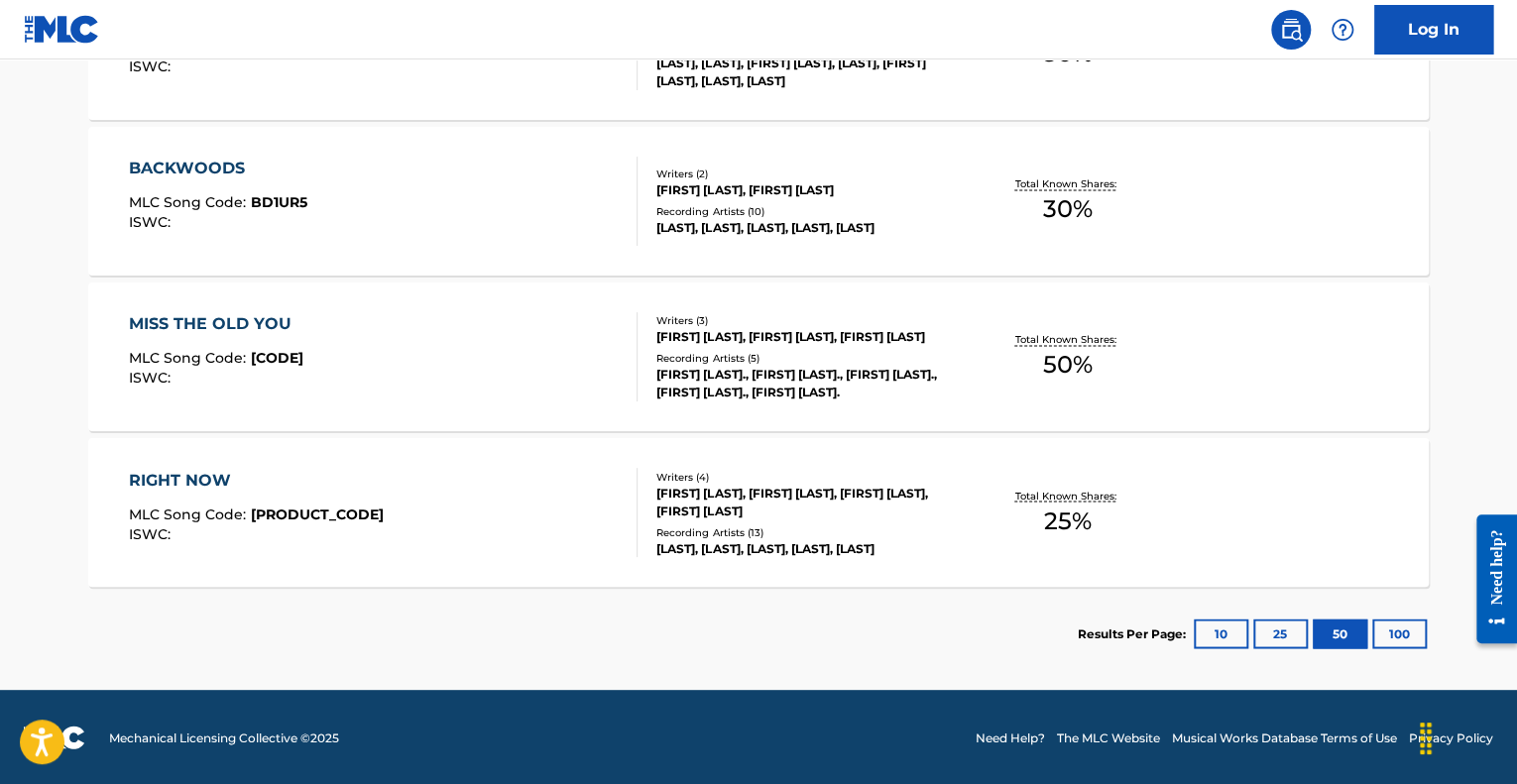 click on "100" at bounding box center [1399, 633] 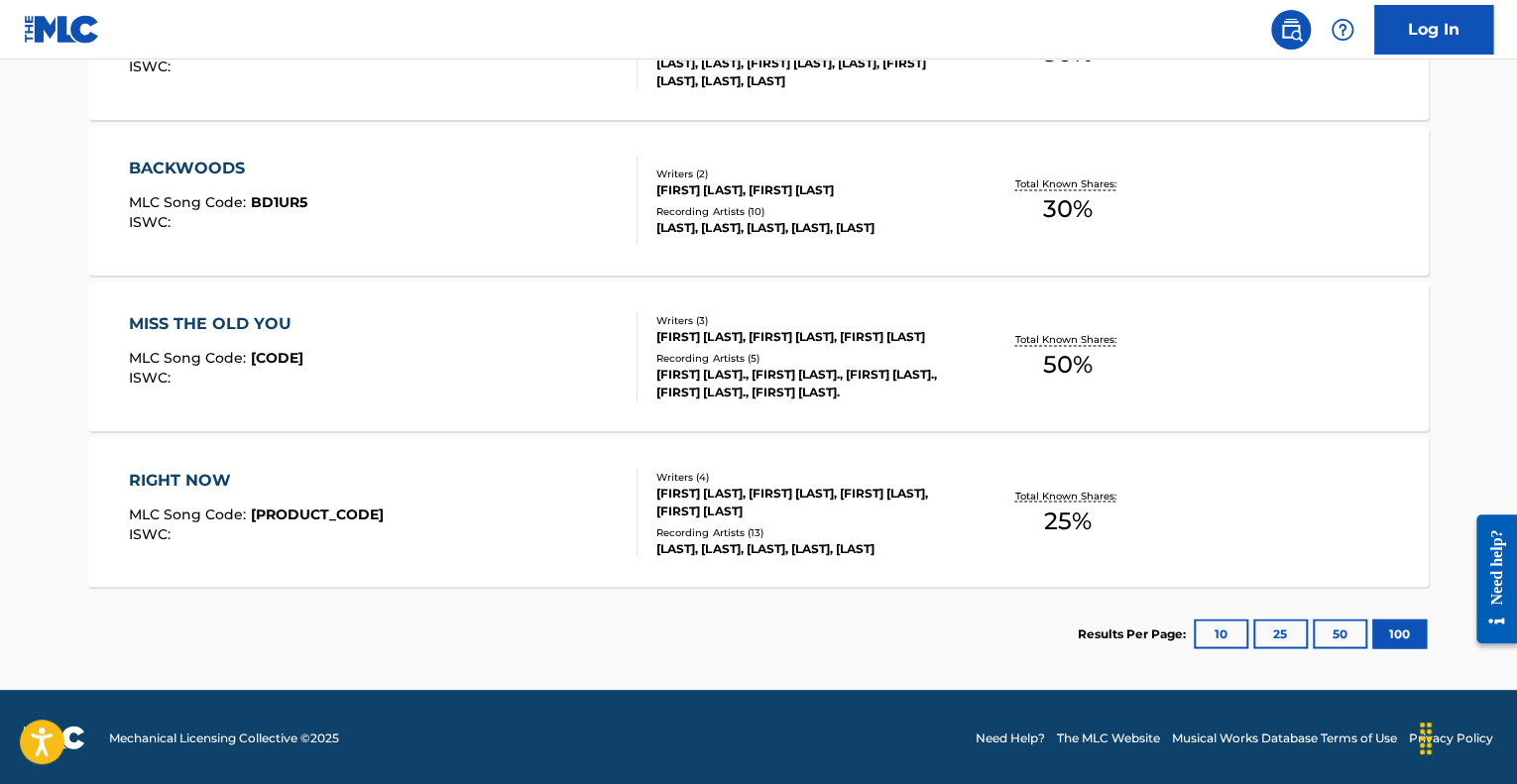 scroll, scrollTop: 0, scrollLeft: 0, axis: both 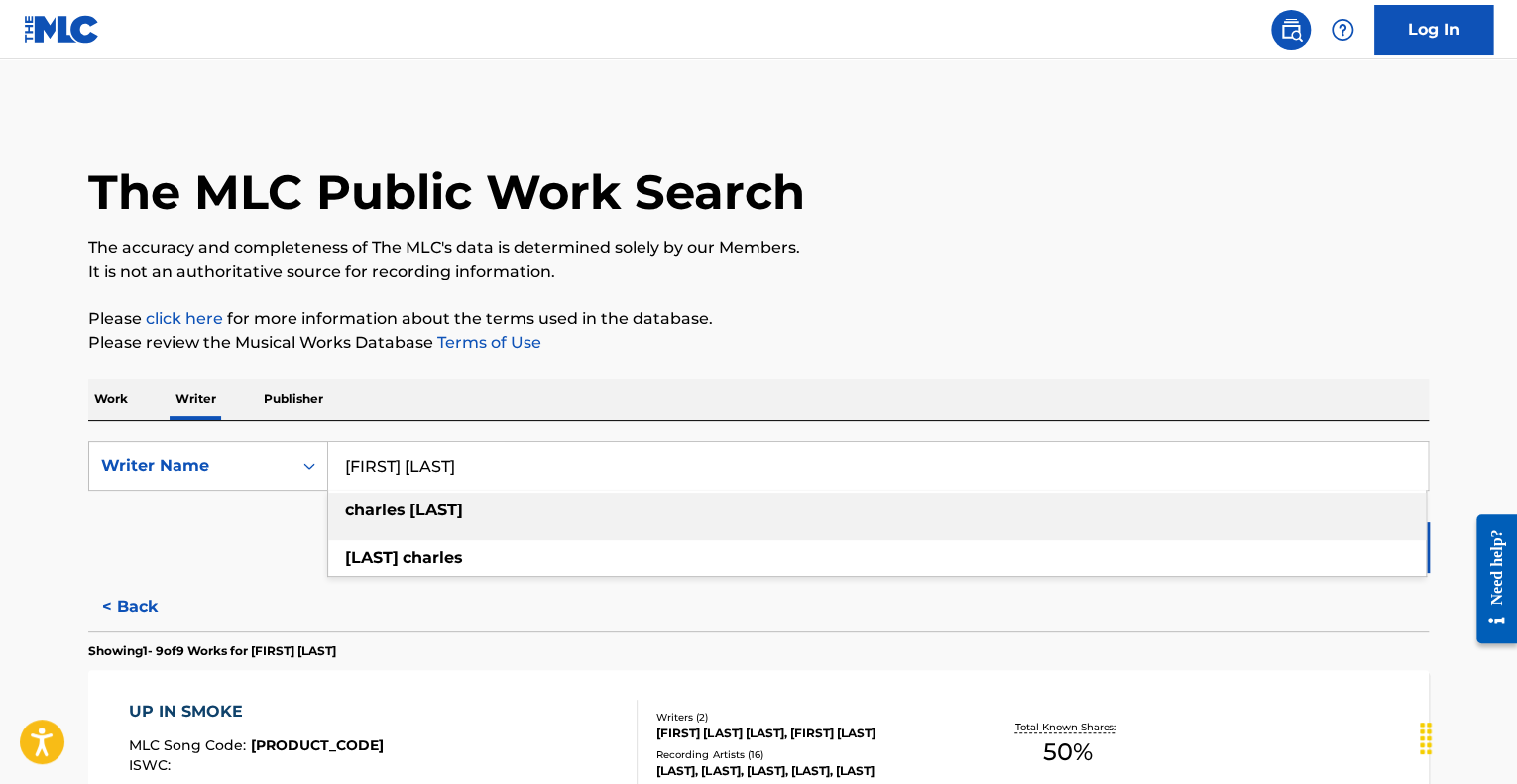 drag, startPoint x: 519, startPoint y: 446, endPoint x: 290, endPoint y: 429, distance: 229.6301 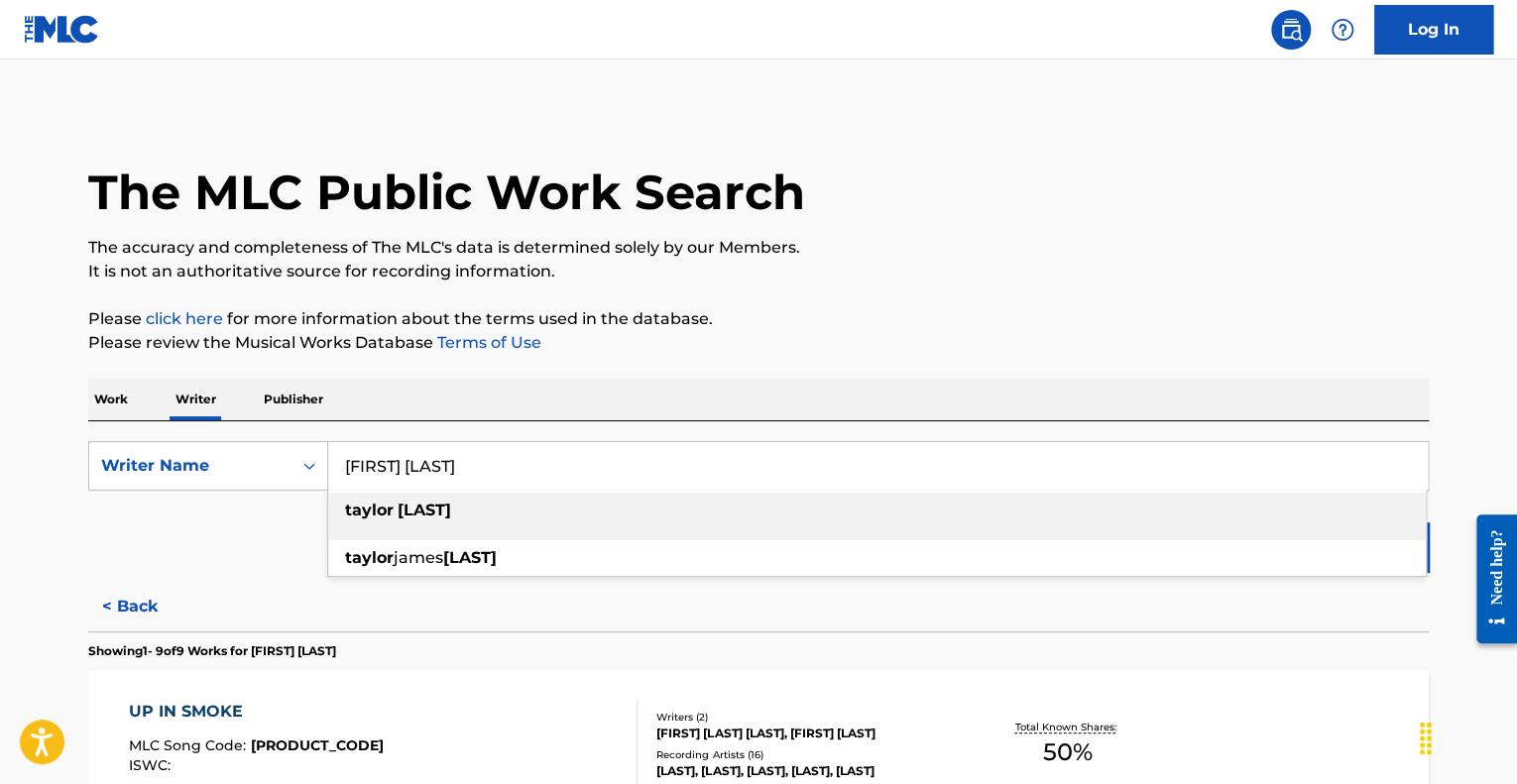 type on "[FIRST] [LAST]" 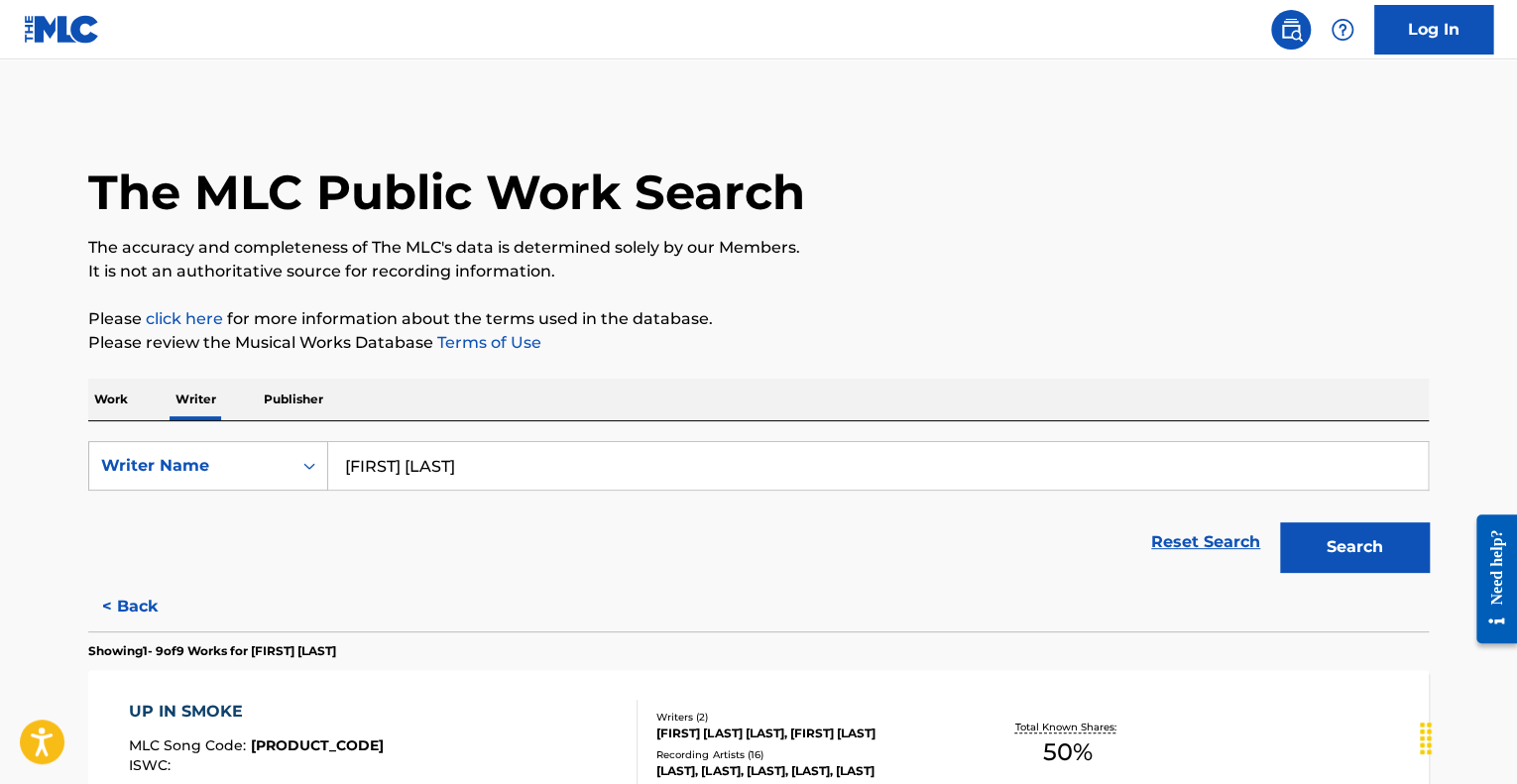 click on "Search" at bounding box center (1354, 547) 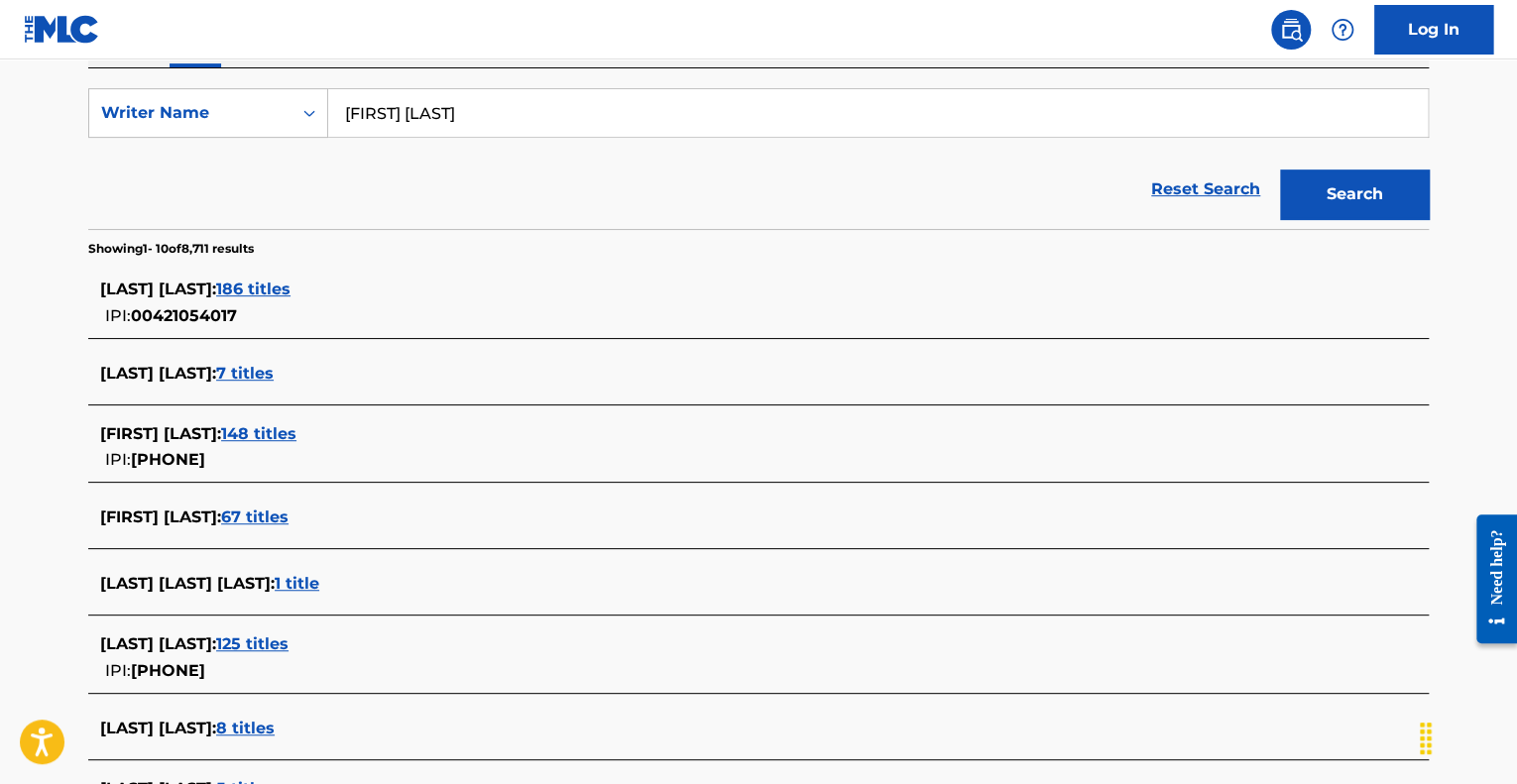 scroll, scrollTop: 389, scrollLeft: 0, axis: vertical 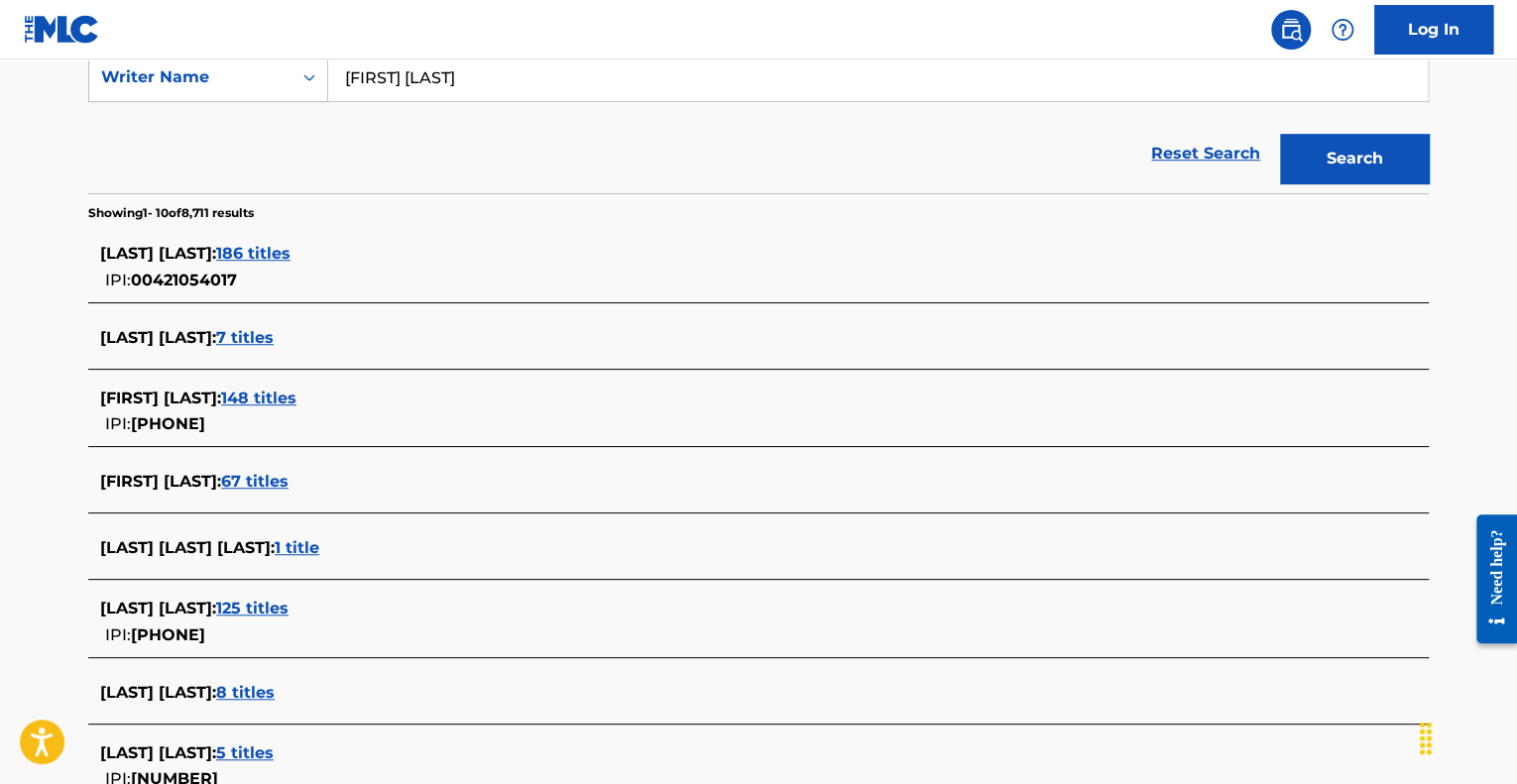 click on "125 titles" at bounding box center [252, 608] 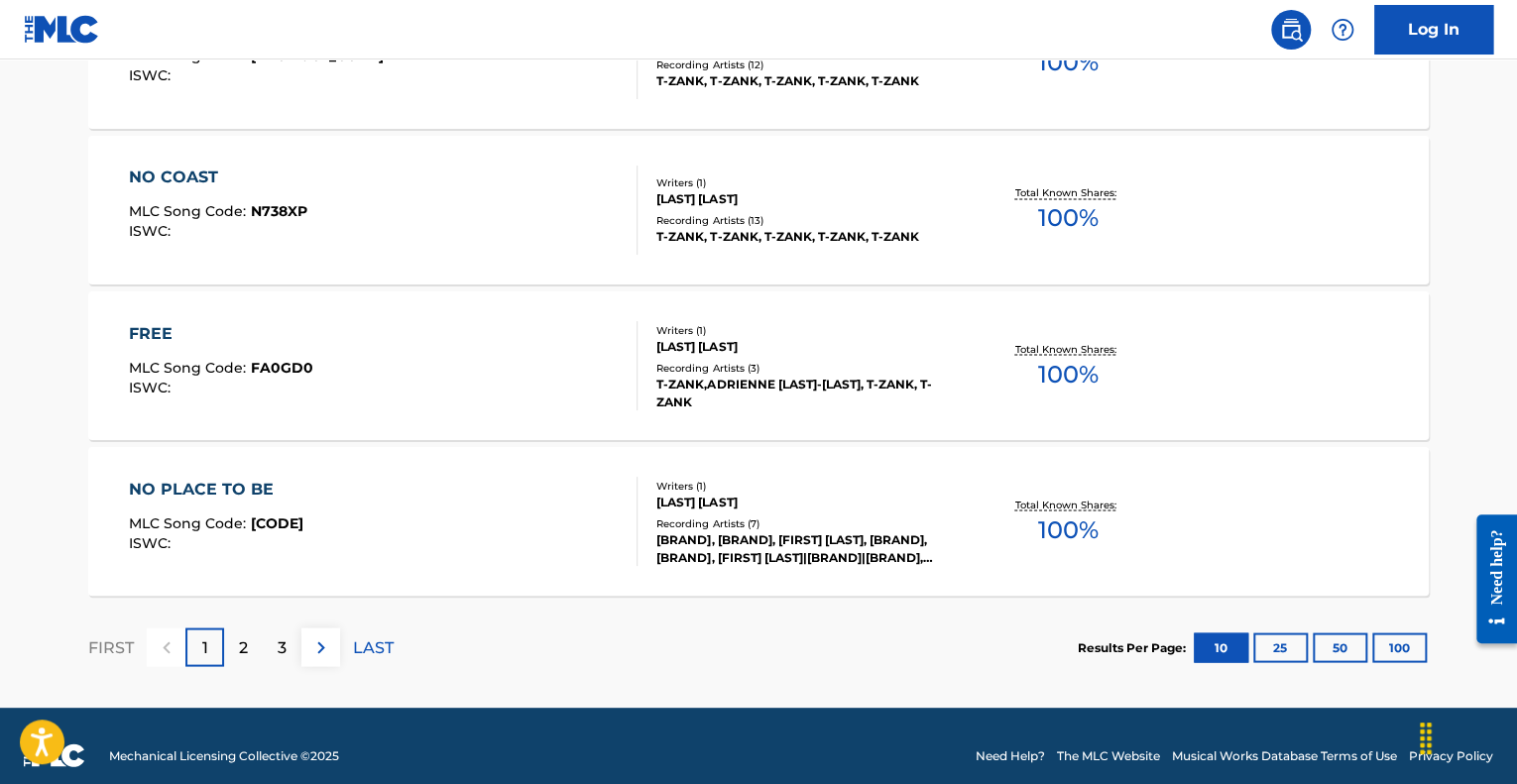 scroll, scrollTop: 1622, scrollLeft: 0, axis: vertical 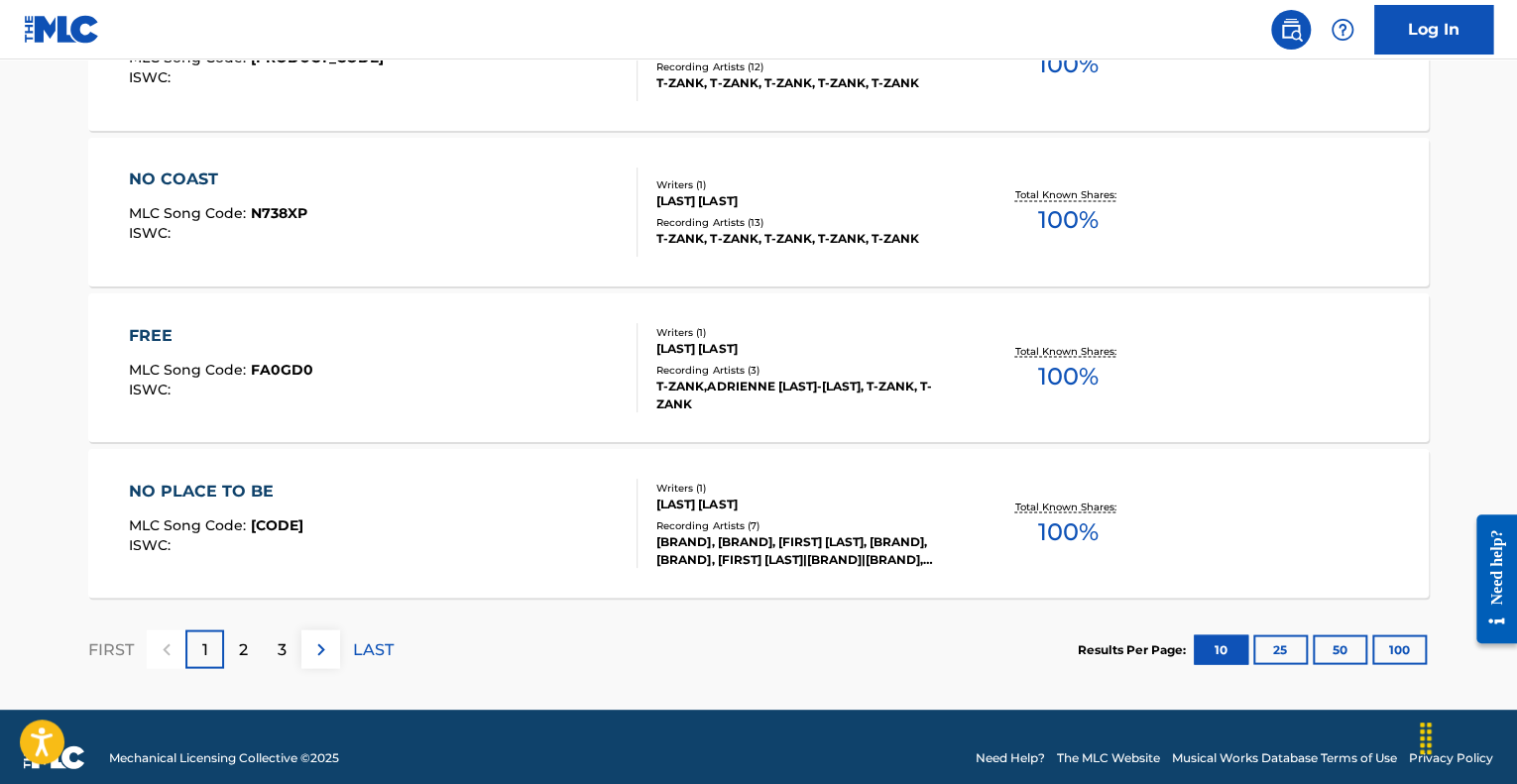 click on "2" at bounding box center (243, 648) 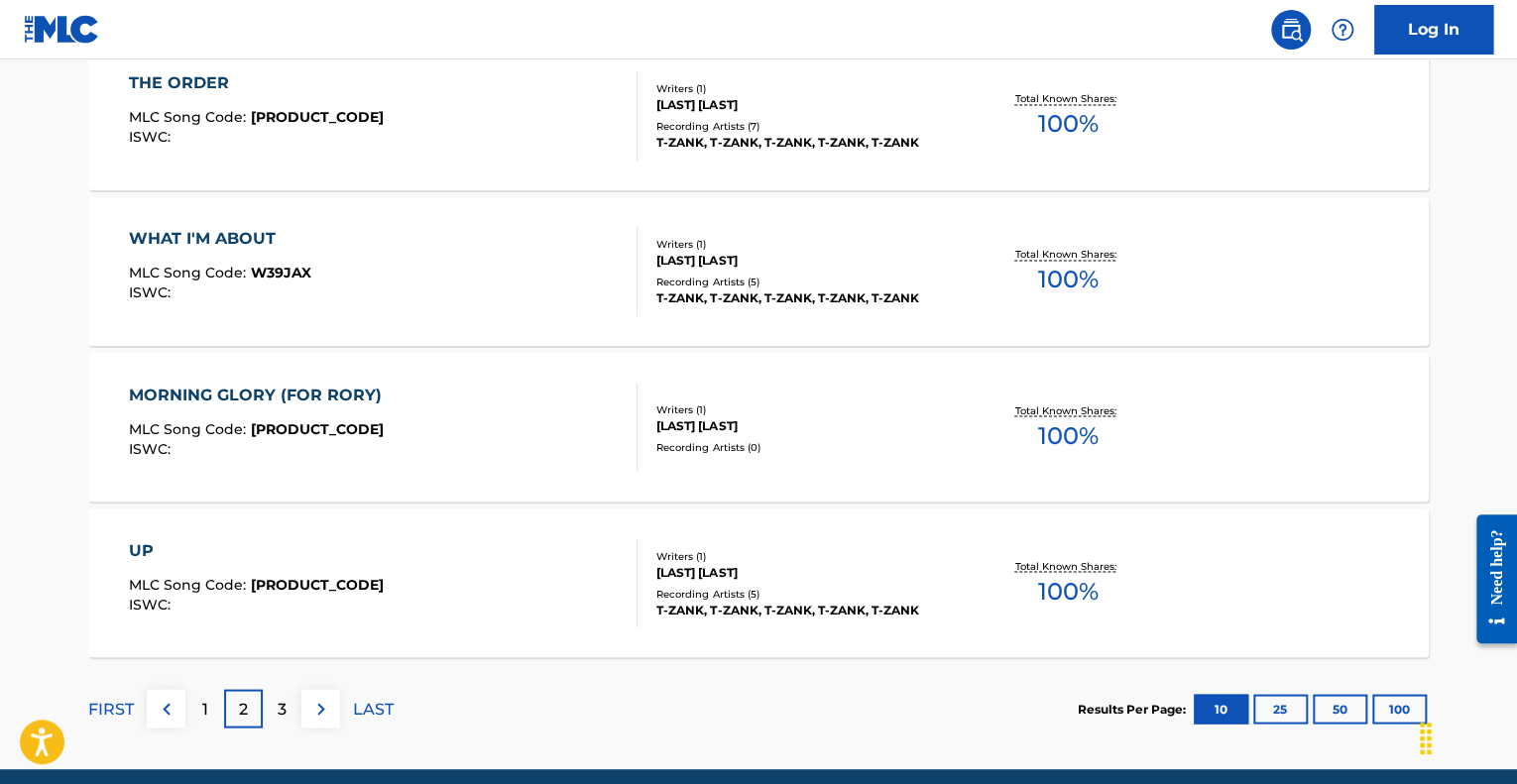 scroll, scrollTop: 1641, scrollLeft: 0, axis: vertical 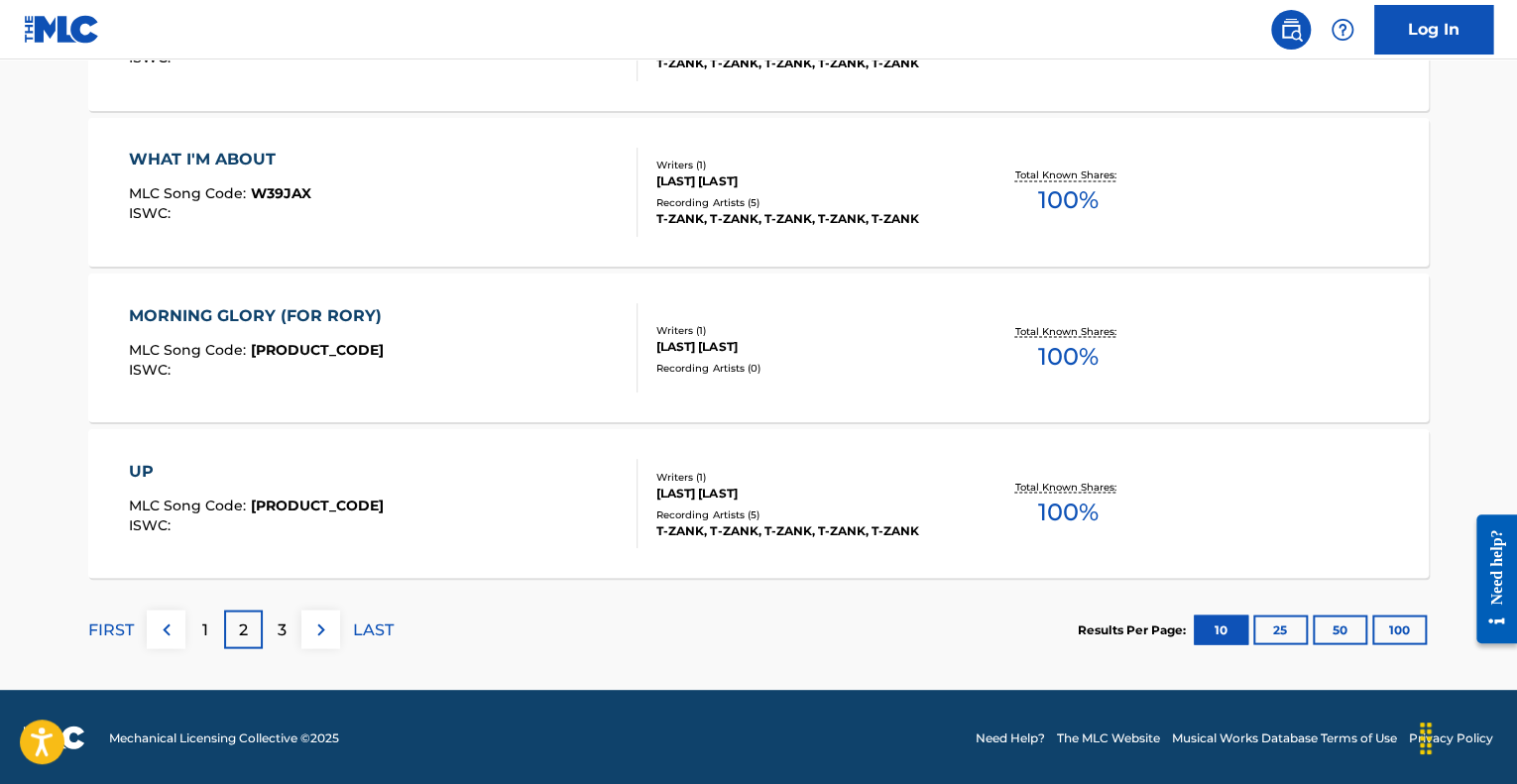 click on "3" at bounding box center (282, 628) 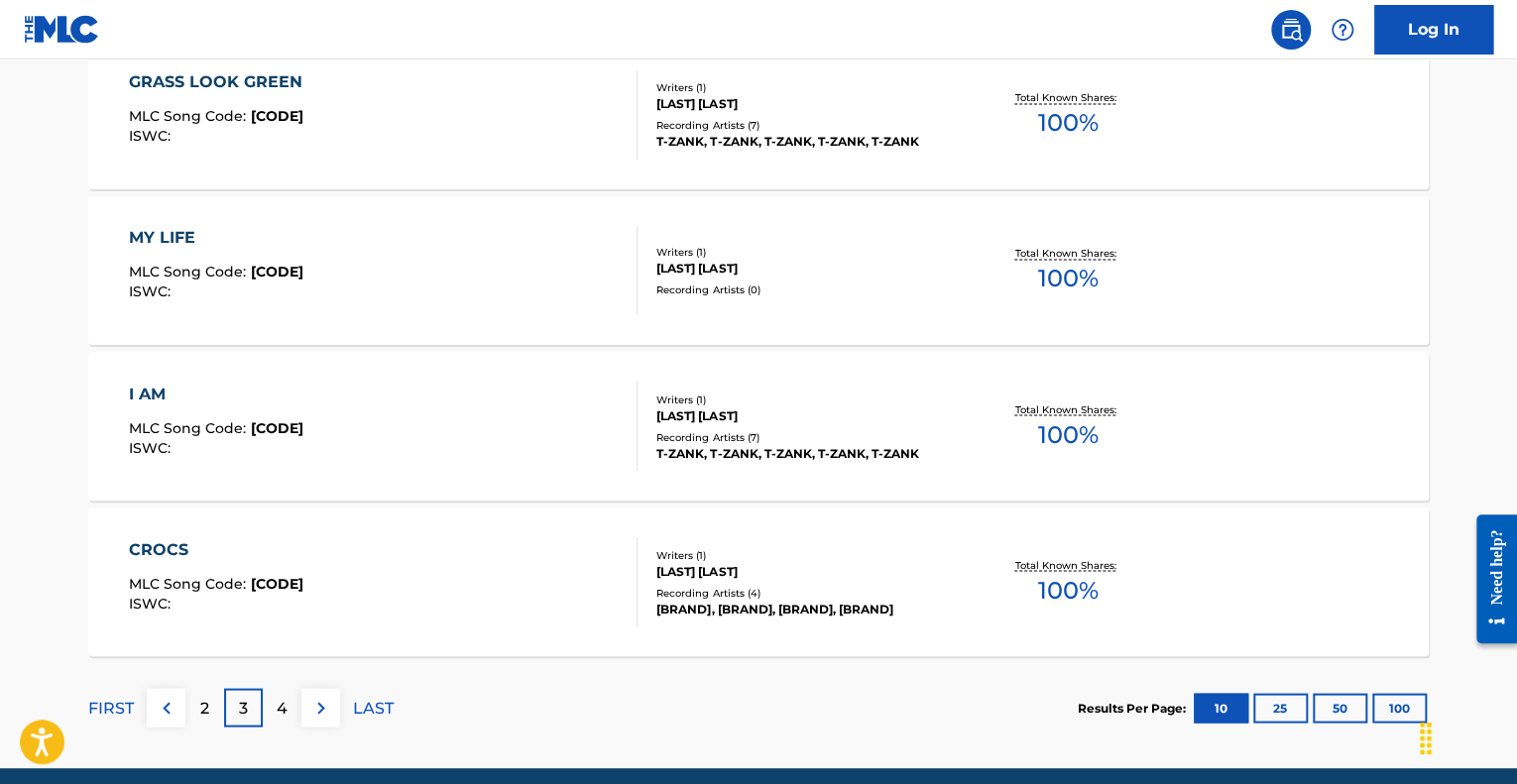 scroll, scrollTop: 1641, scrollLeft: 0, axis: vertical 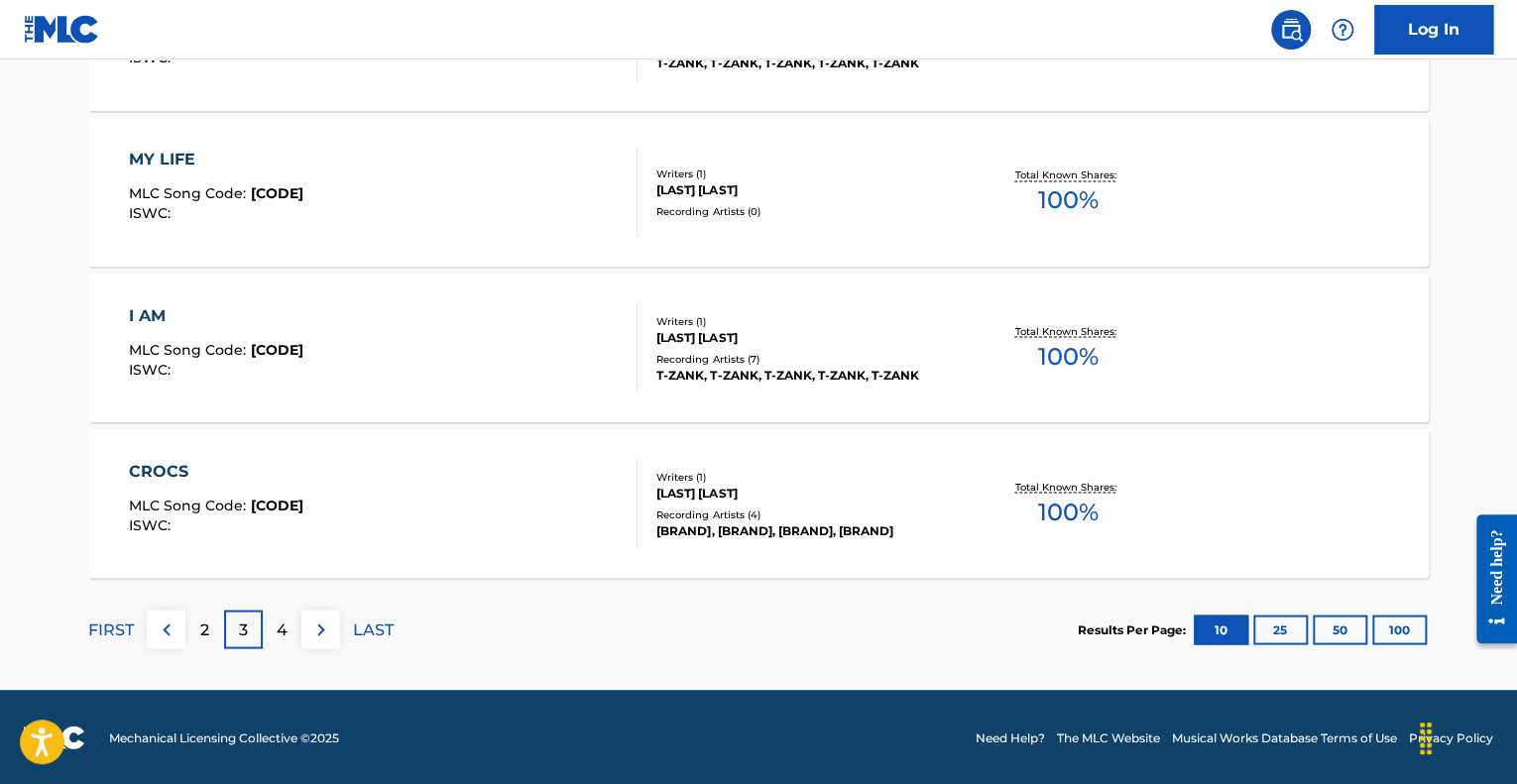 click on "4" at bounding box center [282, 628] 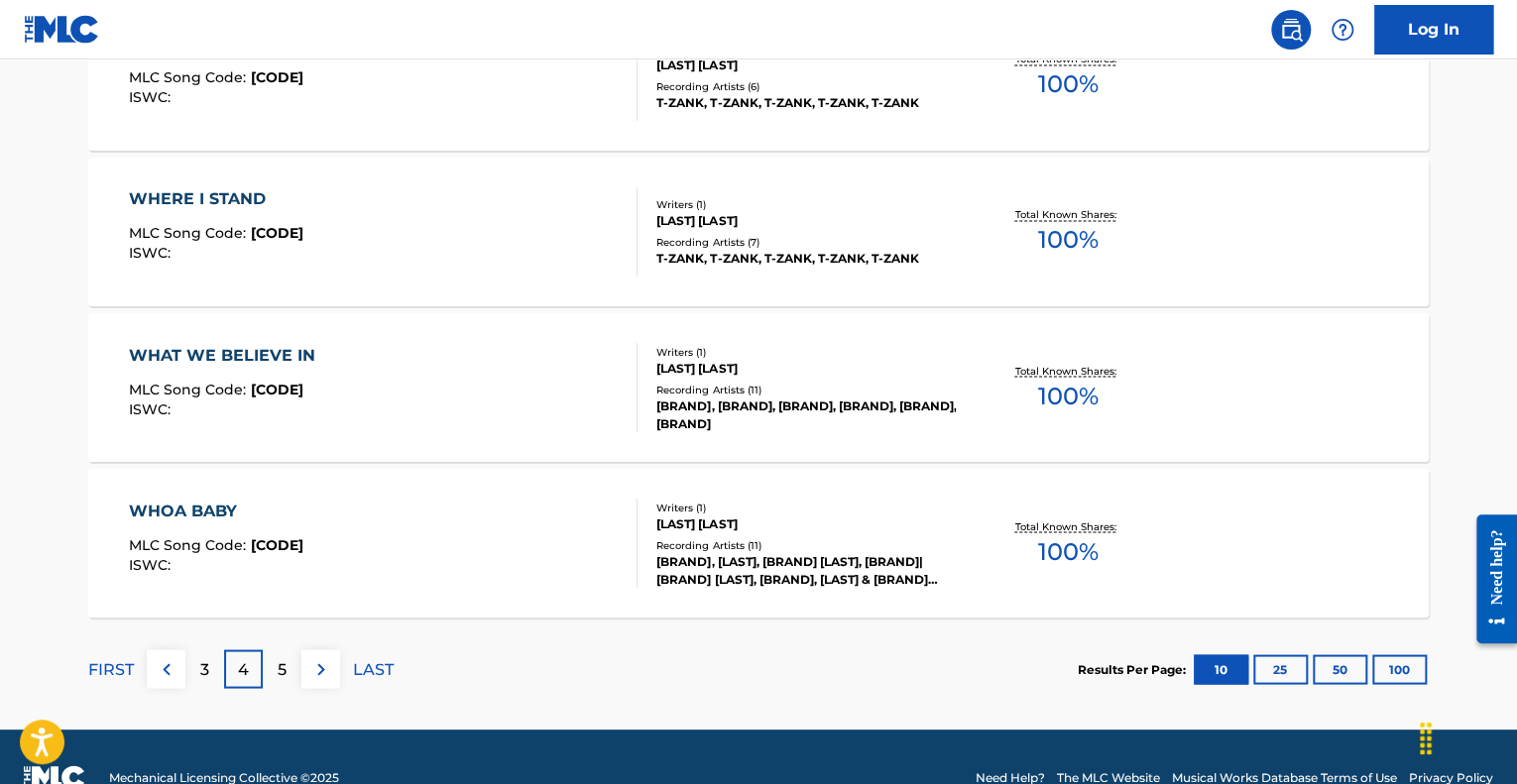 scroll, scrollTop: 1603, scrollLeft: 0, axis: vertical 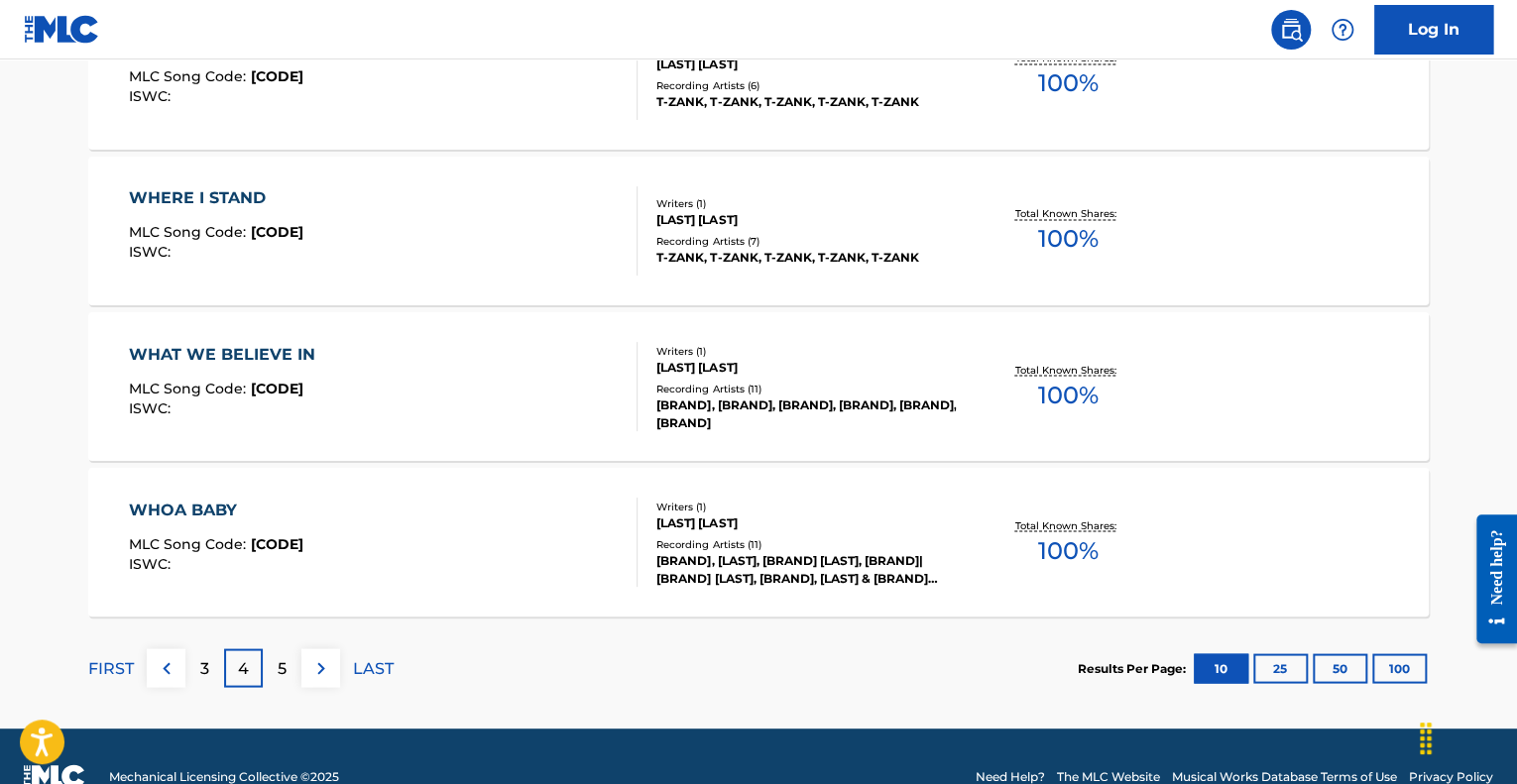 click on "5" at bounding box center [282, 668] 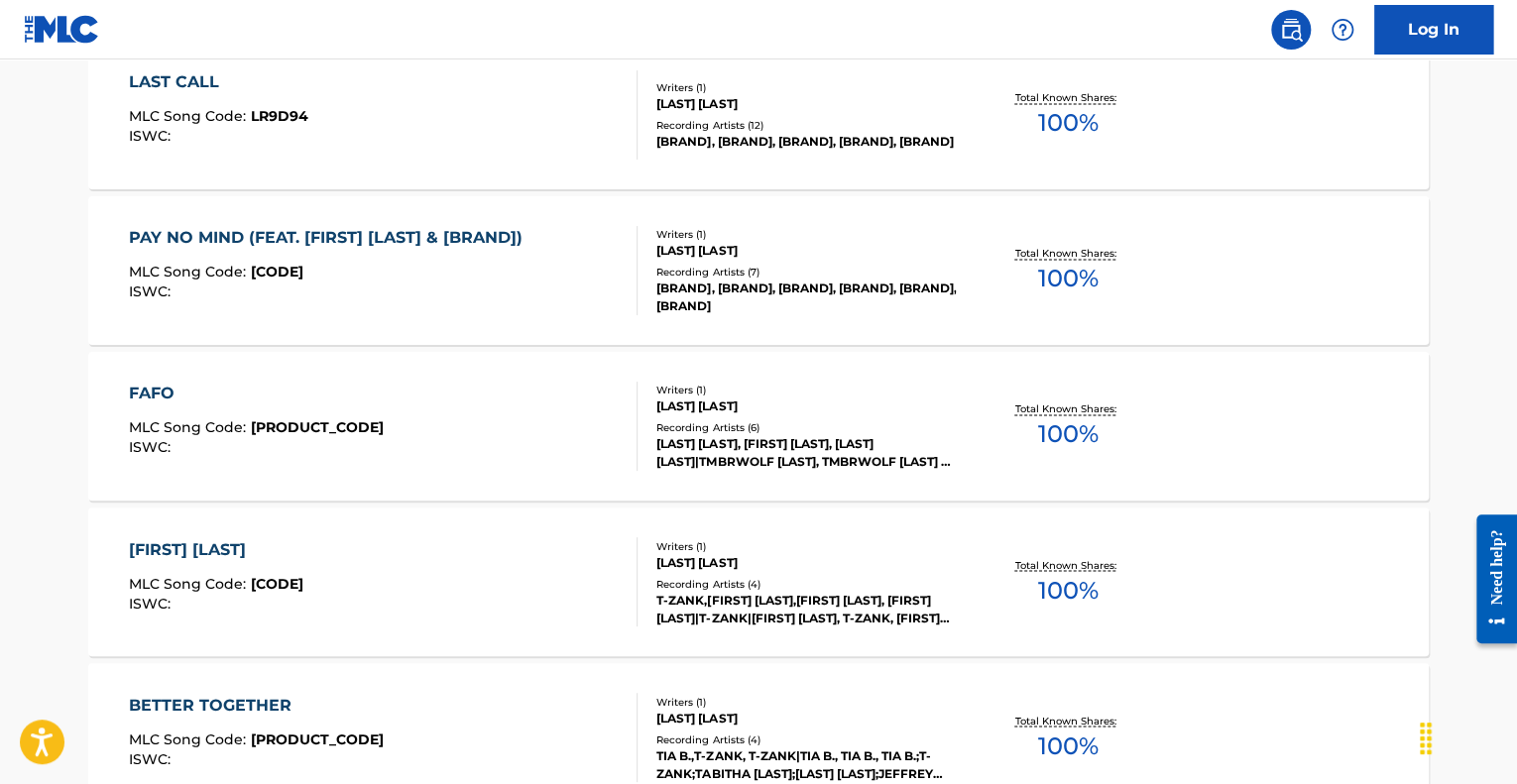 scroll, scrollTop: 1641, scrollLeft: 0, axis: vertical 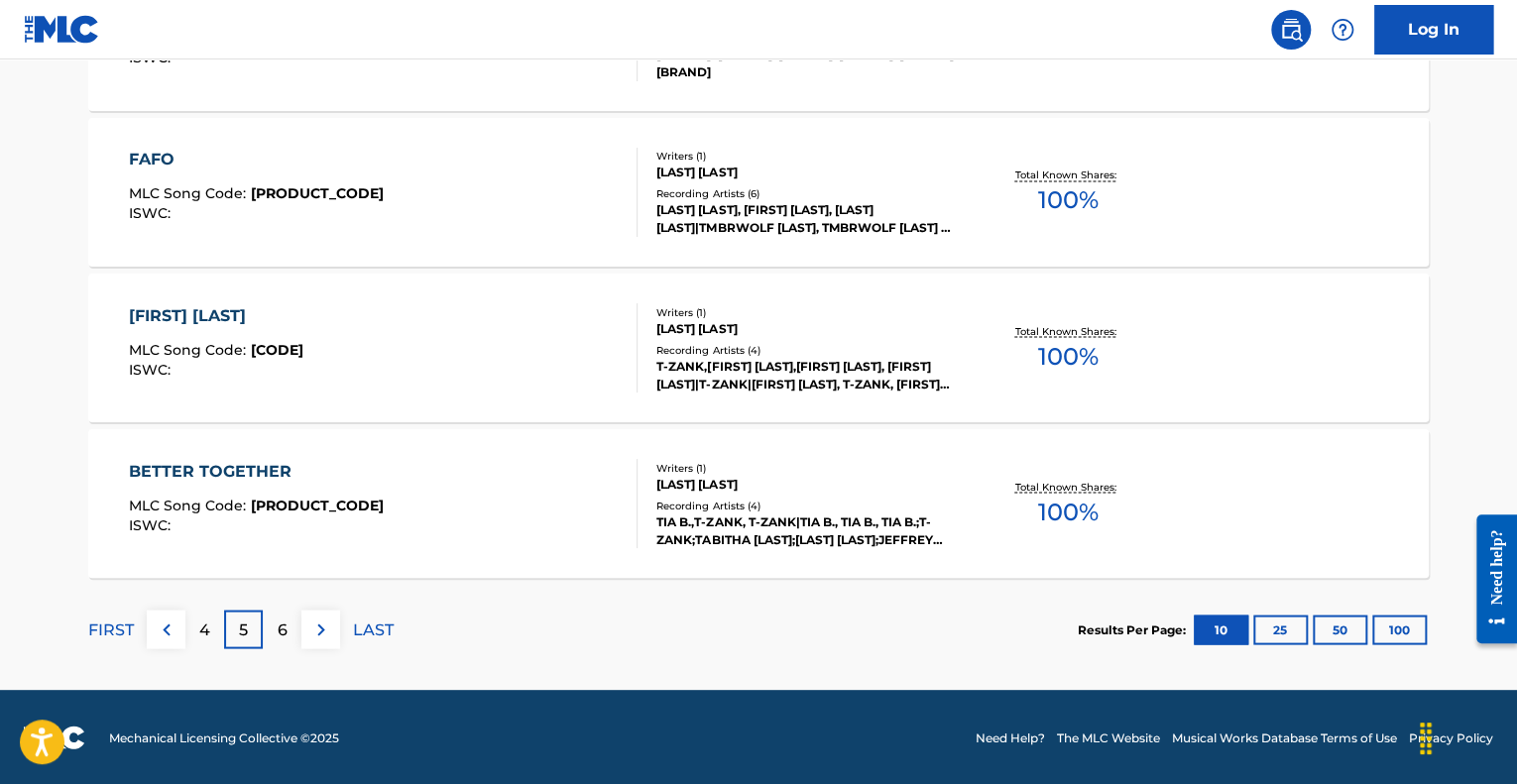 click on "6" at bounding box center [283, 629] 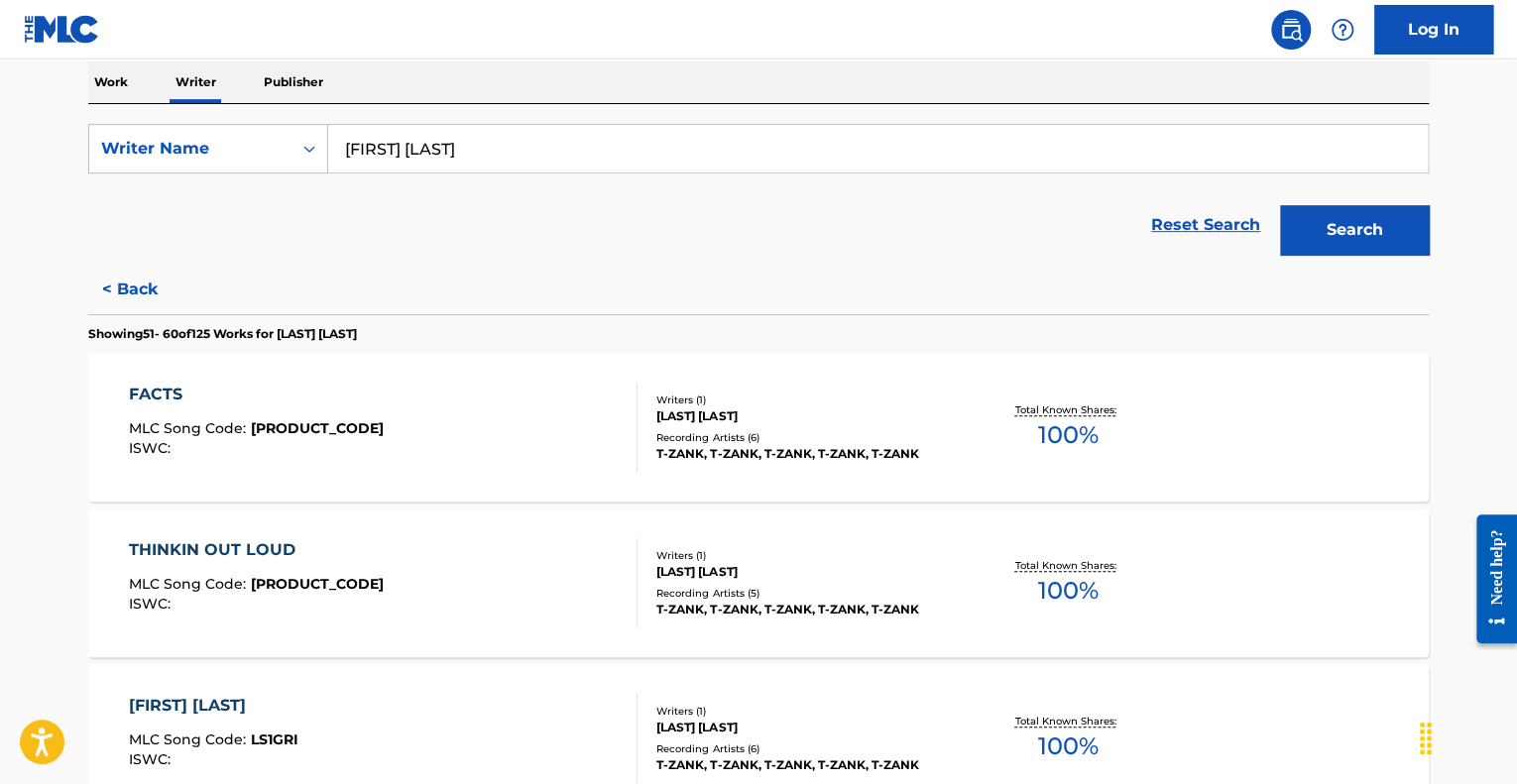 scroll, scrollTop: 314, scrollLeft: 0, axis: vertical 